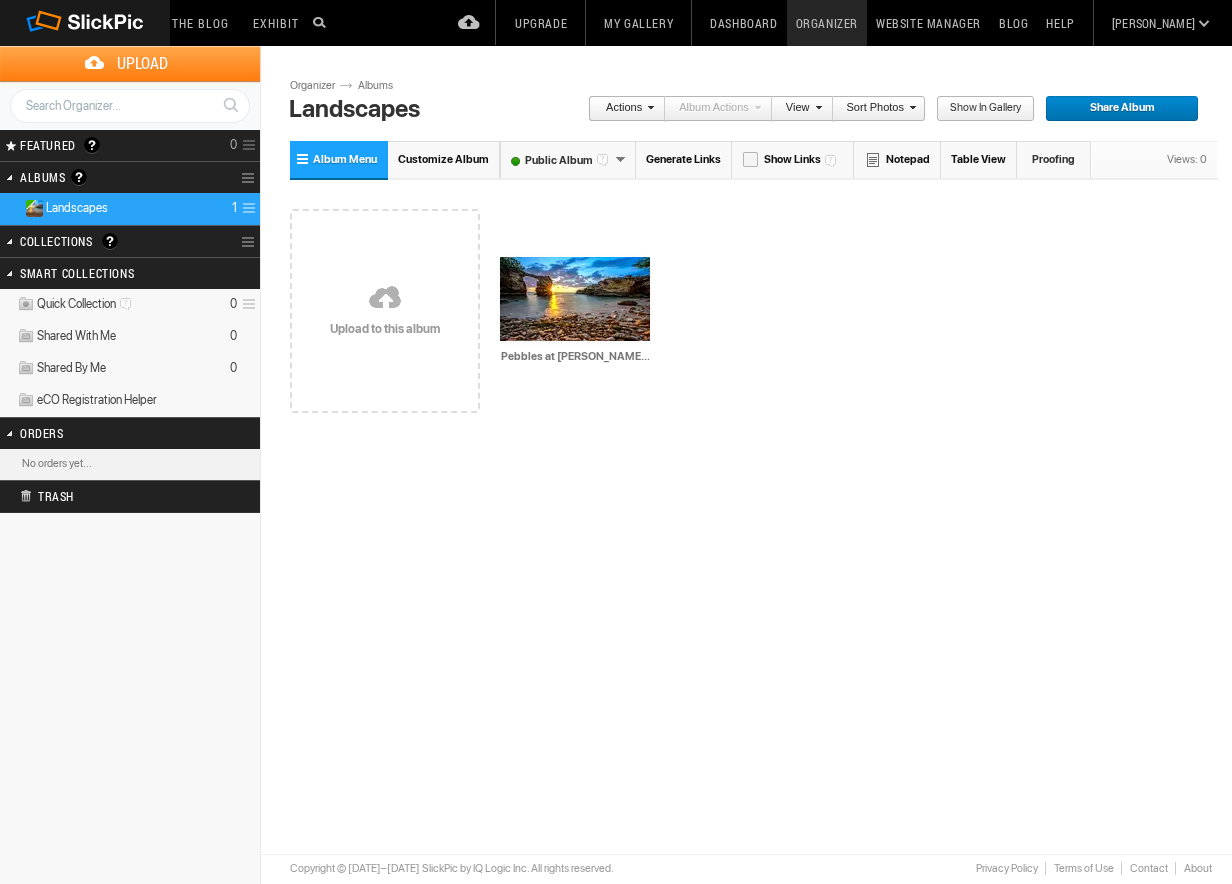 scroll, scrollTop: 0, scrollLeft: 0, axis: both 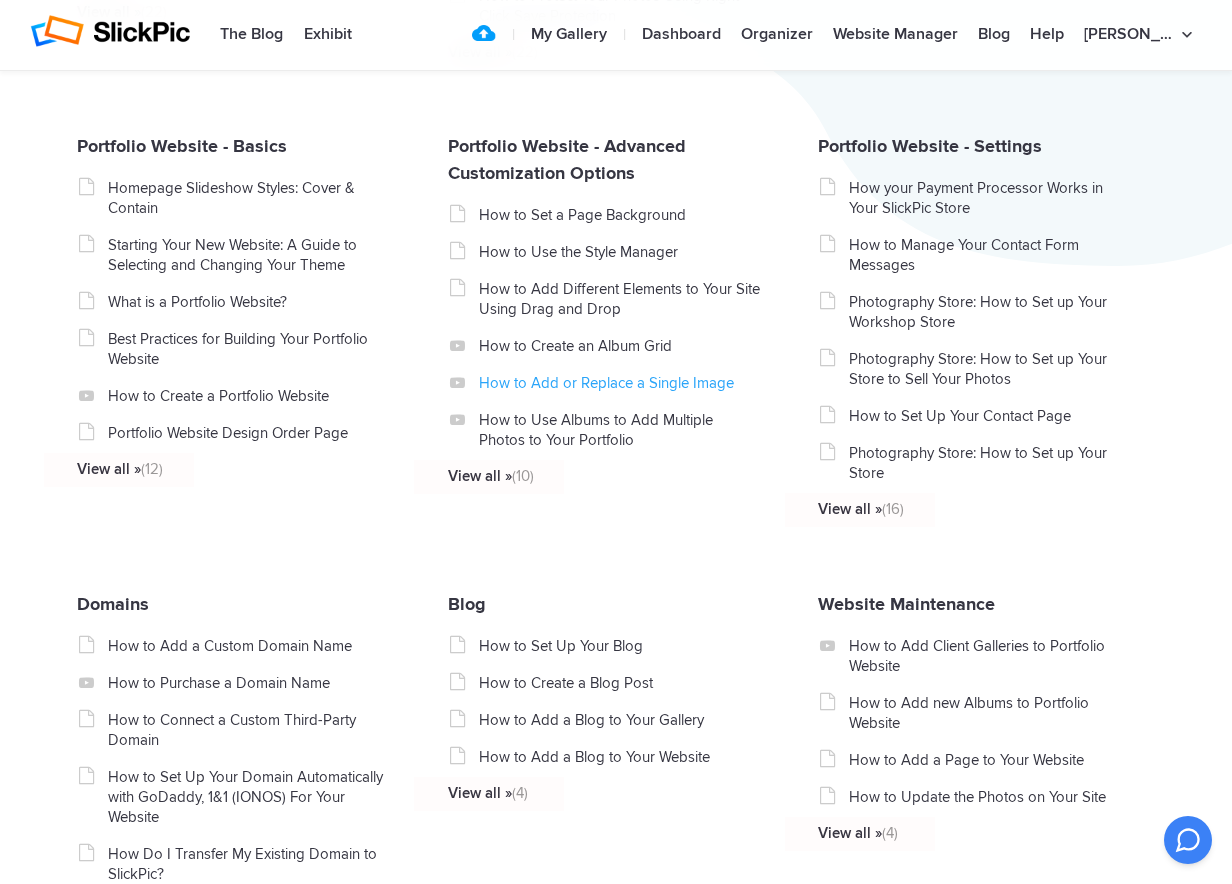 click on "How to Add or Replace a Single Image" at bounding box center [620, 383] 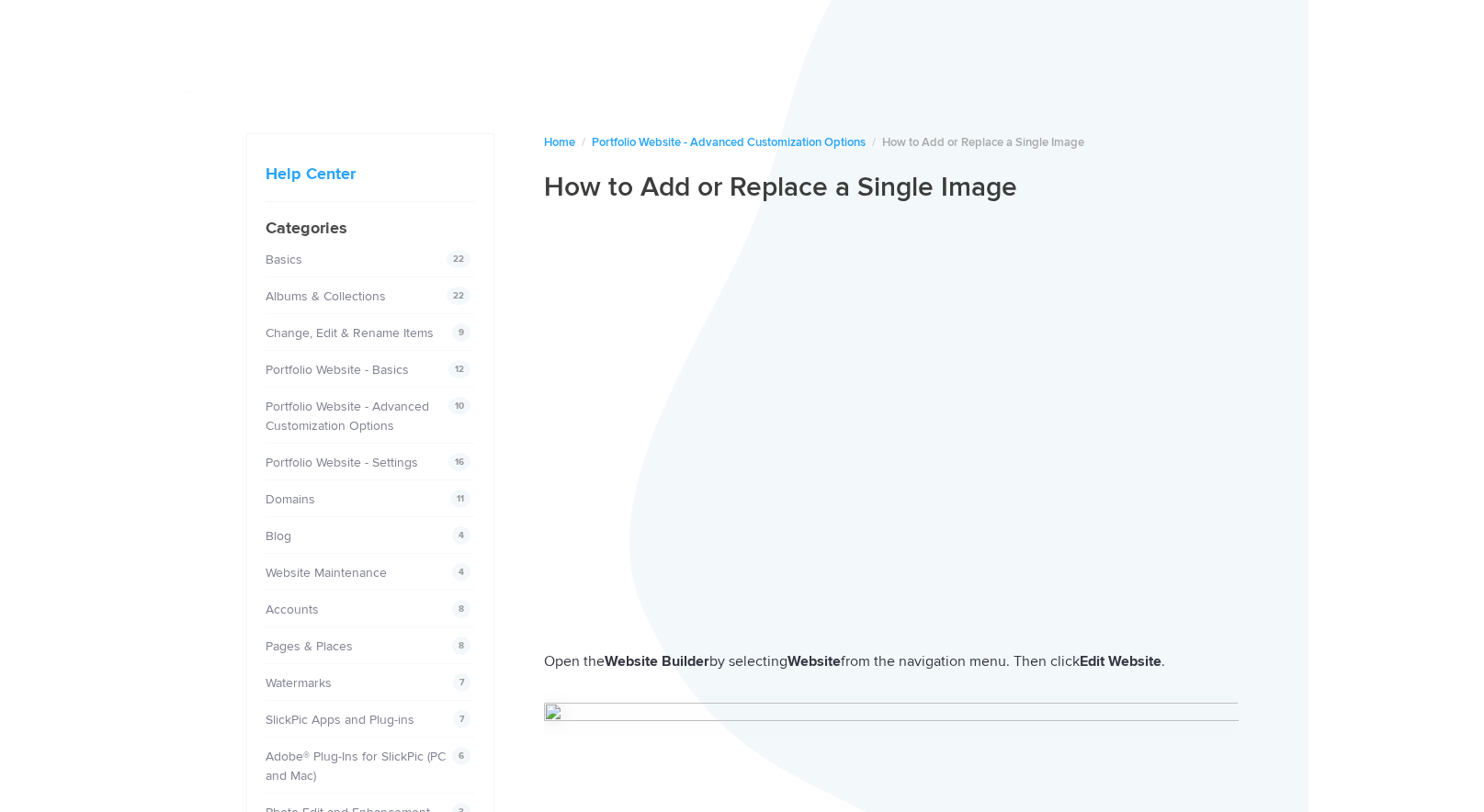 scroll, scrollTop: 0, scrollLeft: 0, axis: both 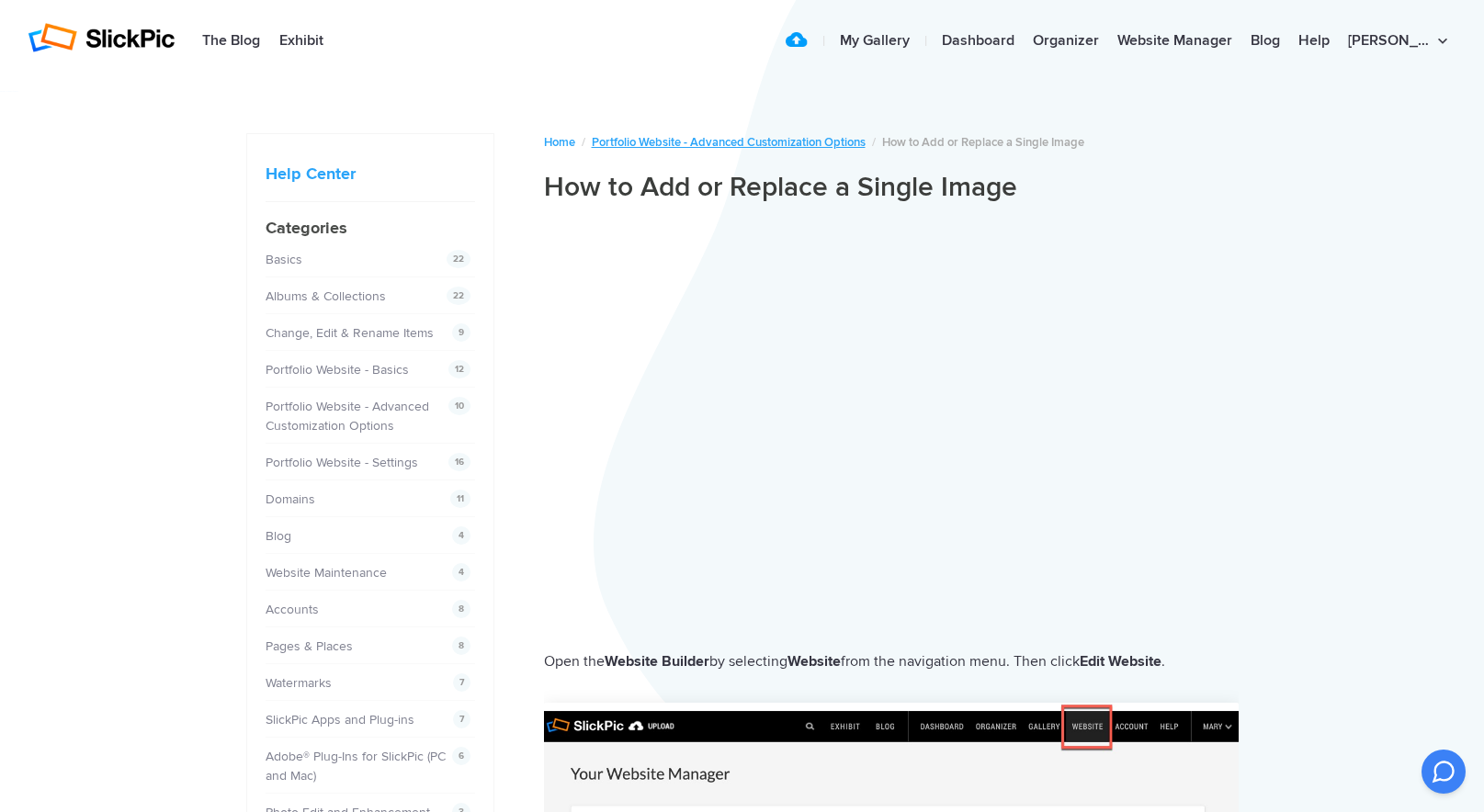click on "Portfolio Website - Advanced Customization Options" at bounding box center [729, 142] 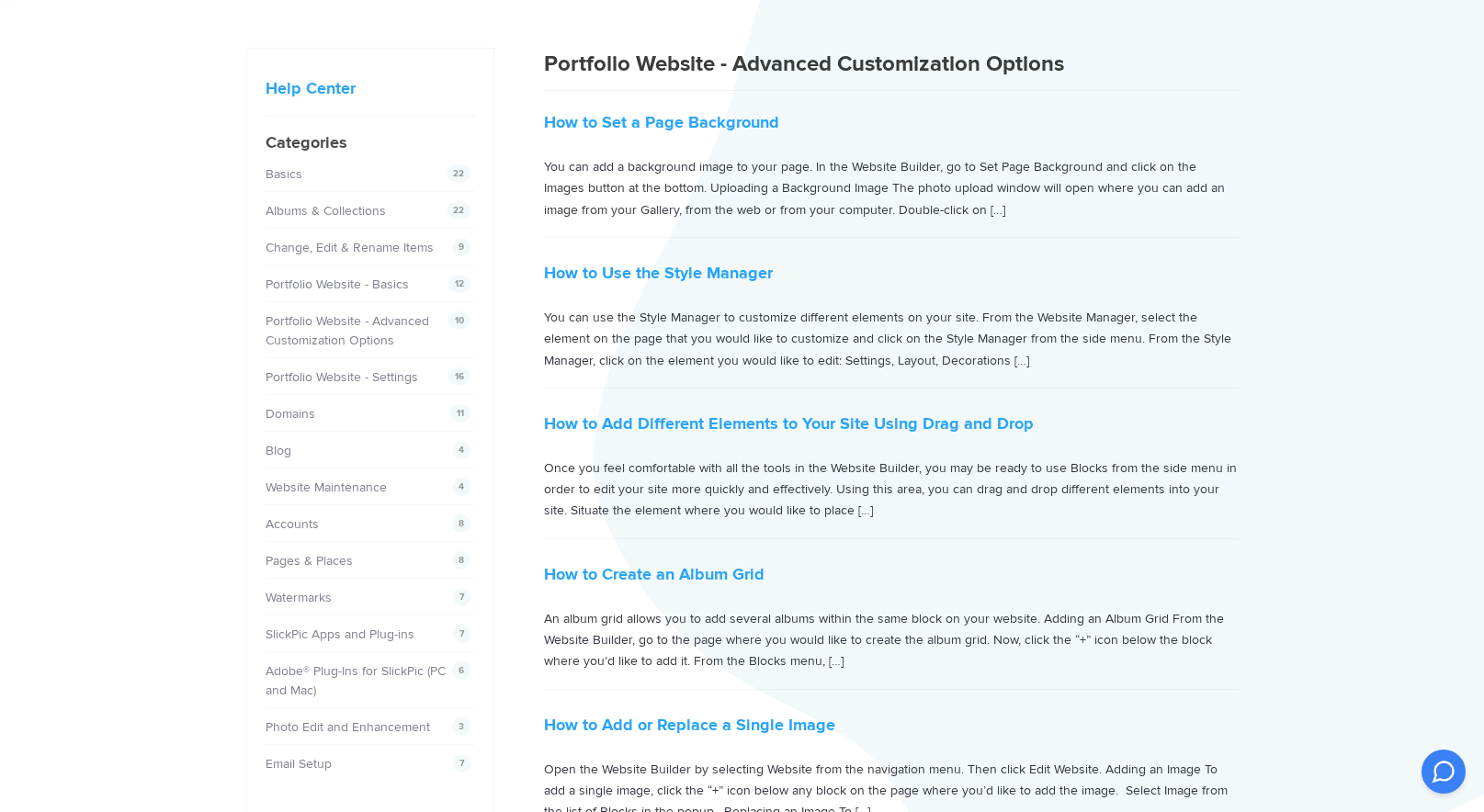 scroll, scrollTop: 0, scrollLeft: 0, axis: both 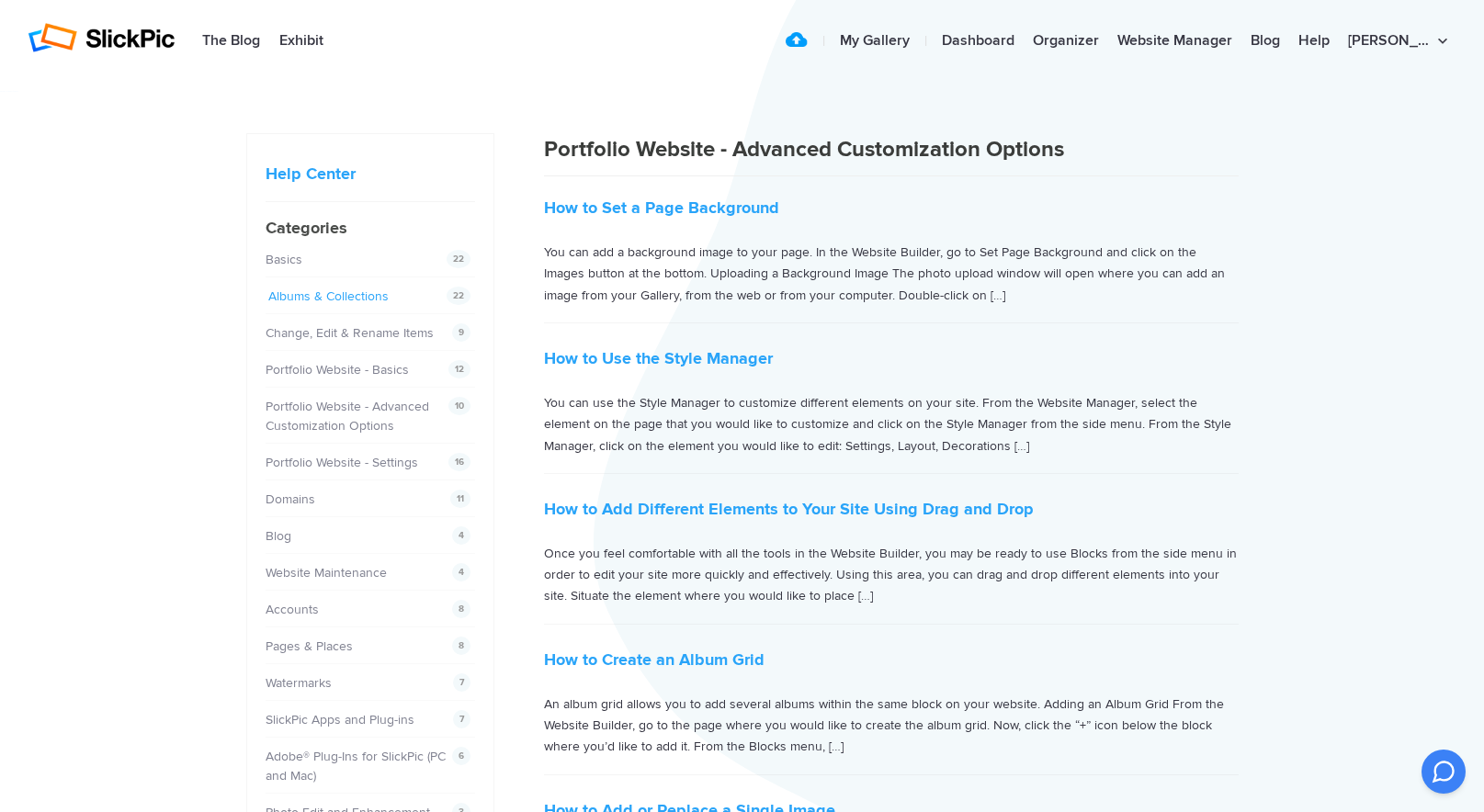 click on "Albums & Collections" at bounding box center (328, 296) 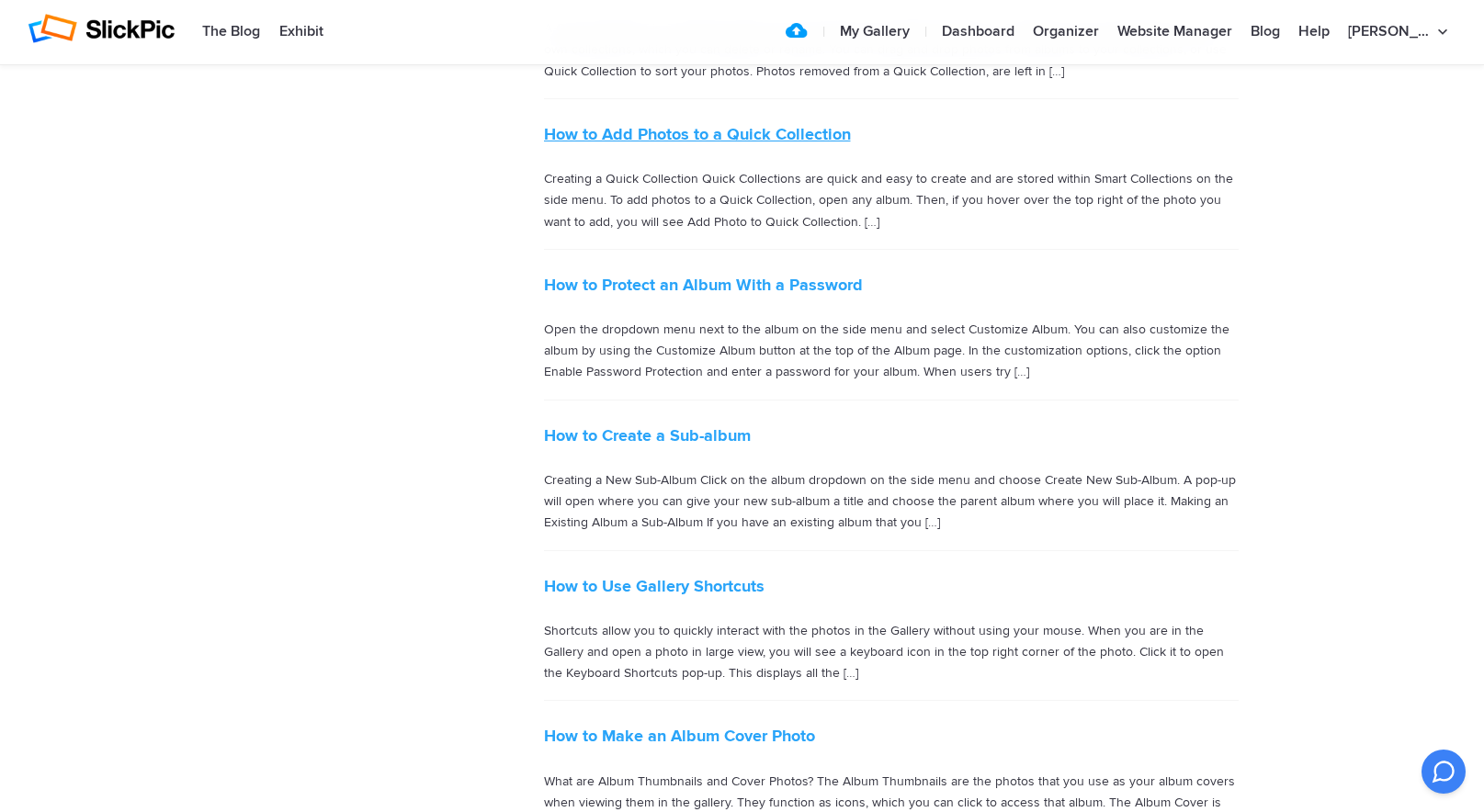 scroll, scrollTop: 1782, scrollLeft: 0, axis: vertical 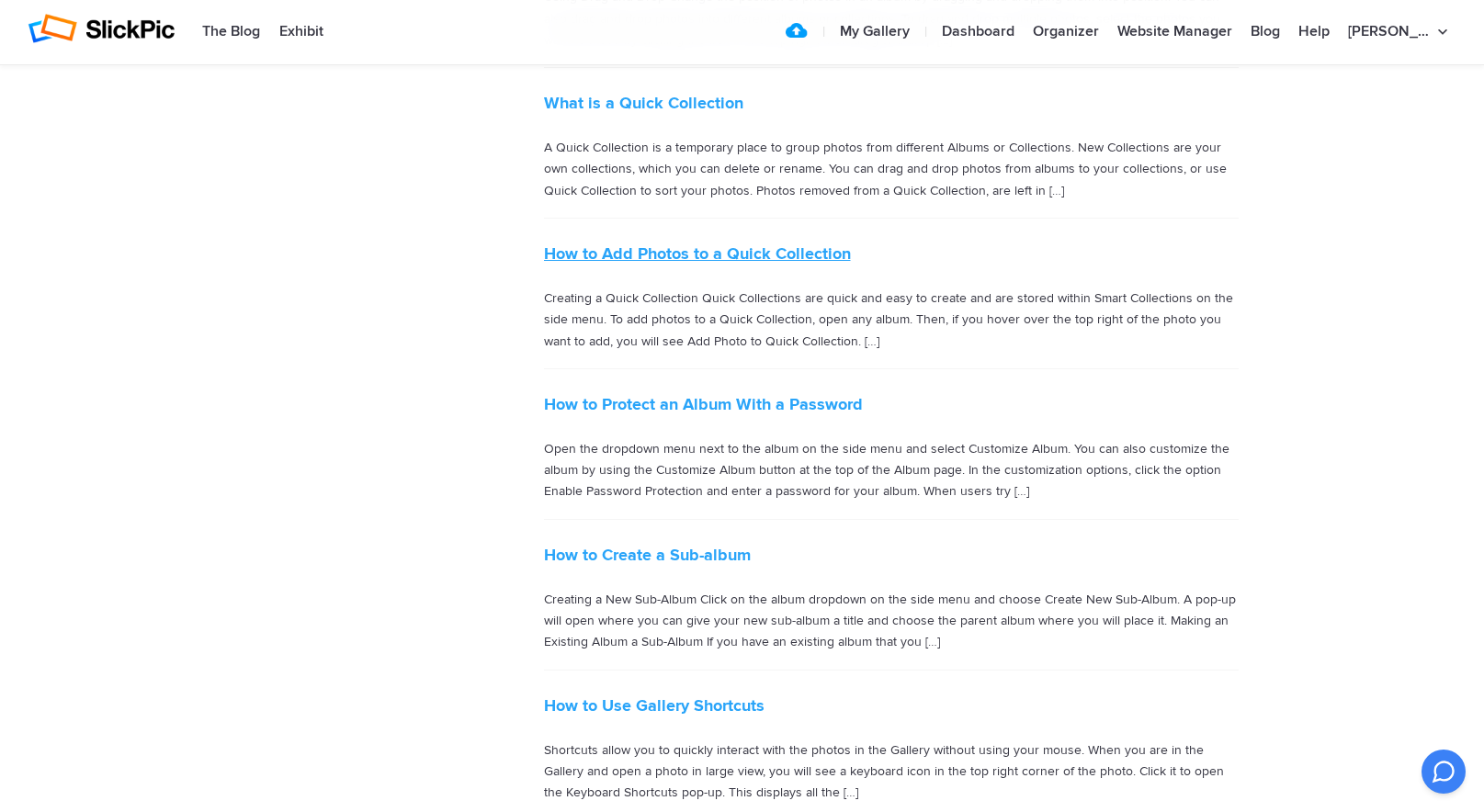 click on "How to Add Photos to a Quick Collection" at bounding box center [697, 254] 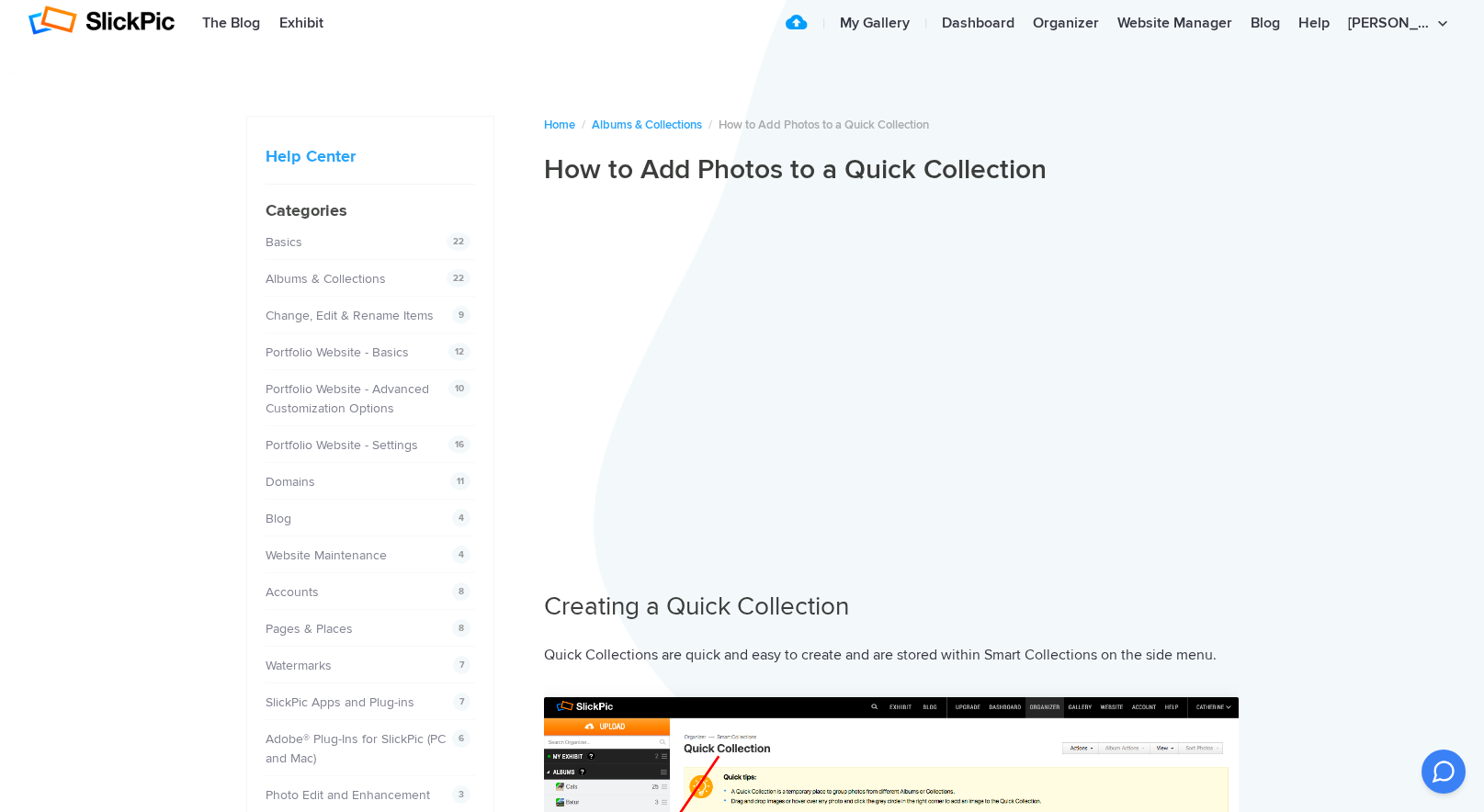 scroll, scrollTop: 0, scrollLeft: 0, axis: both 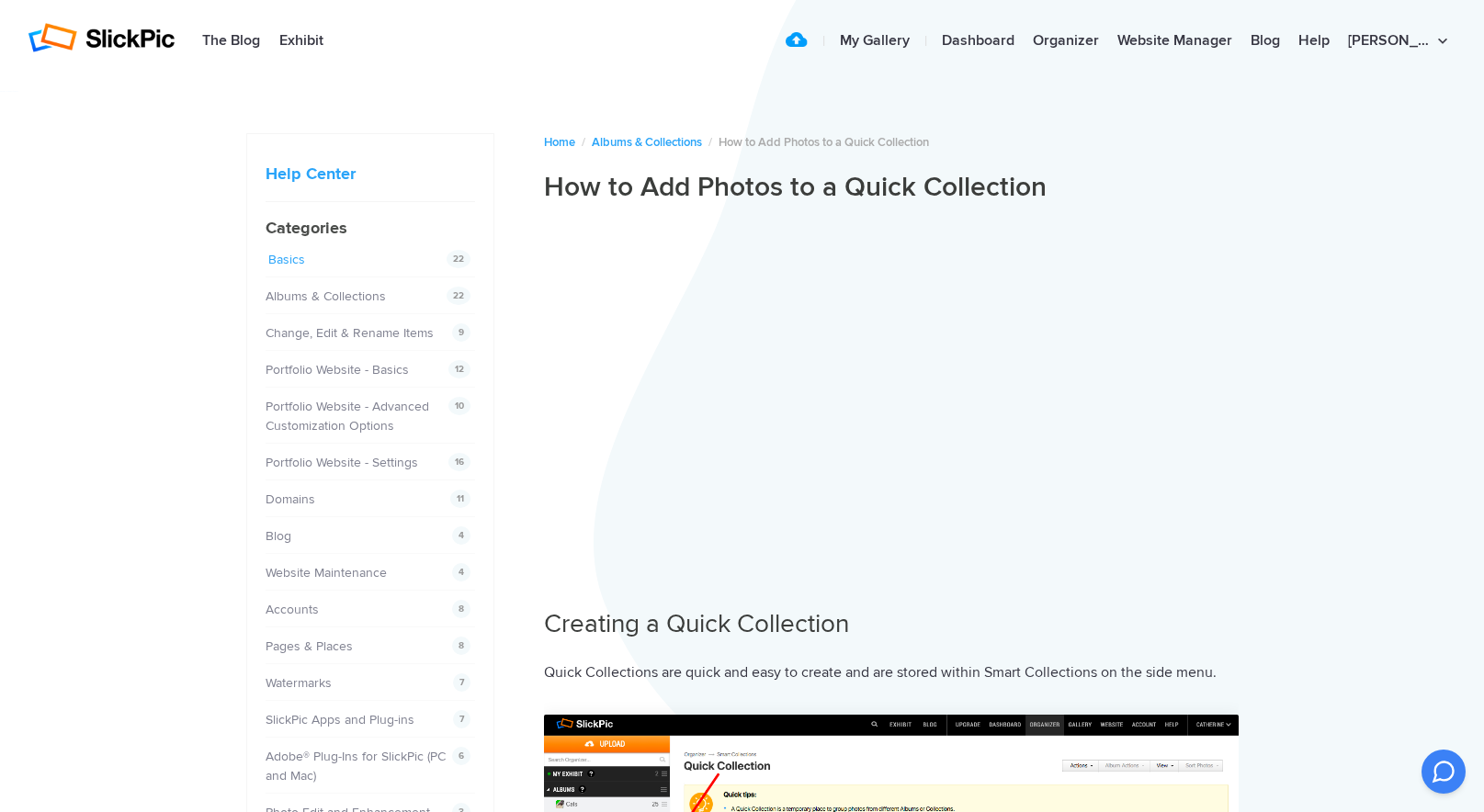click on "Basics" at bounding box center [287, 259] 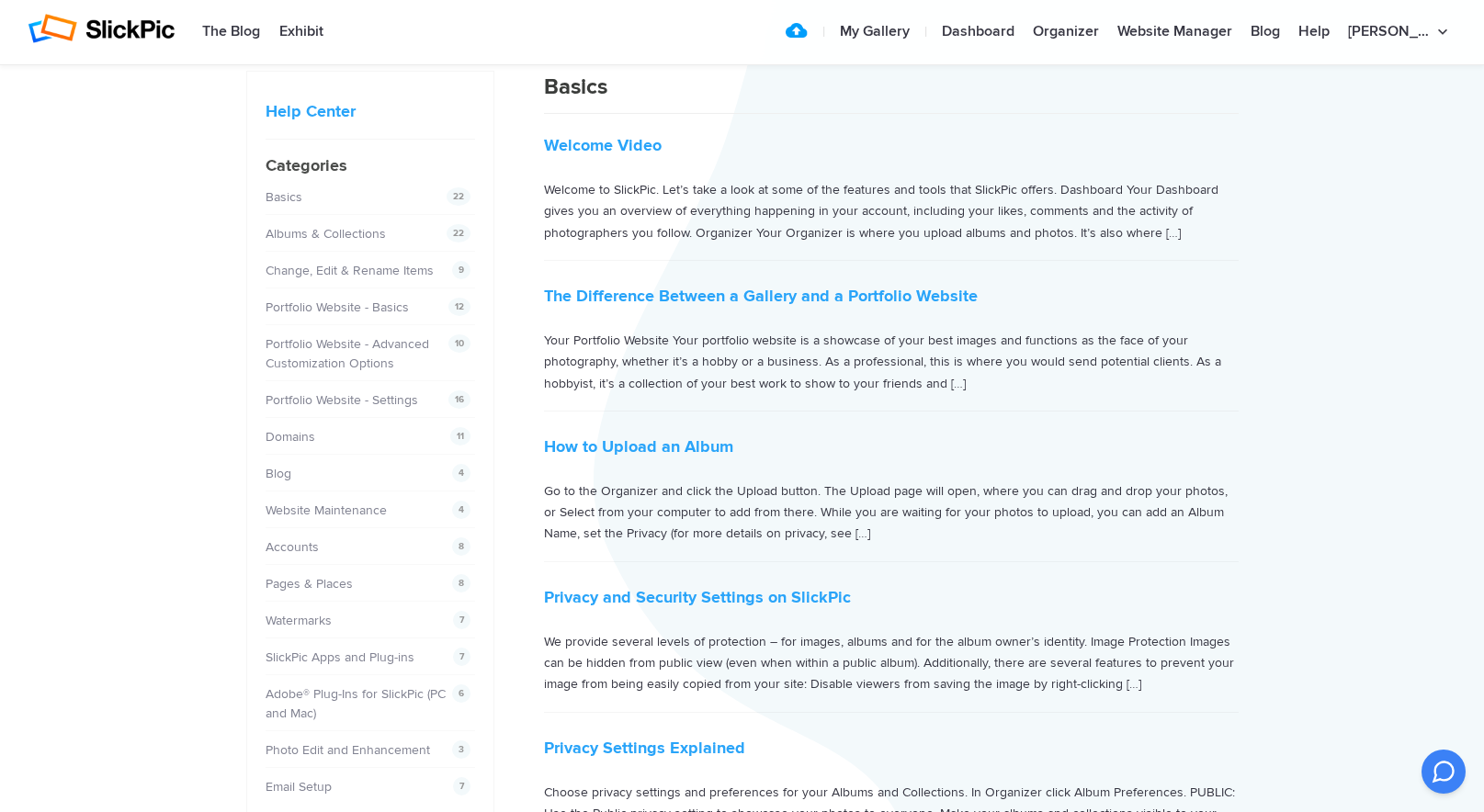 scroll, scrollTop: 0, scrollLeft: 0, axis: both 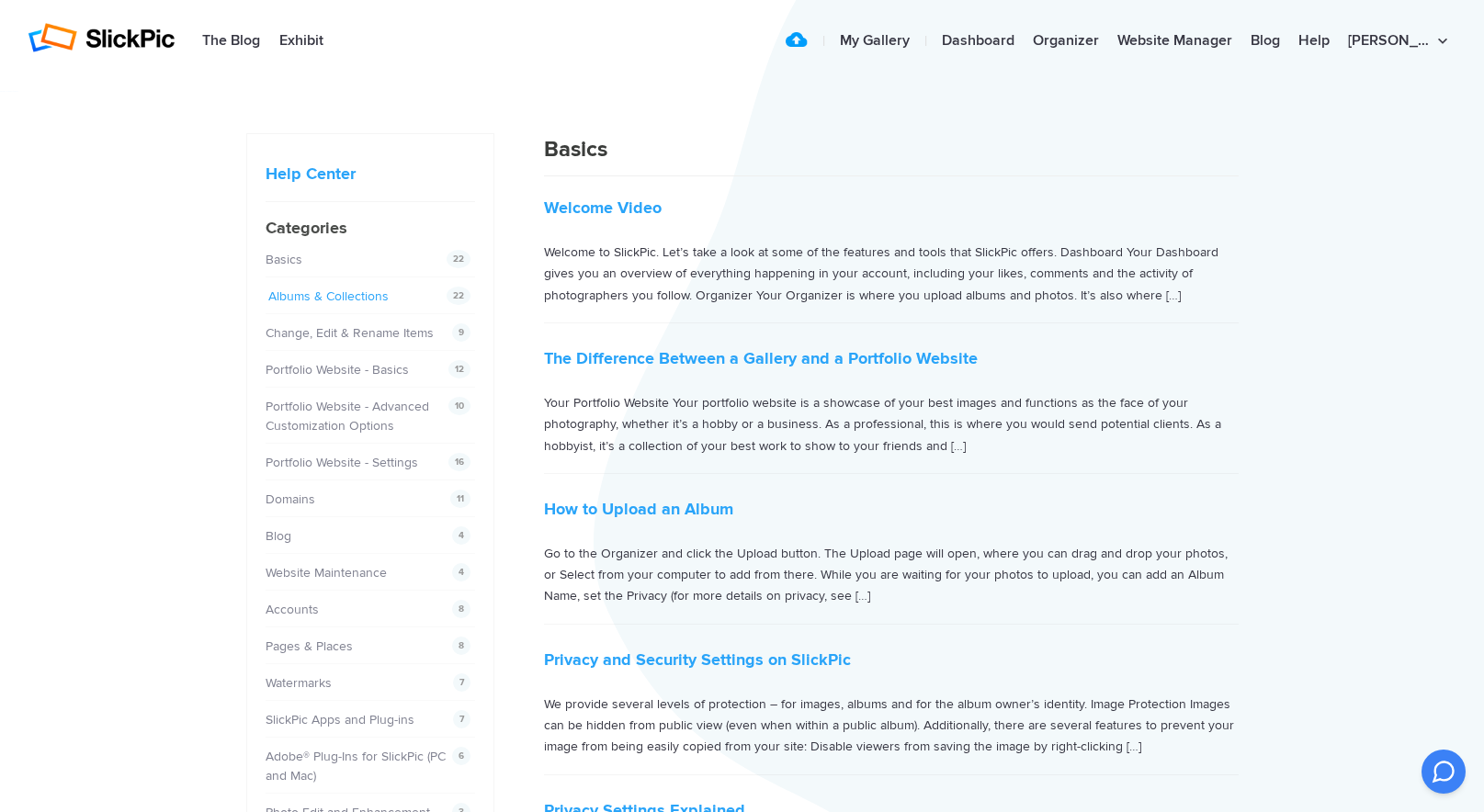 click on "Albums & Collections" at bounding box center (328, 296) 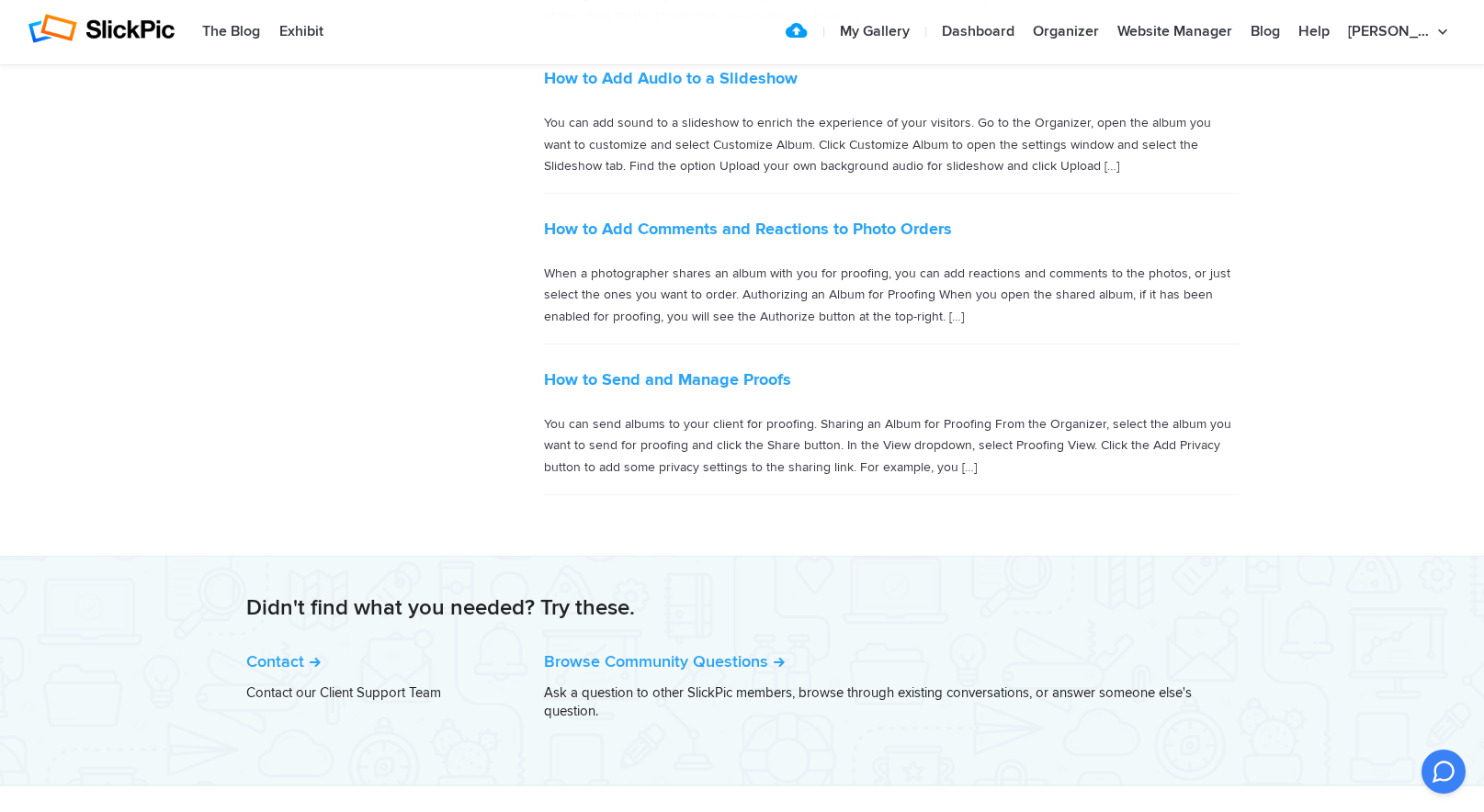 scroll, scrollTop: 3012, scrollLeft: 0, axis: vertical 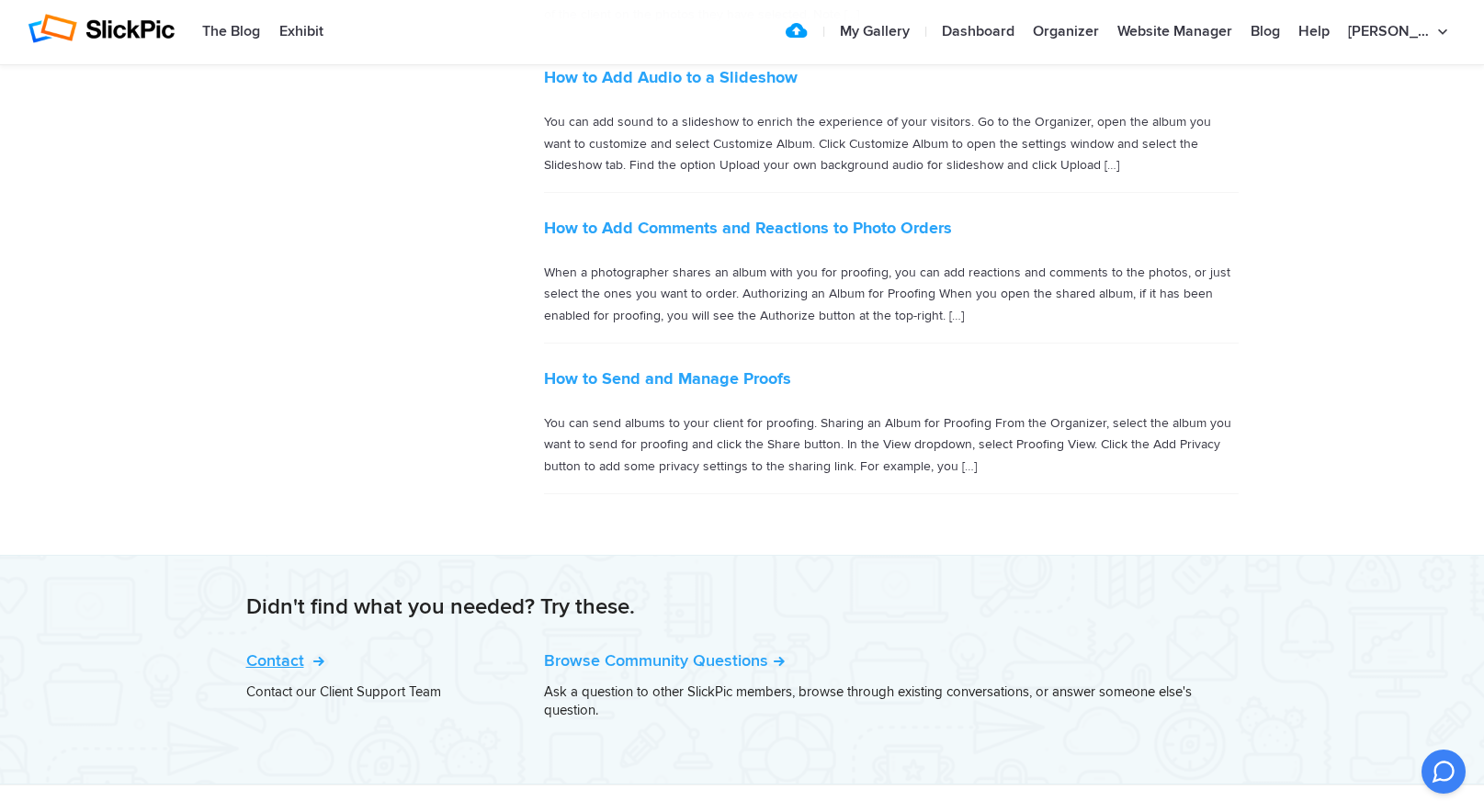 click on "Contact" at bounding box center (283, 660) 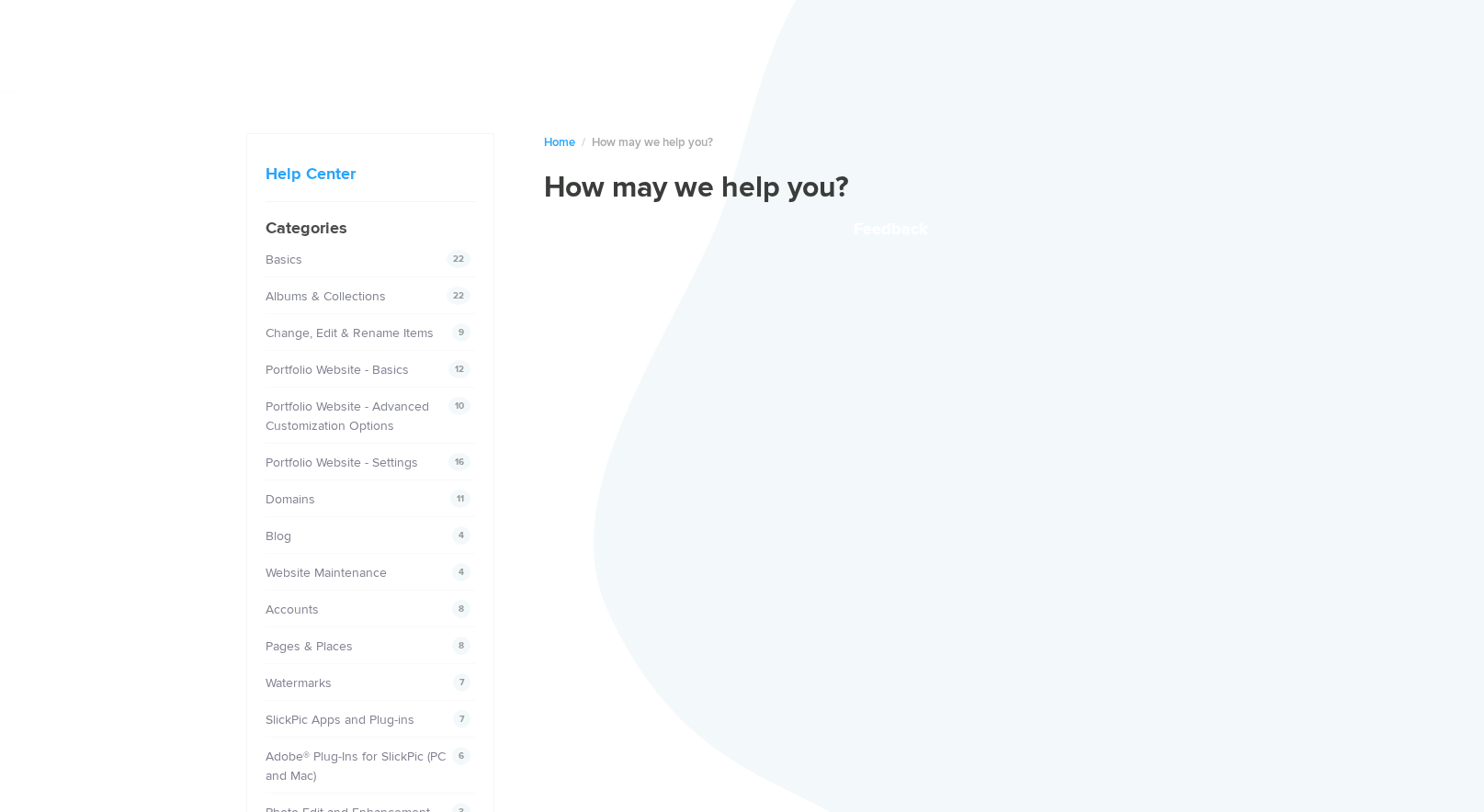 scroll, scrollTop: 0, scrollLeft: 0, axis: both 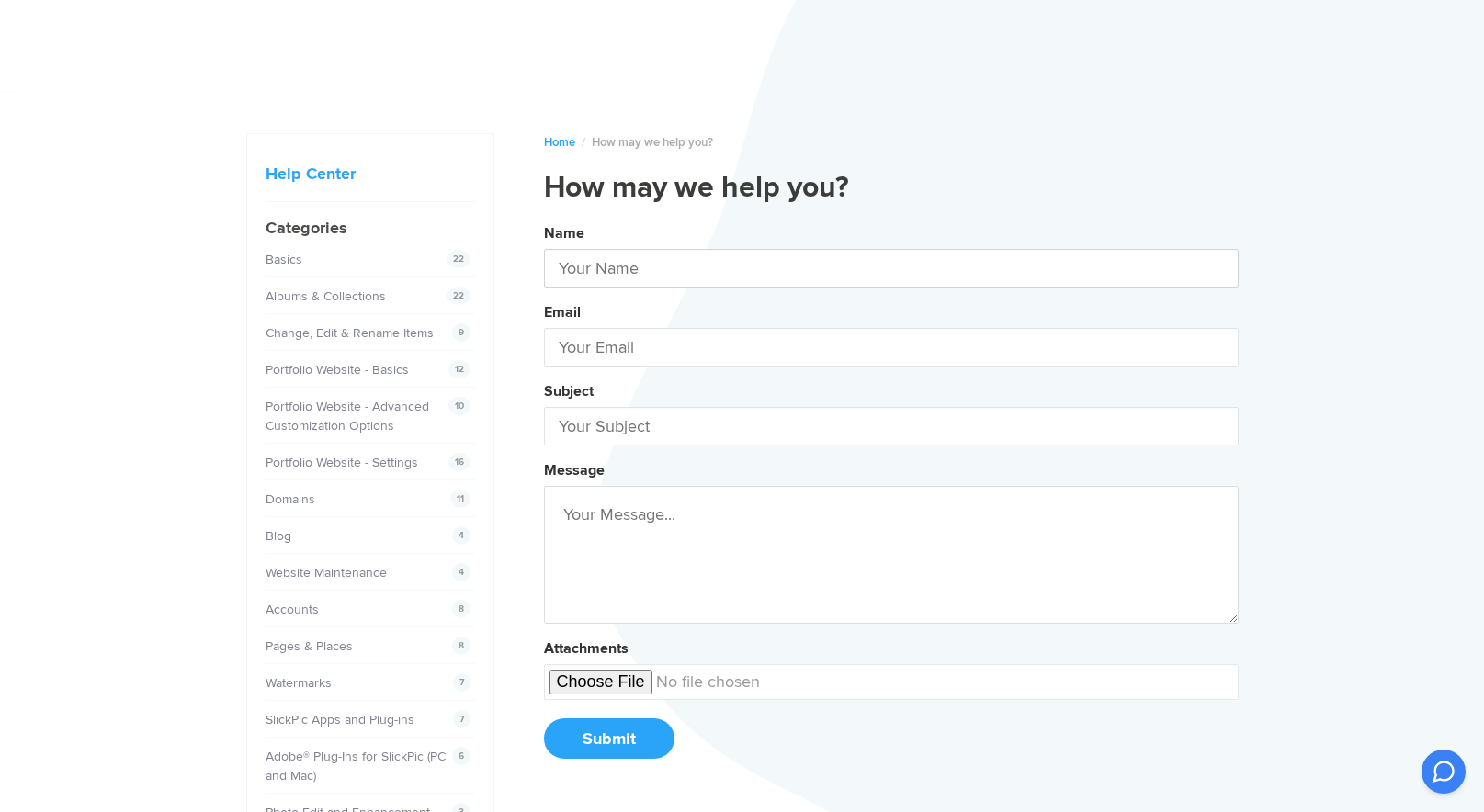 click at bounding box center [891, 268] 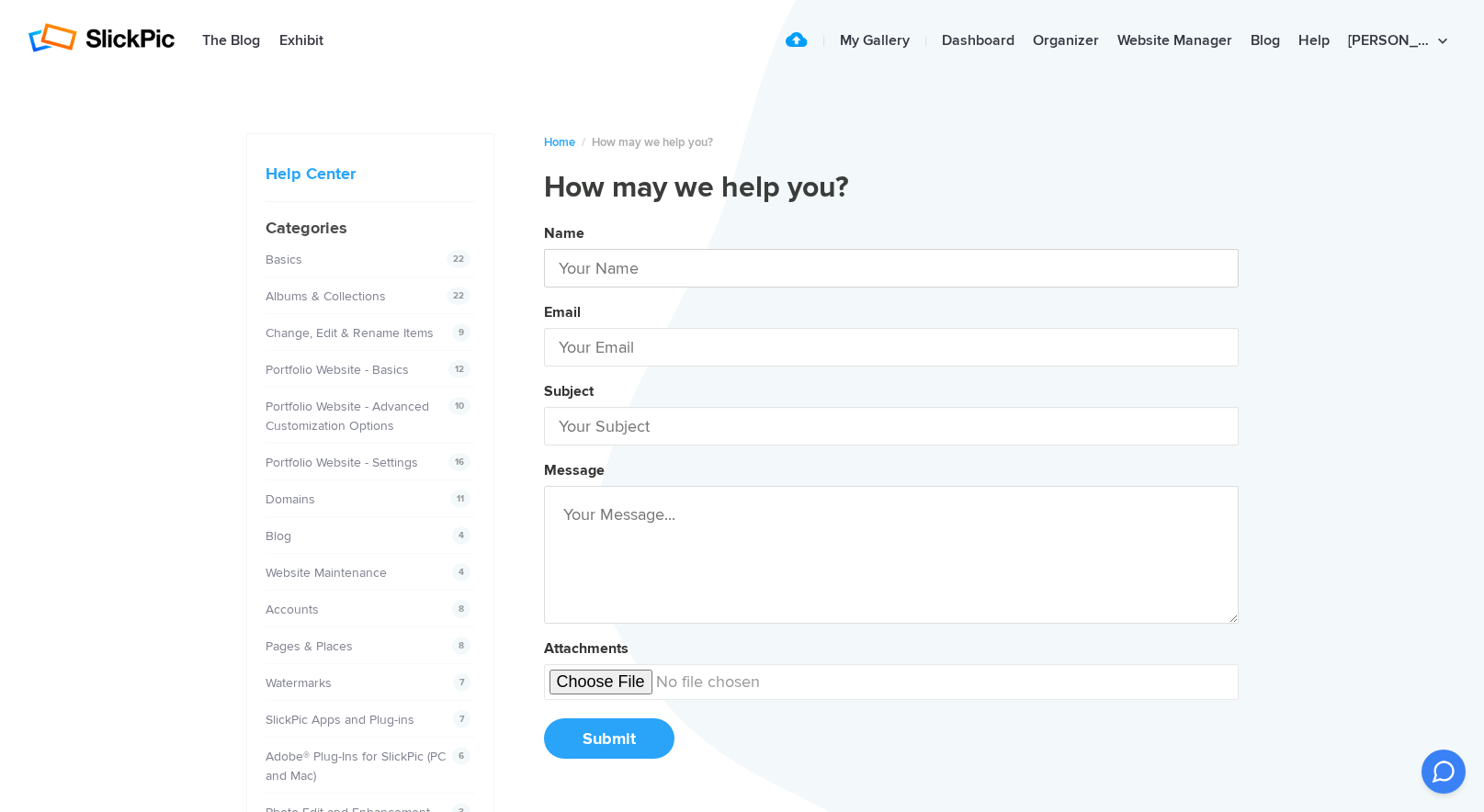 type on "[PERSON_NAME]" 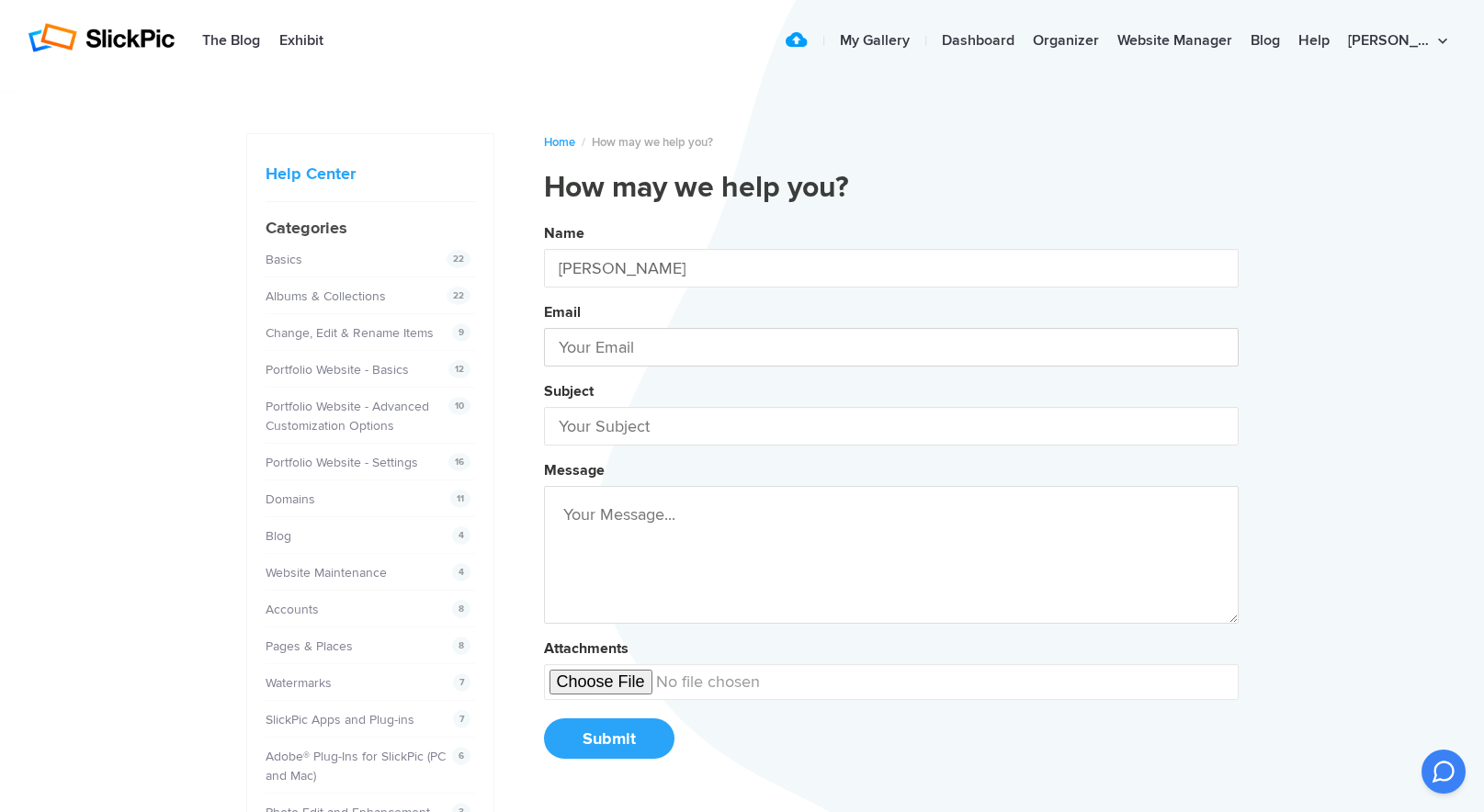 type on "[EMAIL_ADDRESS][DOMAIN_NAME]" 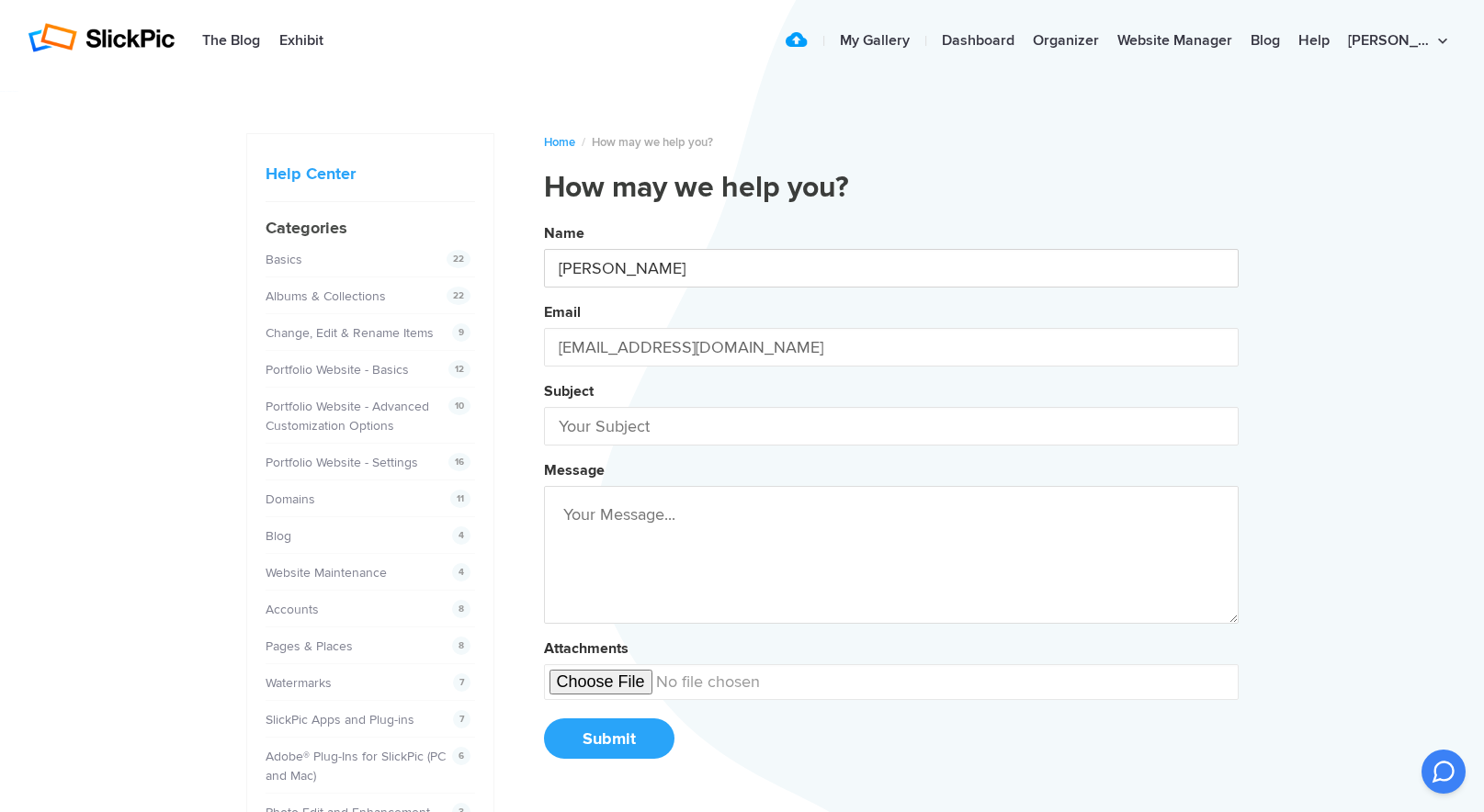 type on "[PERSON_NAME]" 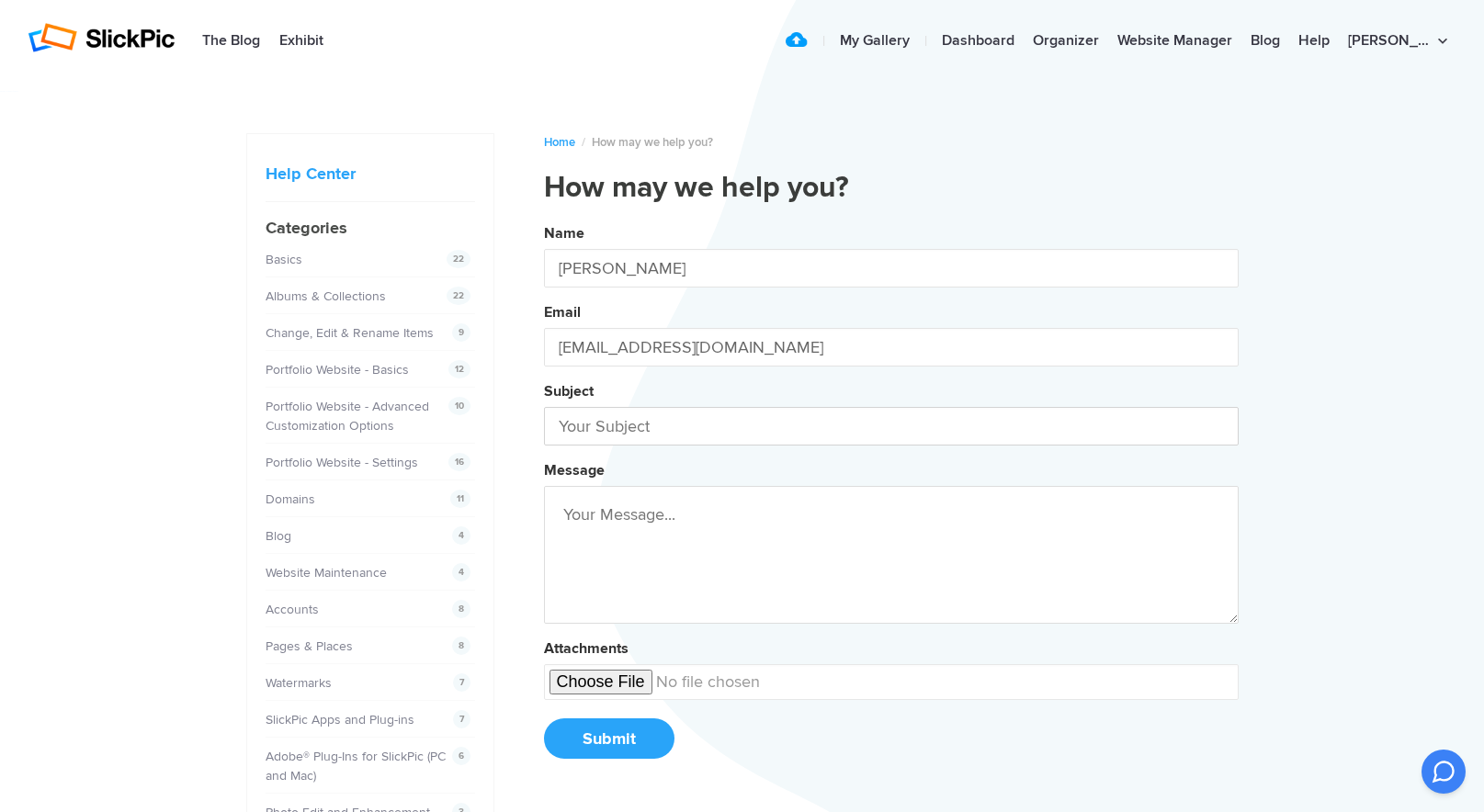 click at bounding box center (891, 426) 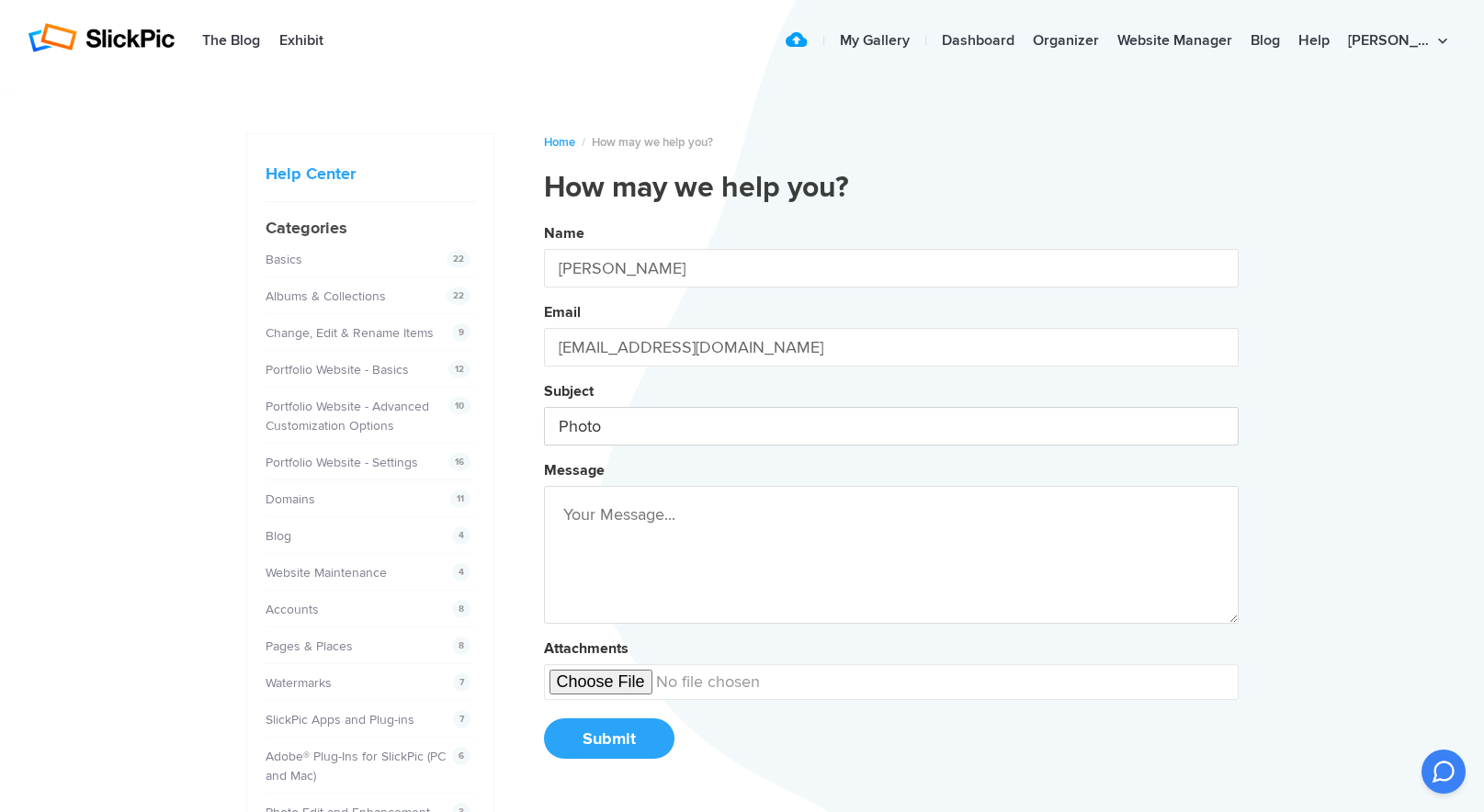 click on "Name [PERSON_NAME] Email [EMAIL_ADDRESS][DOMAIN_NAME] Subject Photo Message Attachments Submit" at bounding box center (891, 498) 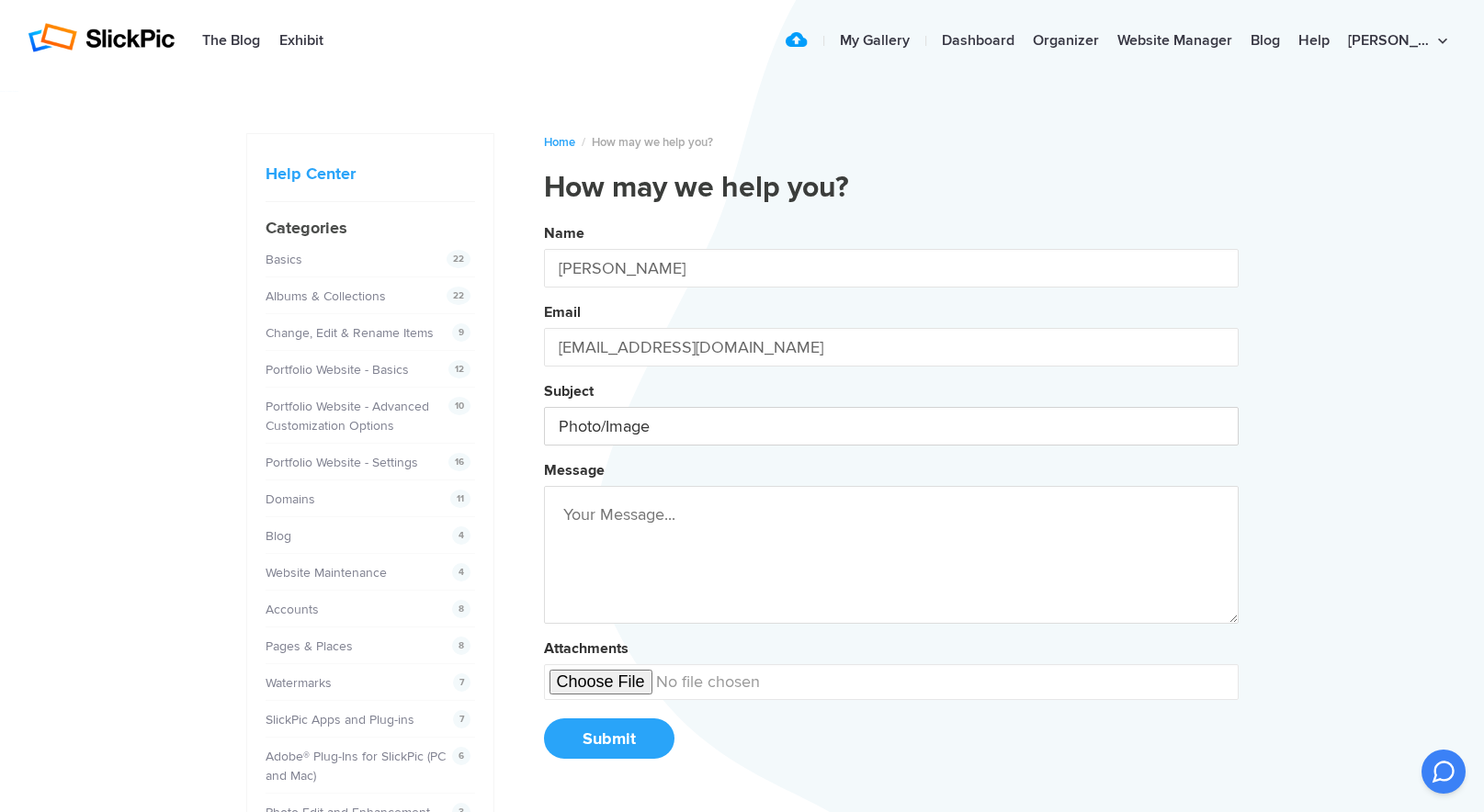 click on "Name [PERSON_NAME] Email [EMAIL_ADDRESS][DOMAIN_NAME] Subject Photo/Image Message Attachments Submit" at bounding box center [891, 498] 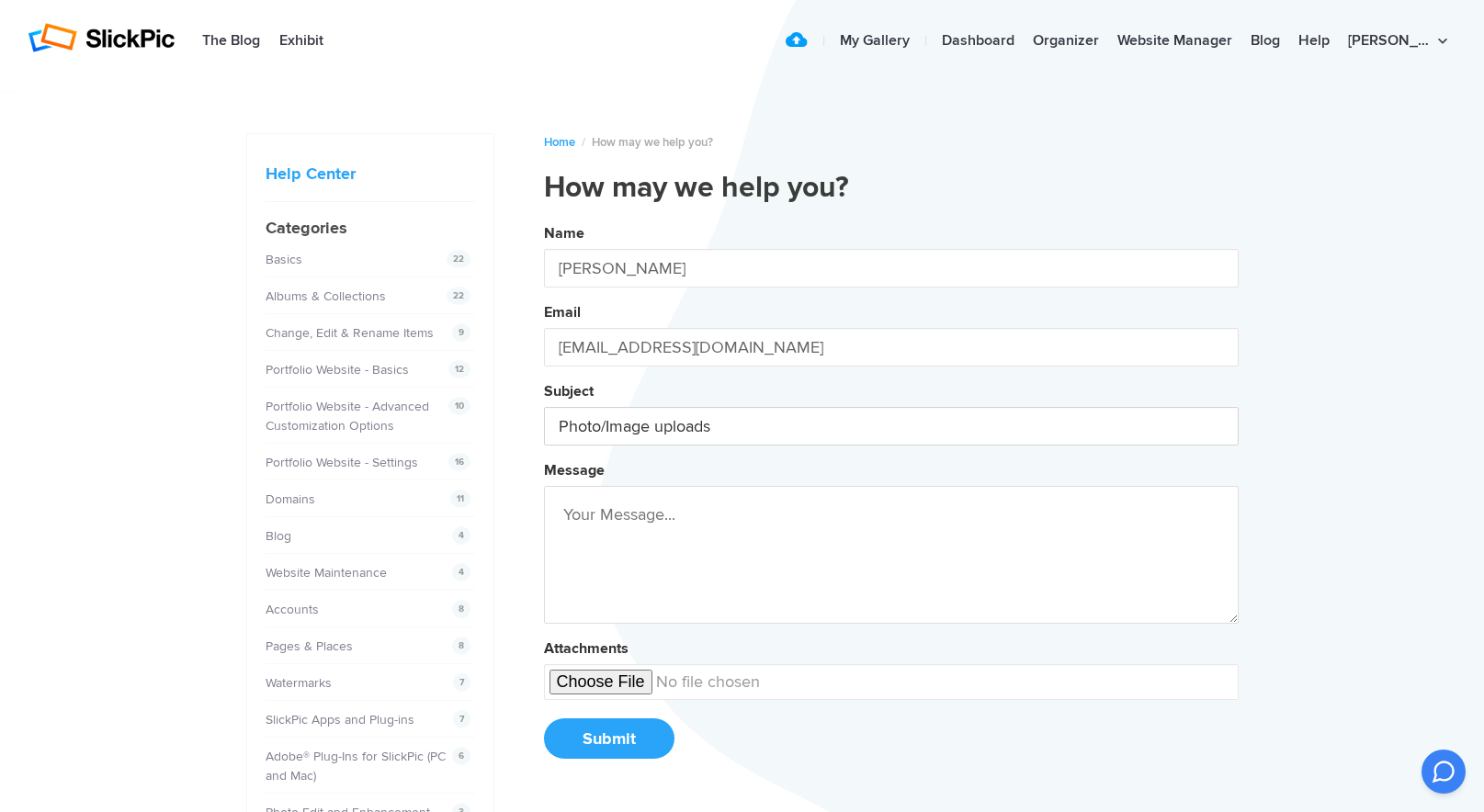 type on "Photo/Image uploads" 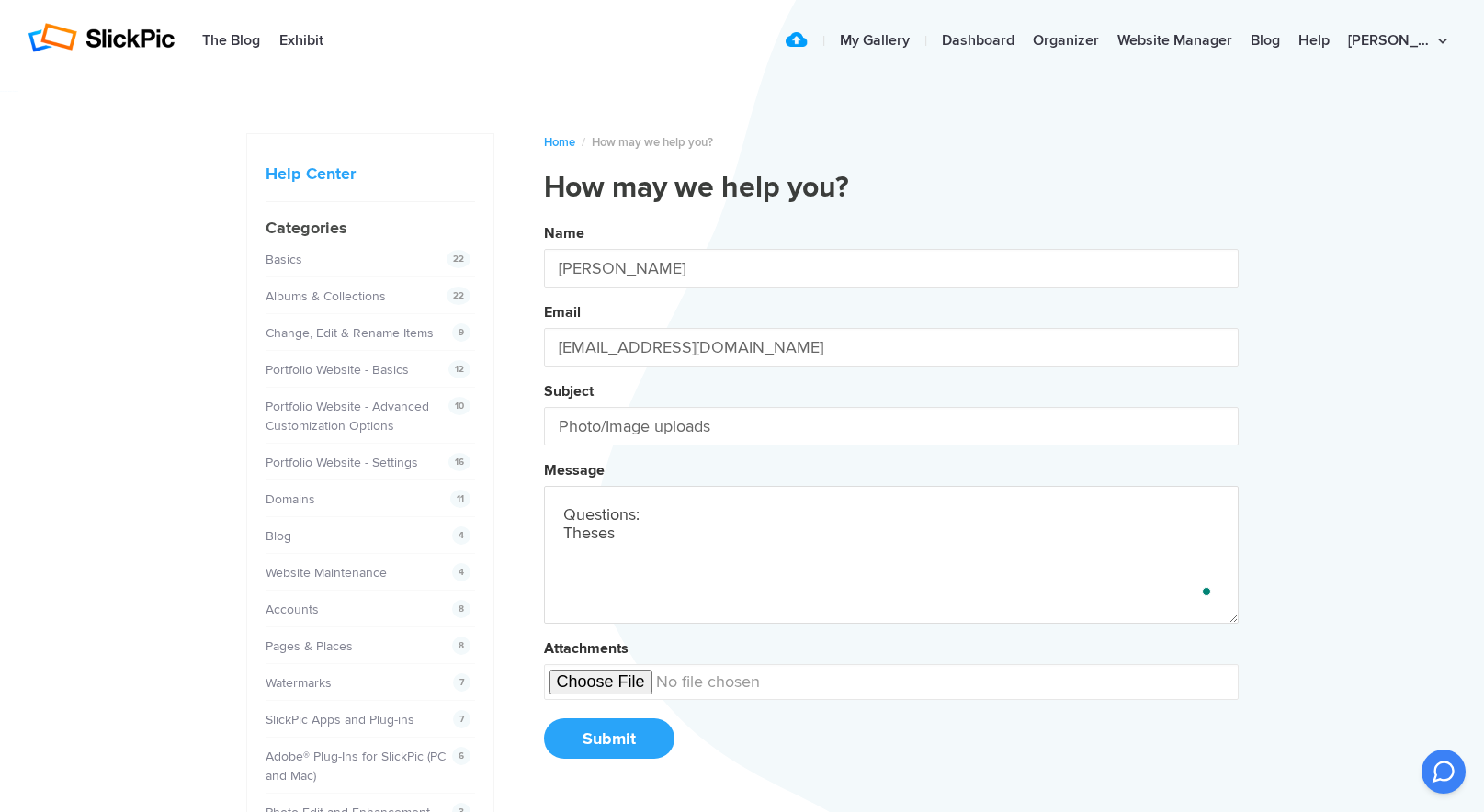 click on "Name [PERSON_NAME] Email [EMAIL_ADDRESS][DOMAIN_NAME] Subject Photo/Image uploads Message Questions:
Theses Attachments Submit" at bounding box center [891, 498] 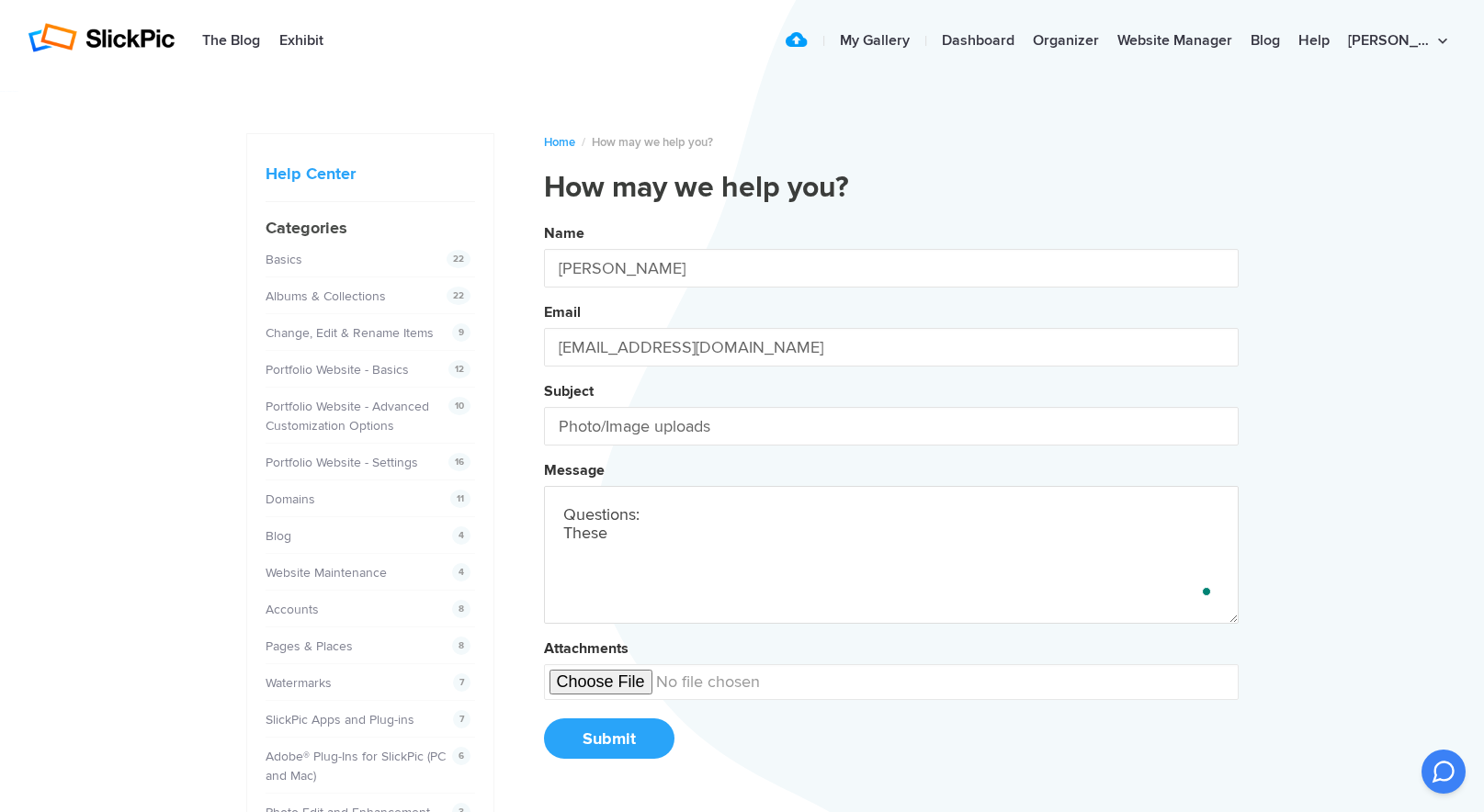 click on "Name [PERSON_NAME] Email [EMAIL_ADDRESS][DOMAIN_NAME] Subject Photo/Image uploads Message Questions:
These Attachments Submit" at bounding box center (891, 498) 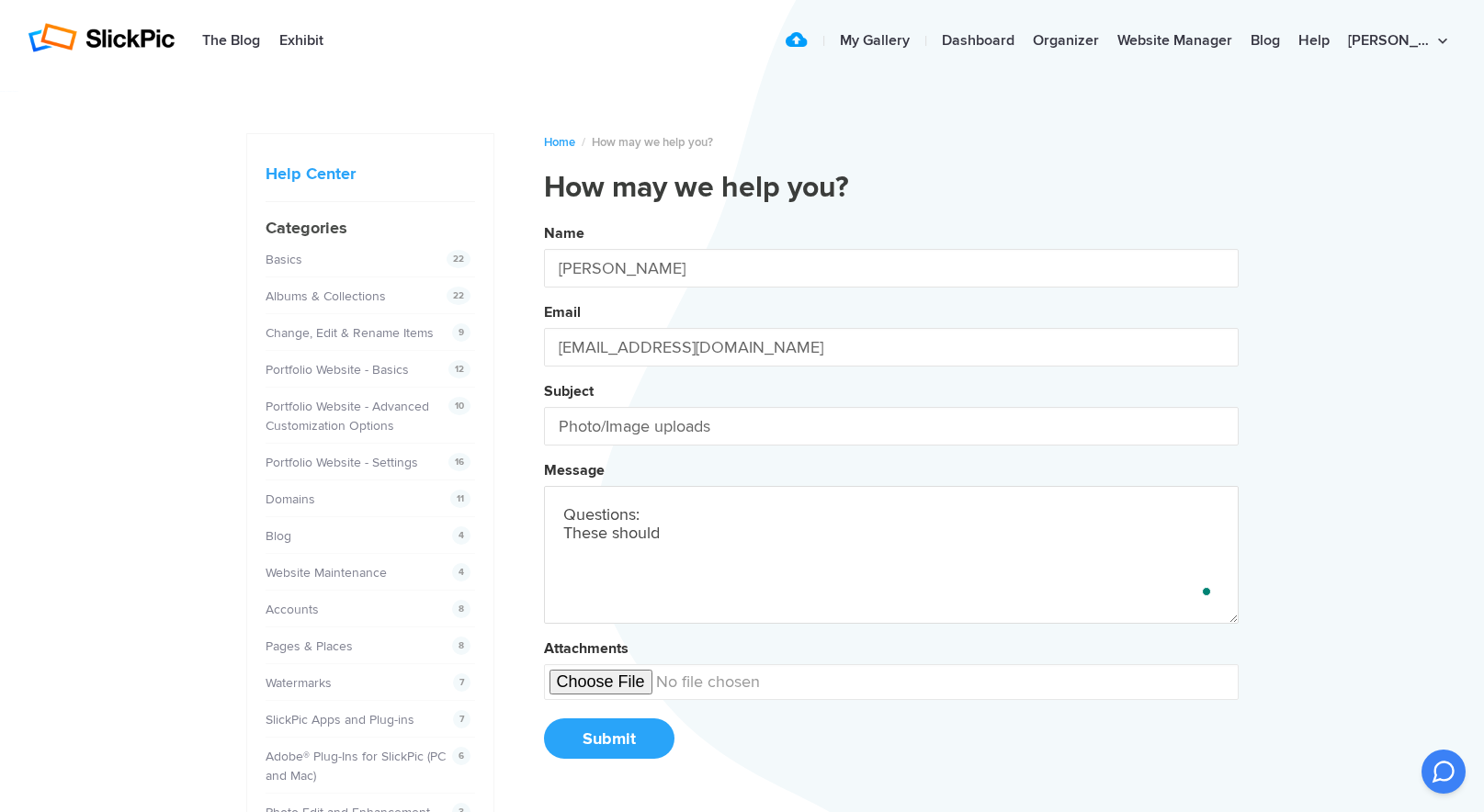 click on "Name [PERSON_NAME] Email [EMAIL_ADDRESS][DOMAIN_NAME] Subject Photo/Image uploads Message Questions:
These should Attachments Submit" at bounding box center (891, 498) 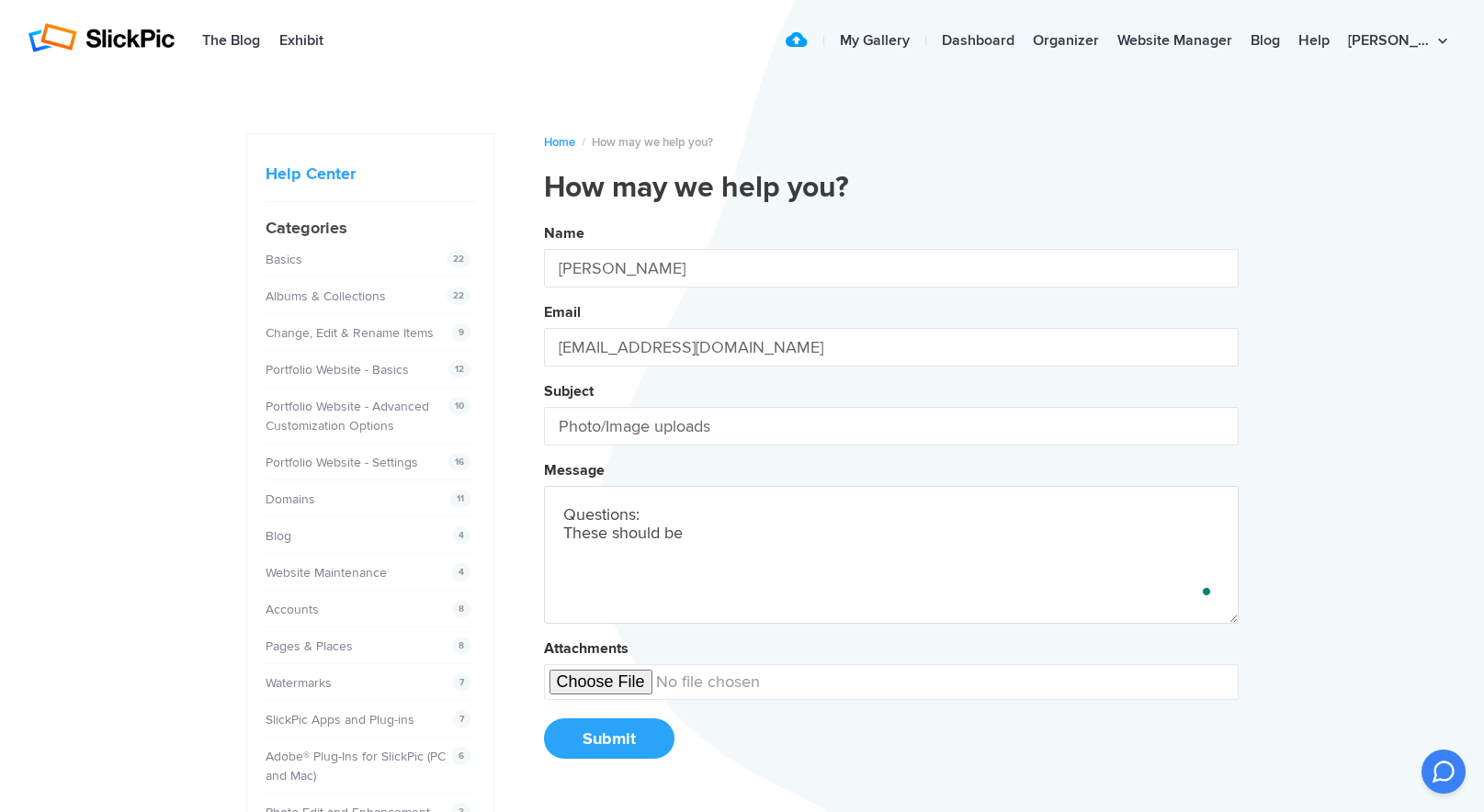click on "Name [PERSON_NAME] Email [EMAIL_ADDRESS][DOMAIN_NAME] Subject Photo/Image uploads Message Questions:
These should be Attachments Submit" at bounding box center (891, 498) 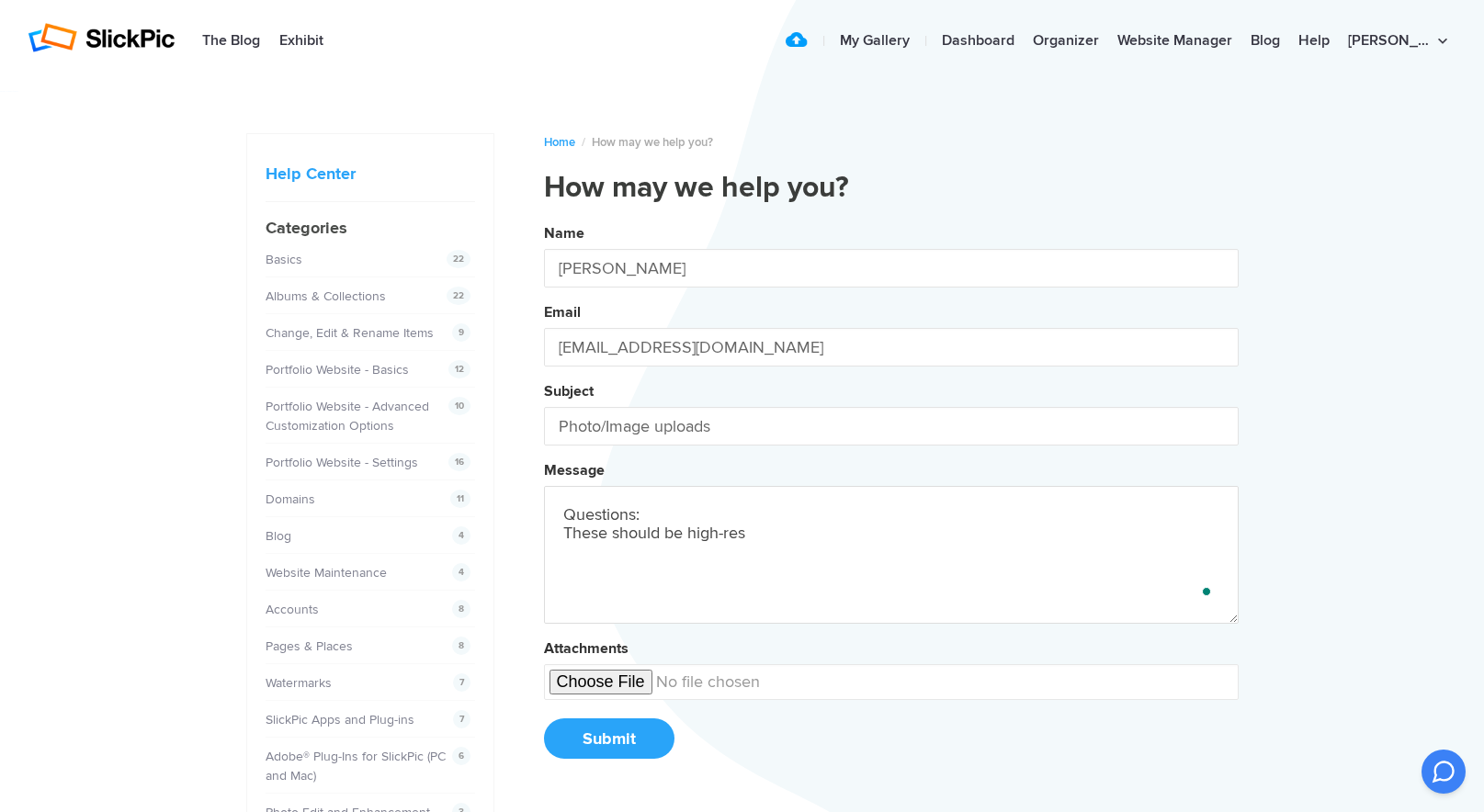 click on "Name [PERSON_NAME] Email [EMAIL_ADDRESS][DOMAIN_NAME] Subject Photo/Image uploads Message Questions:
These should be high-res Attachments Submit" at bounding box center [891, 498] 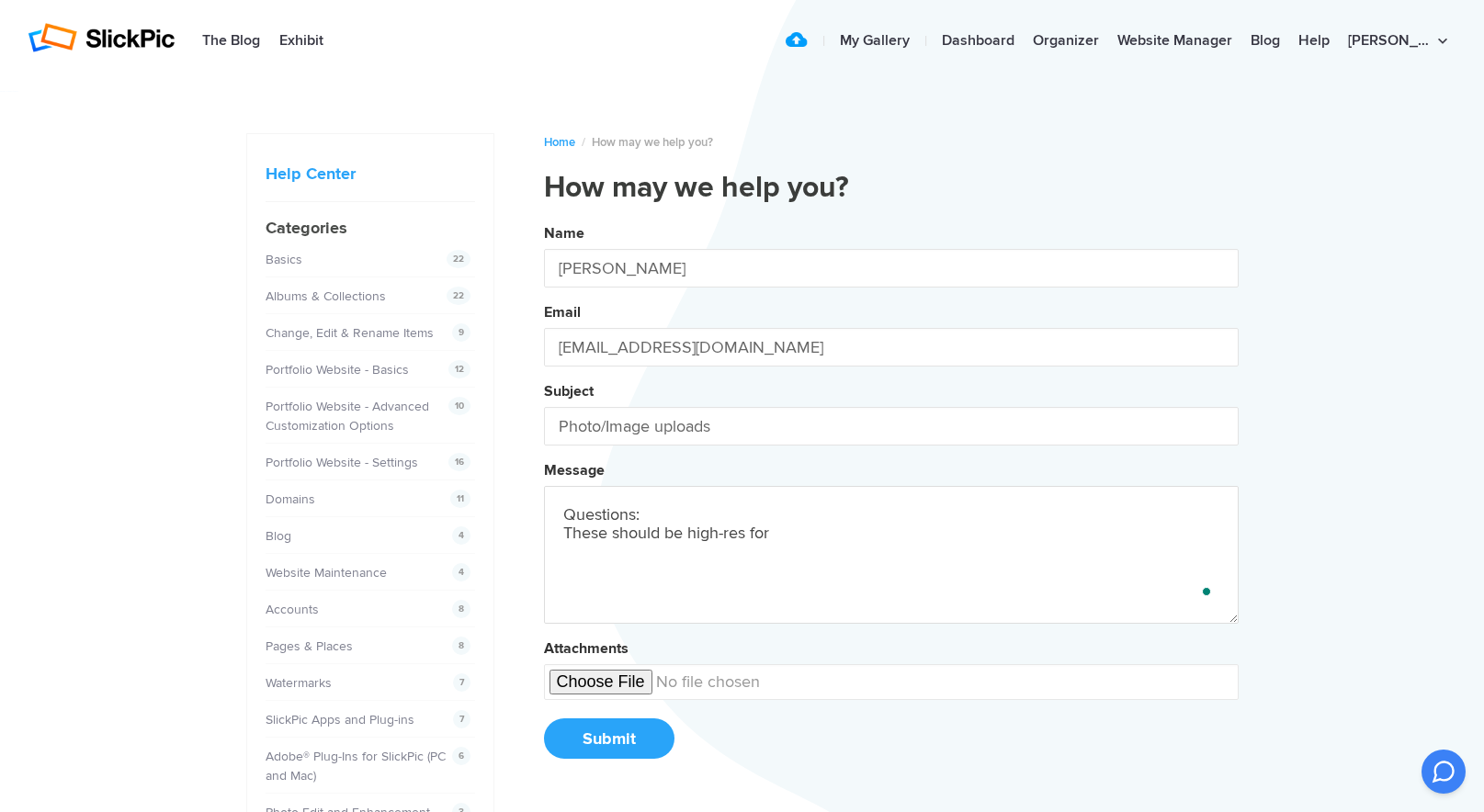click on "Name [PERSON_NAME] Email [EMAIL_ADDRESS][DOMAIN_NAME] Subject Photo/Image uploads Message Questions:
These should be high-res for Attachments Submit" at bounding box center (891, 498) 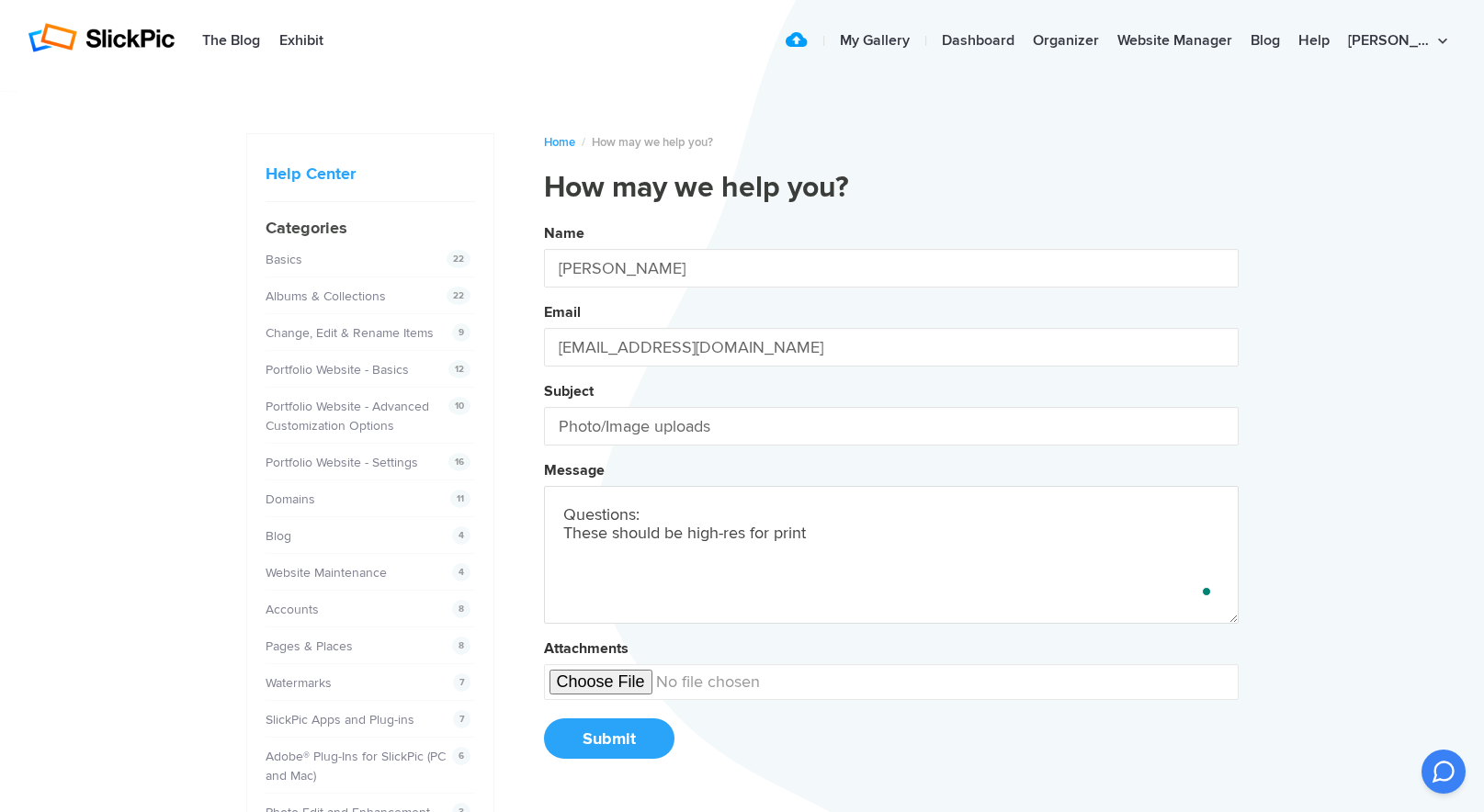 click on "Name [PERSON_NAME] Email [EMAIL_ADDRESS][DOMAIN_NAME] Subject Photo/Image uploads Message Questions:
These should be high-res for print Attachments Submit" at bounding box center [891, 498] 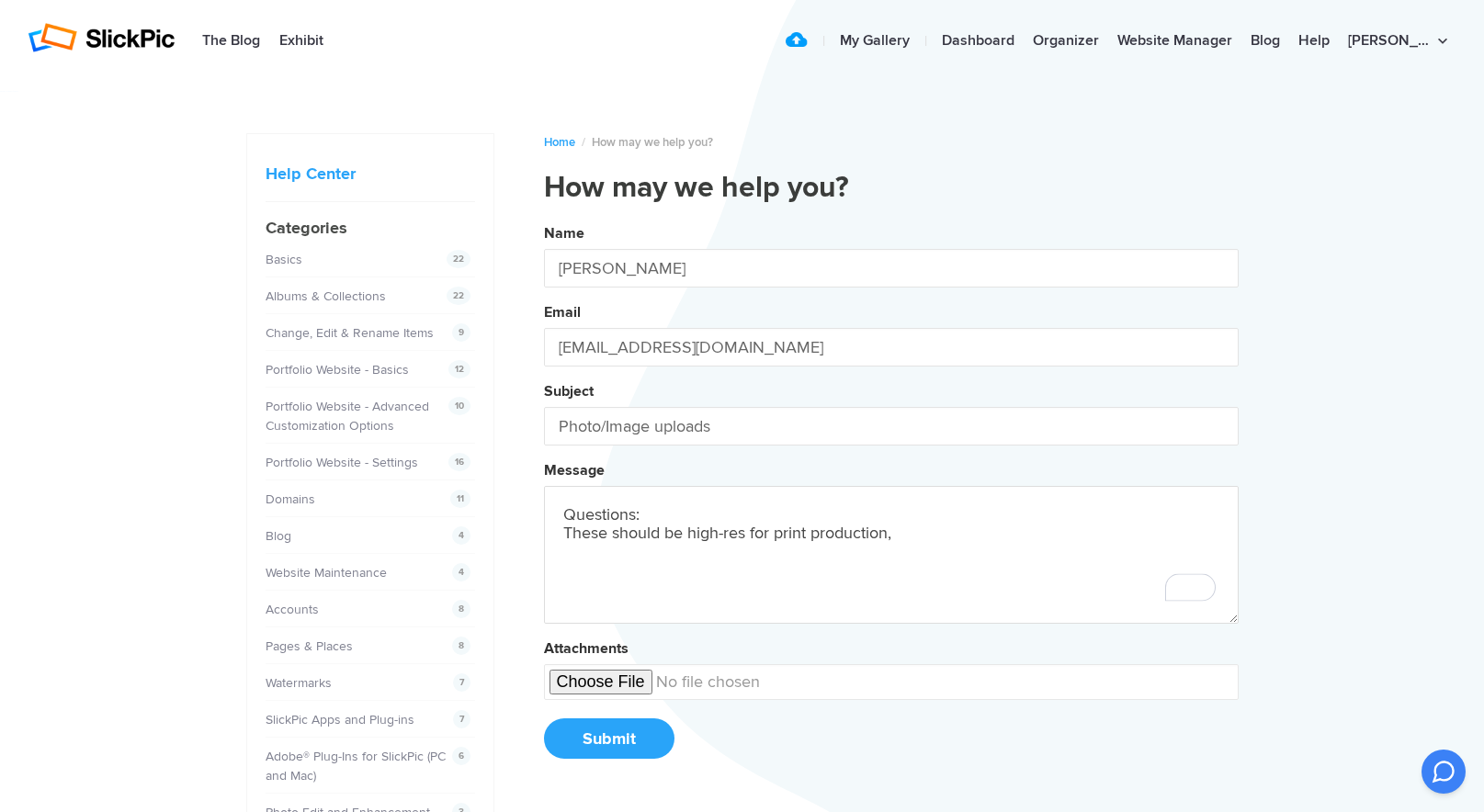 click on "Name [PERSON_NAME] Email [EMAIL_ADDRESS][DOMAIN_NAME] Subject Photo/Image uploads Message Questions:
These should be high-res for print production, Attachments Submit" at bounding box center (891, 498) 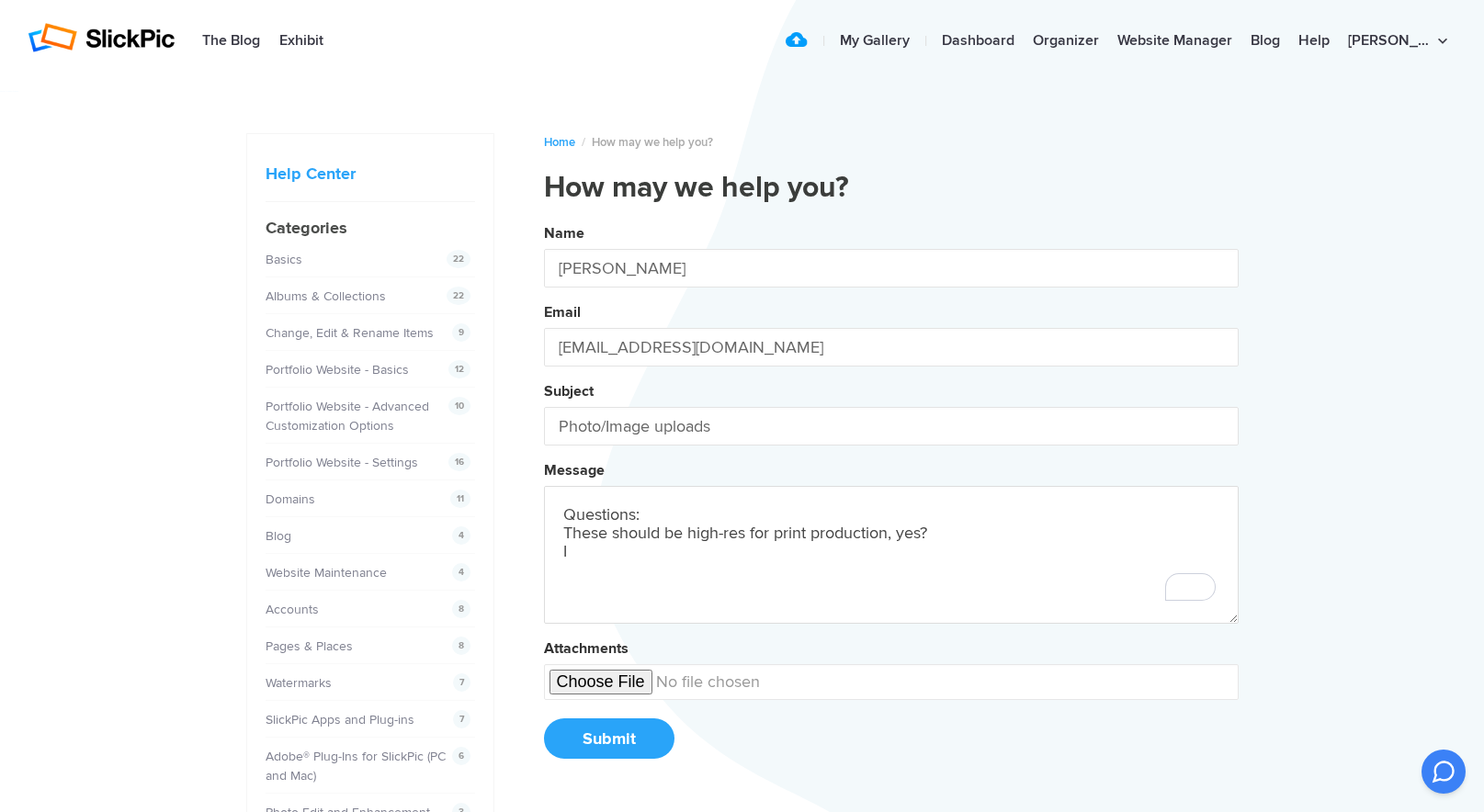 click on "Name [PERSON_NAME] Email [EMAIL_ADDRESS][DOMAIN_NAME] Subject Photo/Image uploads Message Questions:
These should be high-res for print production, yes?
I Attachments Submit" at bounding box center (891, 498) 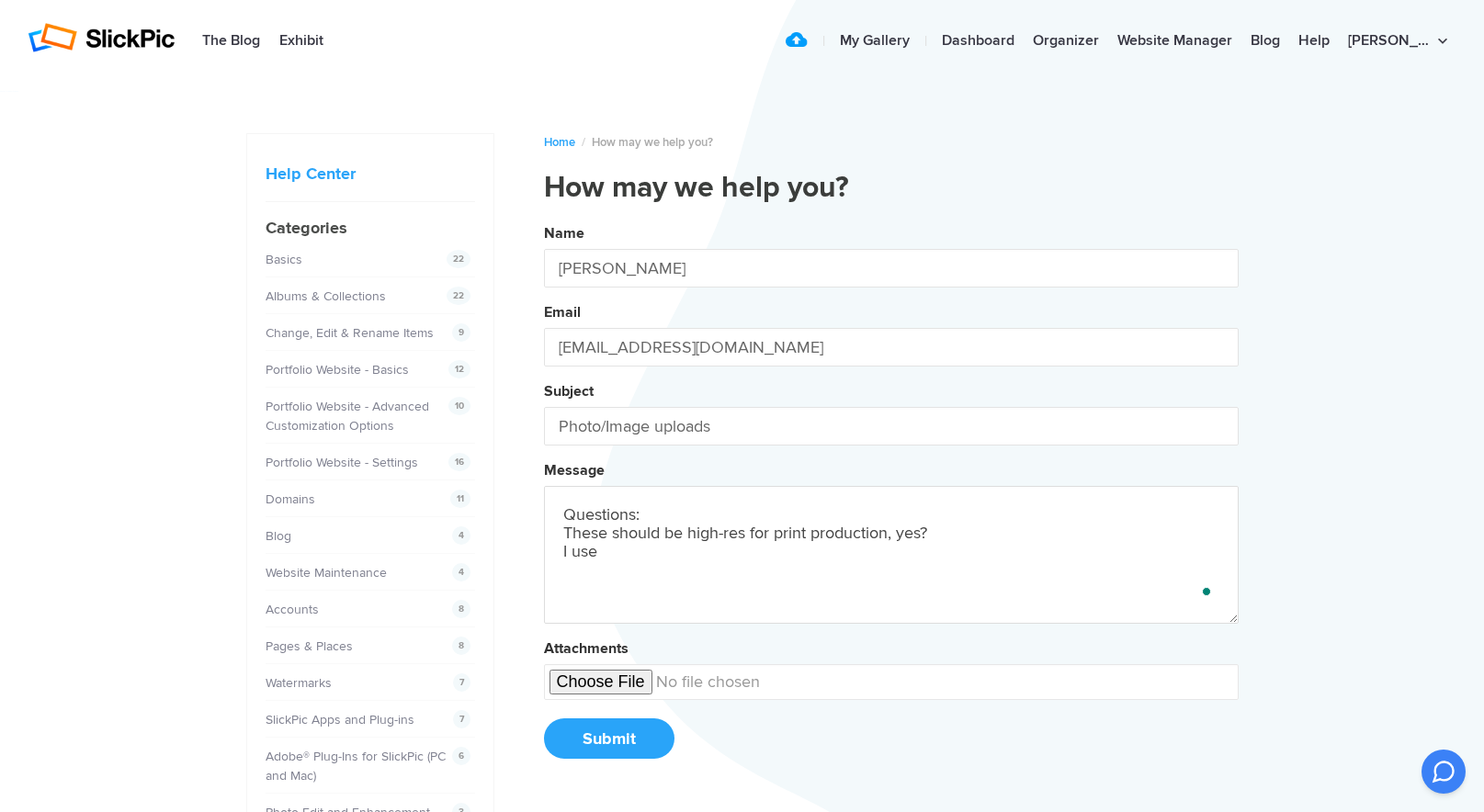 click on "Name [PERSON_NAME] Email [EMAIL_ADDRESS][DOMAIN_NAME] Subject Photo/Image uploads Message Questions:
These should be high-res for print production, yes?
I use Attachments Submit" at bounding box center [891, 498] 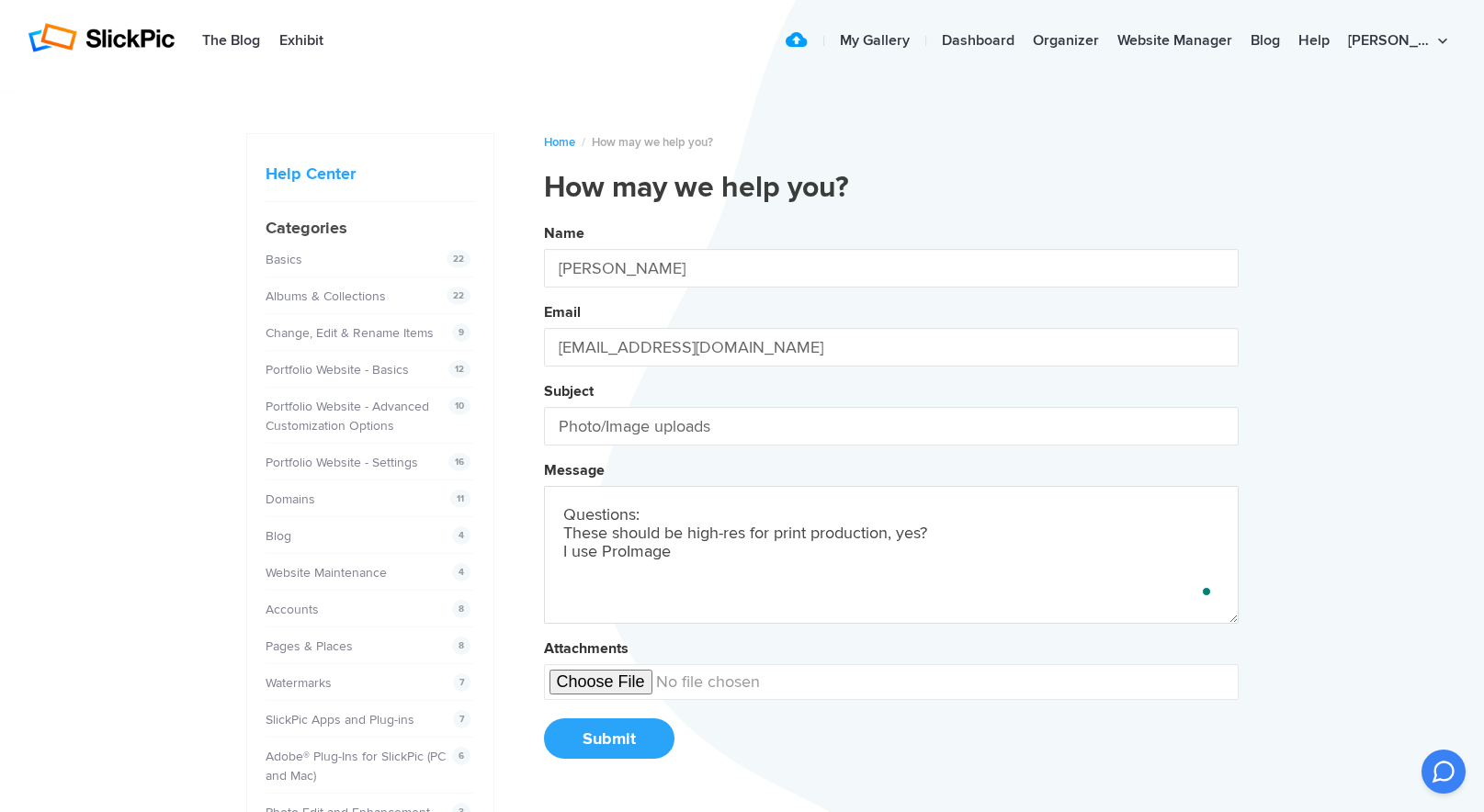 click on "Name [PERSON_NAME] Email [EMAIL_ADDRESS][DOMAIN_NAME] Subject Photo/Image uploads Message Questions:
These should be high-res for print production, yes?
I use ProImage Attachments Submit" at bounding box center [891, 498] 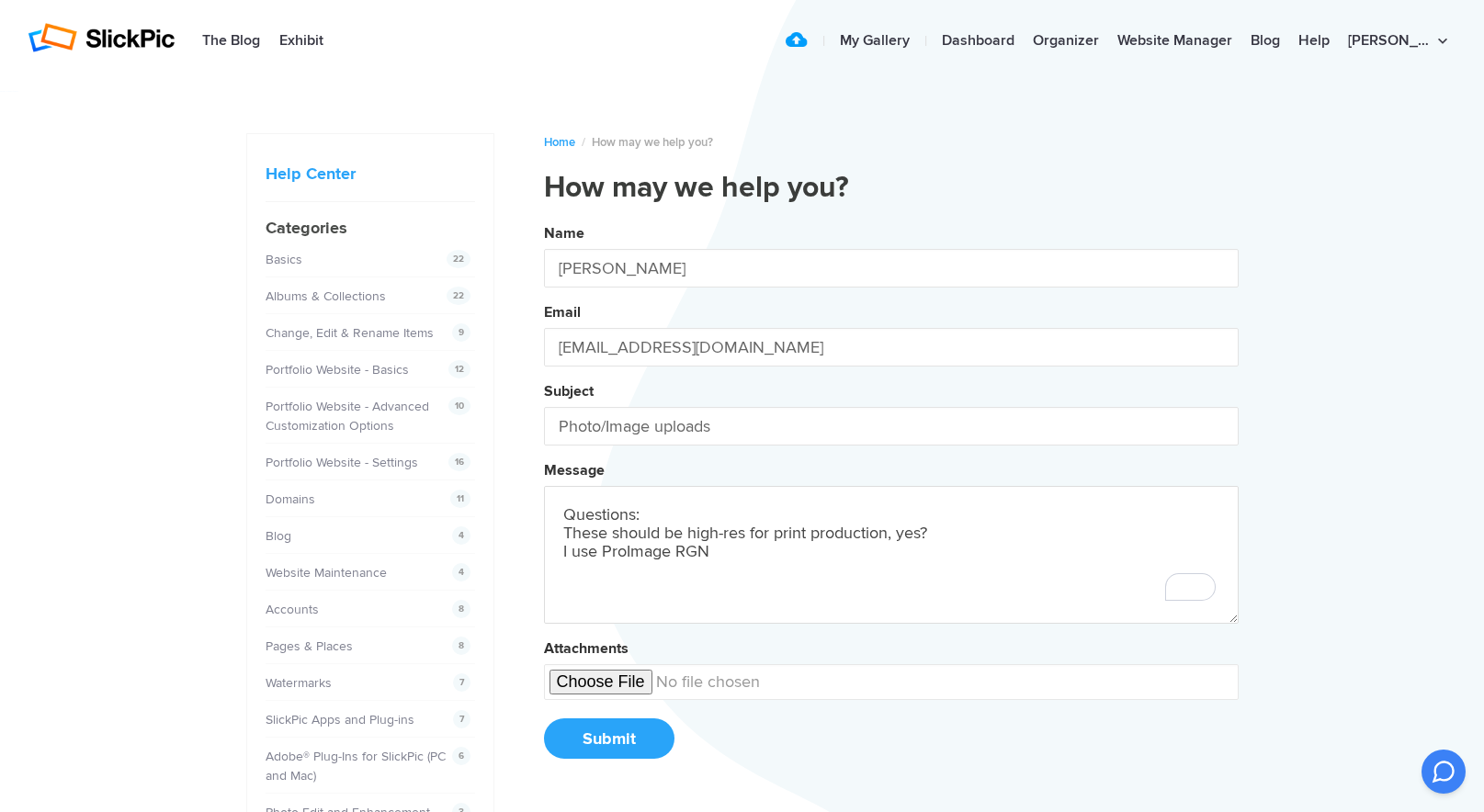 click on "Questions:
These should be high-res for print production, yes?
I use ProImage RGN" at bounding box center [891, 555] 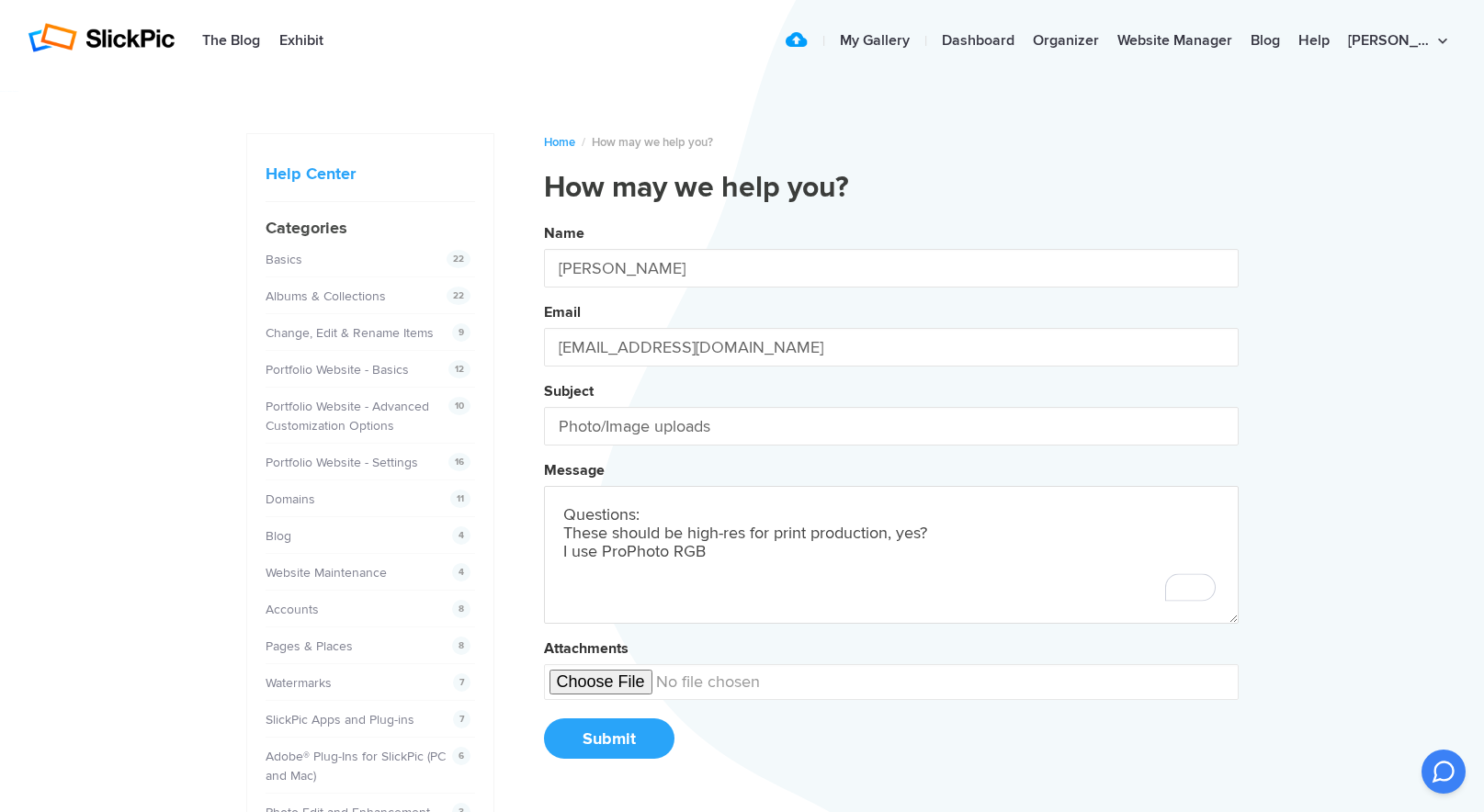 click on "Name [PERSON_NAME] Email [EMAIL_ADDRESS][DOMAIN_NAME] Subject Photo/Image uploads Message Questions:
These should be high-res for print production, yes?
I use ProPhoto RGB Attachments Submit" at bounding box center (891, 498) 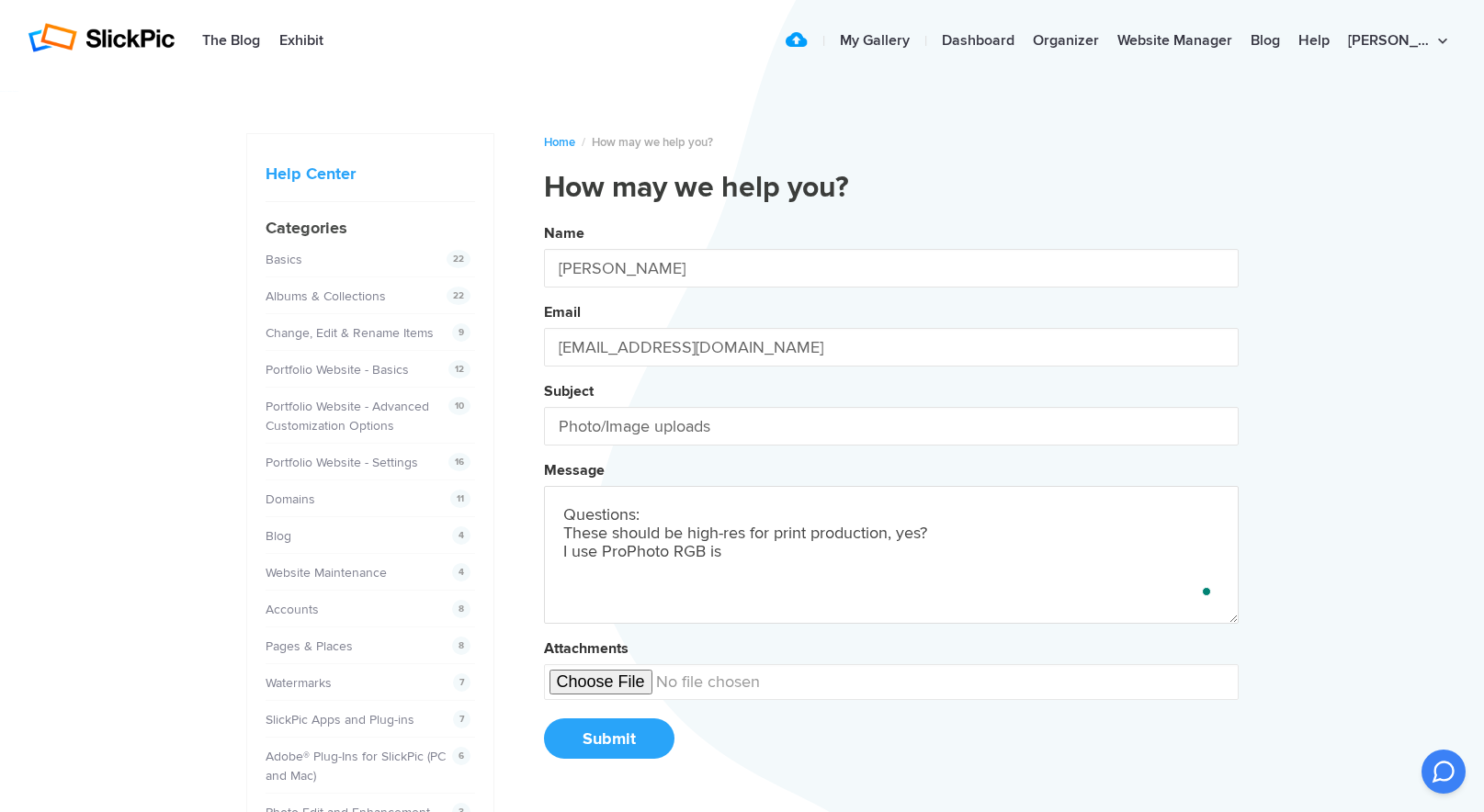 click on "Name [PERSON_NAME] Email [EMAIL_ADDRESS][DOMAIN_NAME] Subject Photo/Image uploads Message Questions:
These should be high-res for print production, yes?
I use ProPhoto RGB is Attachments Submit" at bounding box center [891, 498] 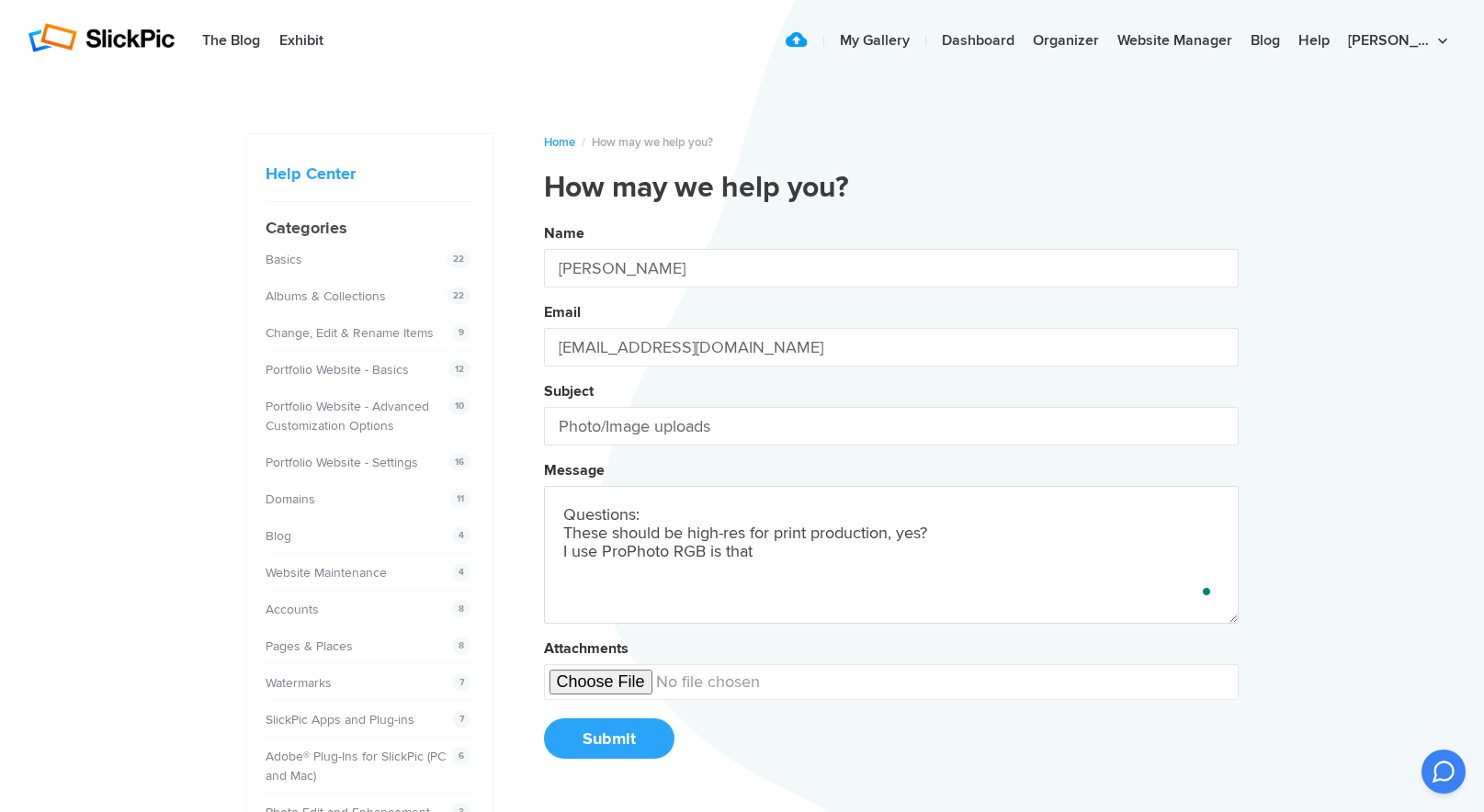click on "Name [PERSON_NAME] Email [EMAIL_ADDRESS][DOMAIN_NAME] Subject Photo/Image uploads Message Questions:
These should be high-res for print production, yes?
I use ProPhoto RGB is that Attachments Submit" at bounding box center [891, 498] 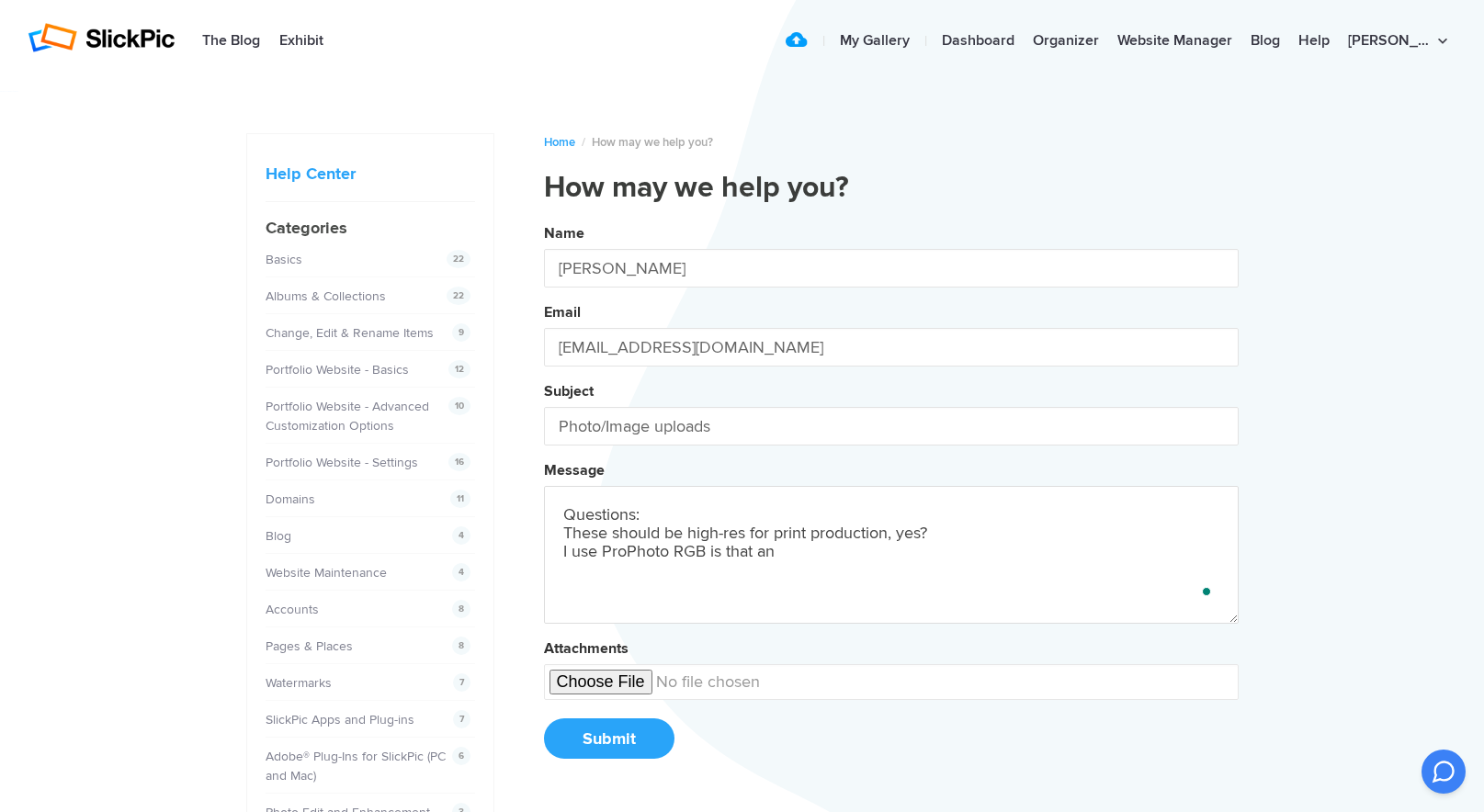 click on "Name [PERSON_NAME] Email [EMAIL_ADDRESS][DOMAIN_NAME] Subject Photo/Image uploads Message Questions:
These should be high-res for print production, yes?
I use ProPhoto RGB is that an Attachments Submit" at bounding box center [891, 498] 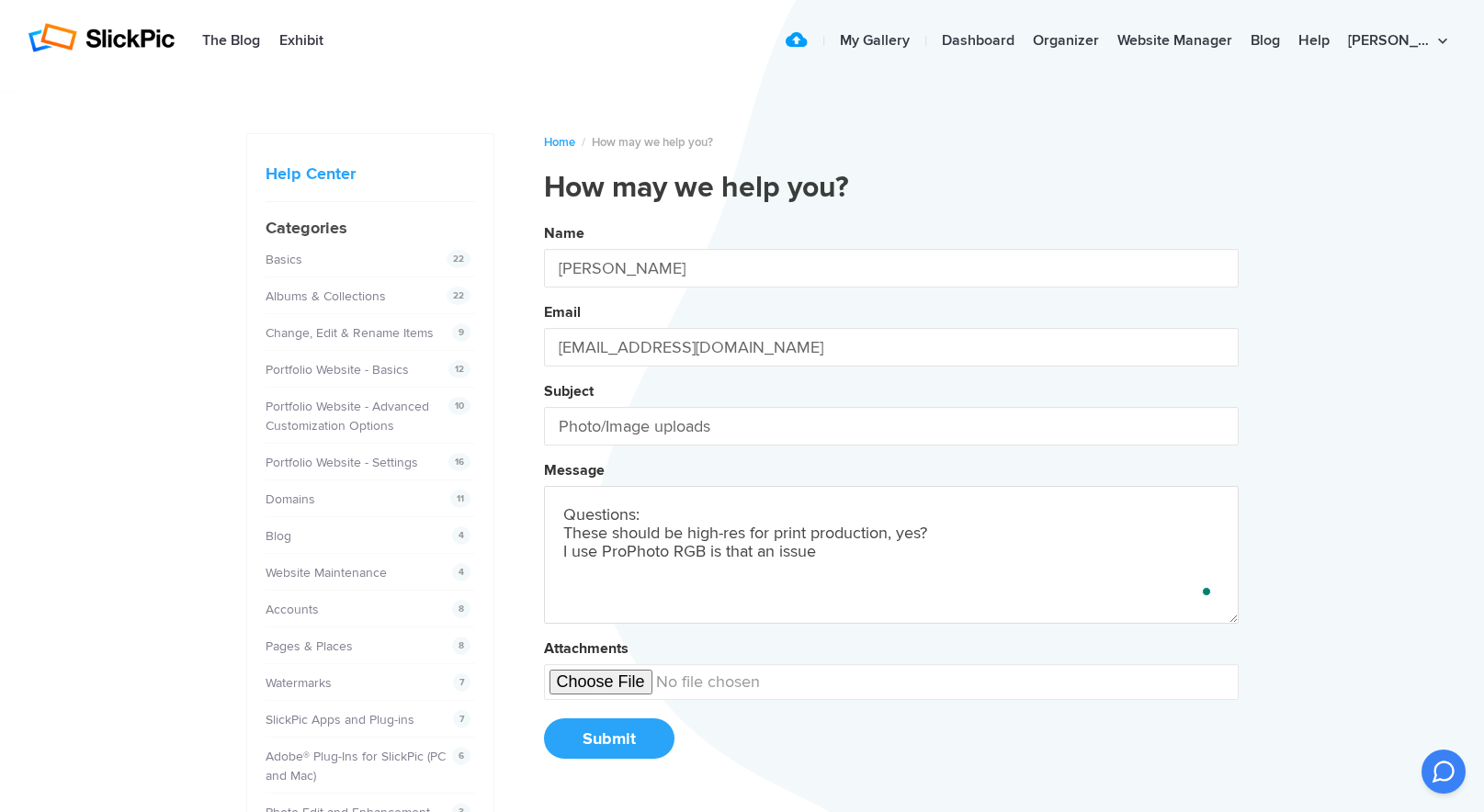 click on "Name [PERSON_NAME] Email [EMAIL_ADDRESS][DOMAIN_NAME] Subject Photo/Image uploads Message Questions:
These should be high-res for print production, yes?
I use ProPhoto RGB is that an issue Attachments Submit" at bounding box center (891, 498) 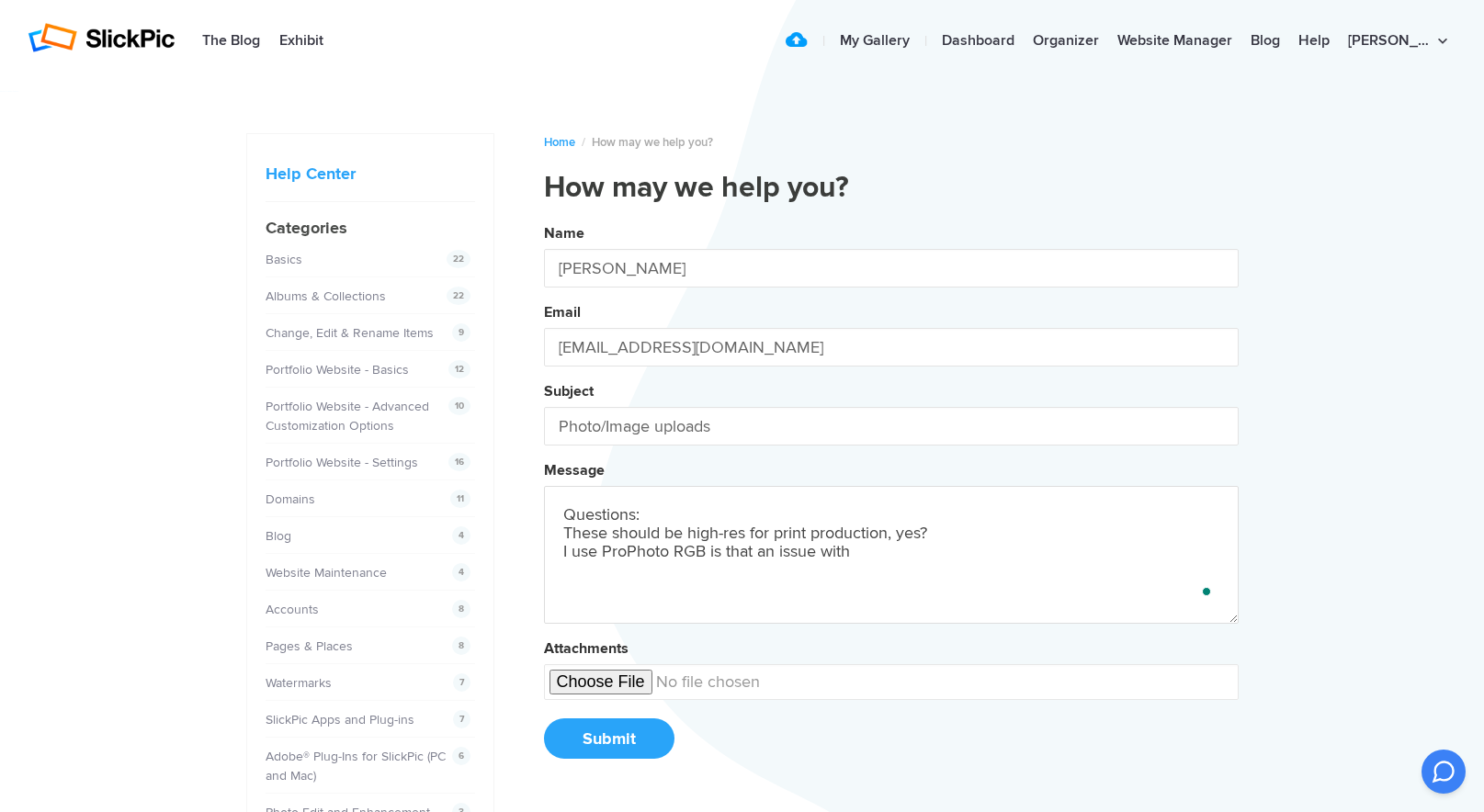 click on "Name [PERSON_NAME] Email [EMAIL_ADDRESS][DOMAIN_NAME] Subject Photo/Image uploads Message Questions:
These should be high-res for print production, yes?
I use ProPhoto RGB is that an issue with Attachments Submit" at bounding box center [891, 498] 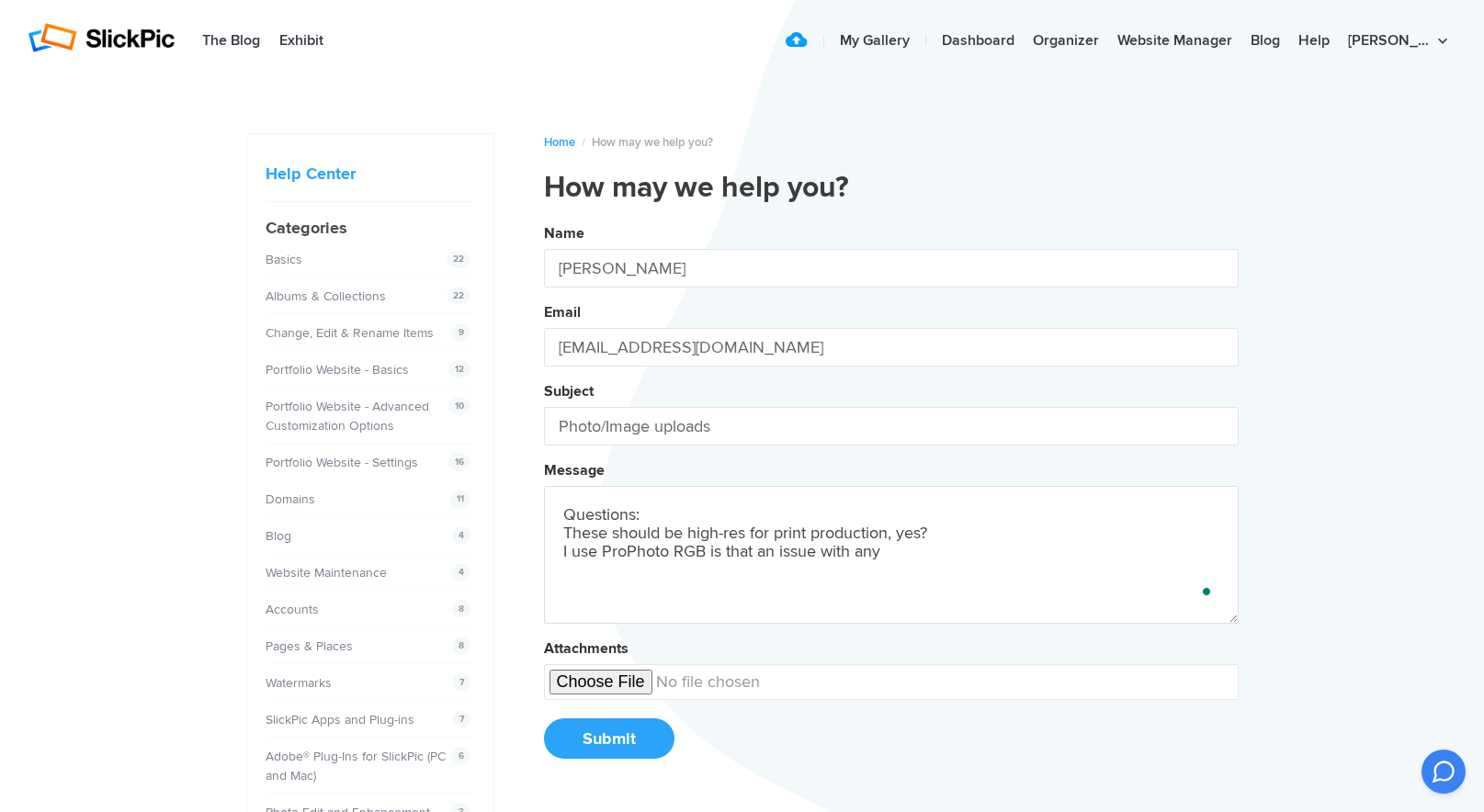 click on "Name [PERSON_NAME] Email [EMAIL_ADDRESS][DOMAIN_NAME] Subject Photo/Image uploads Message Questions:
These should be high-res for print production, yes?
I use ProPhoto RGB is that an issue with any Attachments Submit" at bounding box center [891, 498] 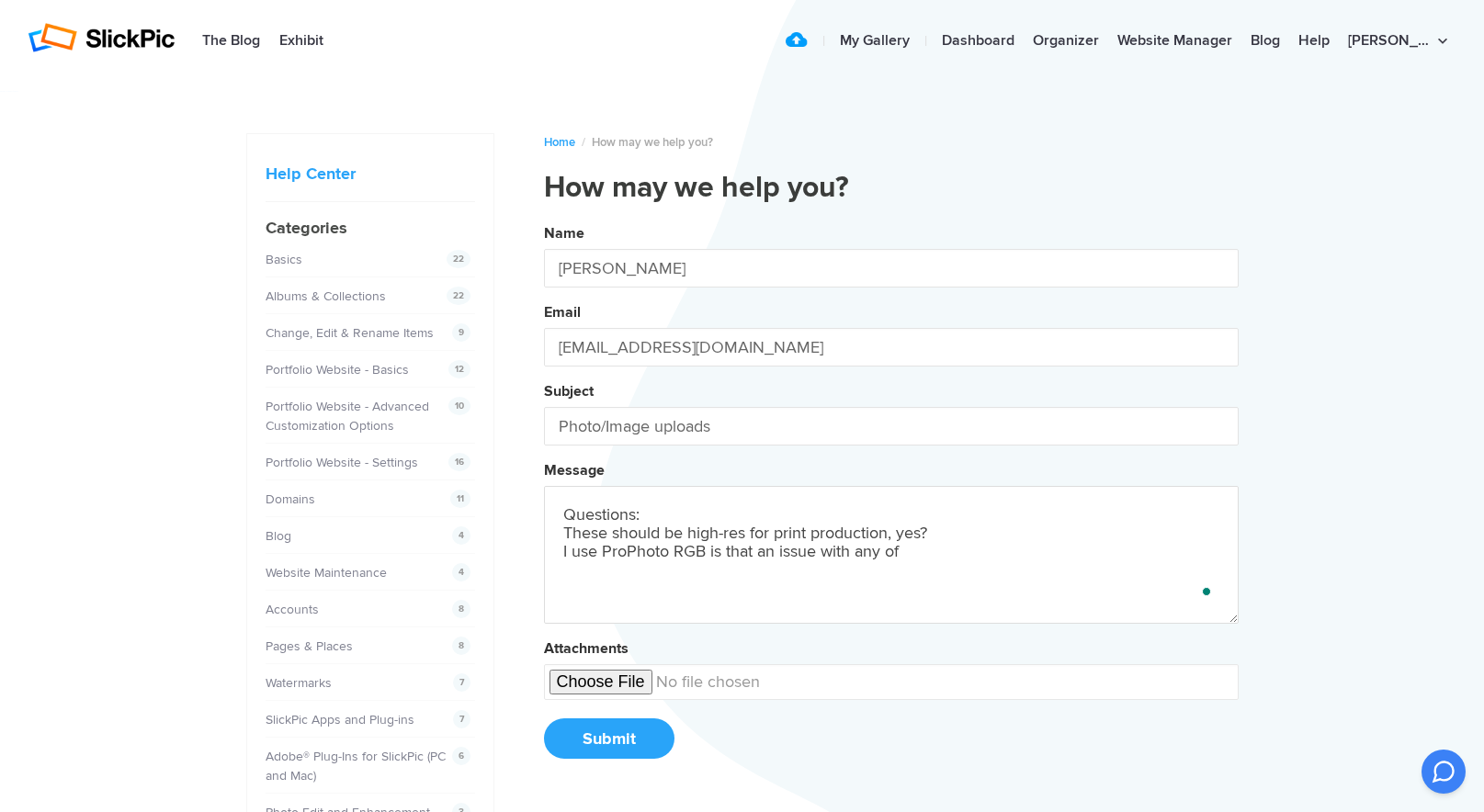 click on "Name [PERSON_NAME] Email [EMAIL_ADDRESS][DOMAIN_NAME] Subject Photo/Image uploads Message Questions:
These should be high-res for print production, yes?
I use ProPhoto RGB is that an issue with any of Attachments Submit" at bounding box center [891, 498] 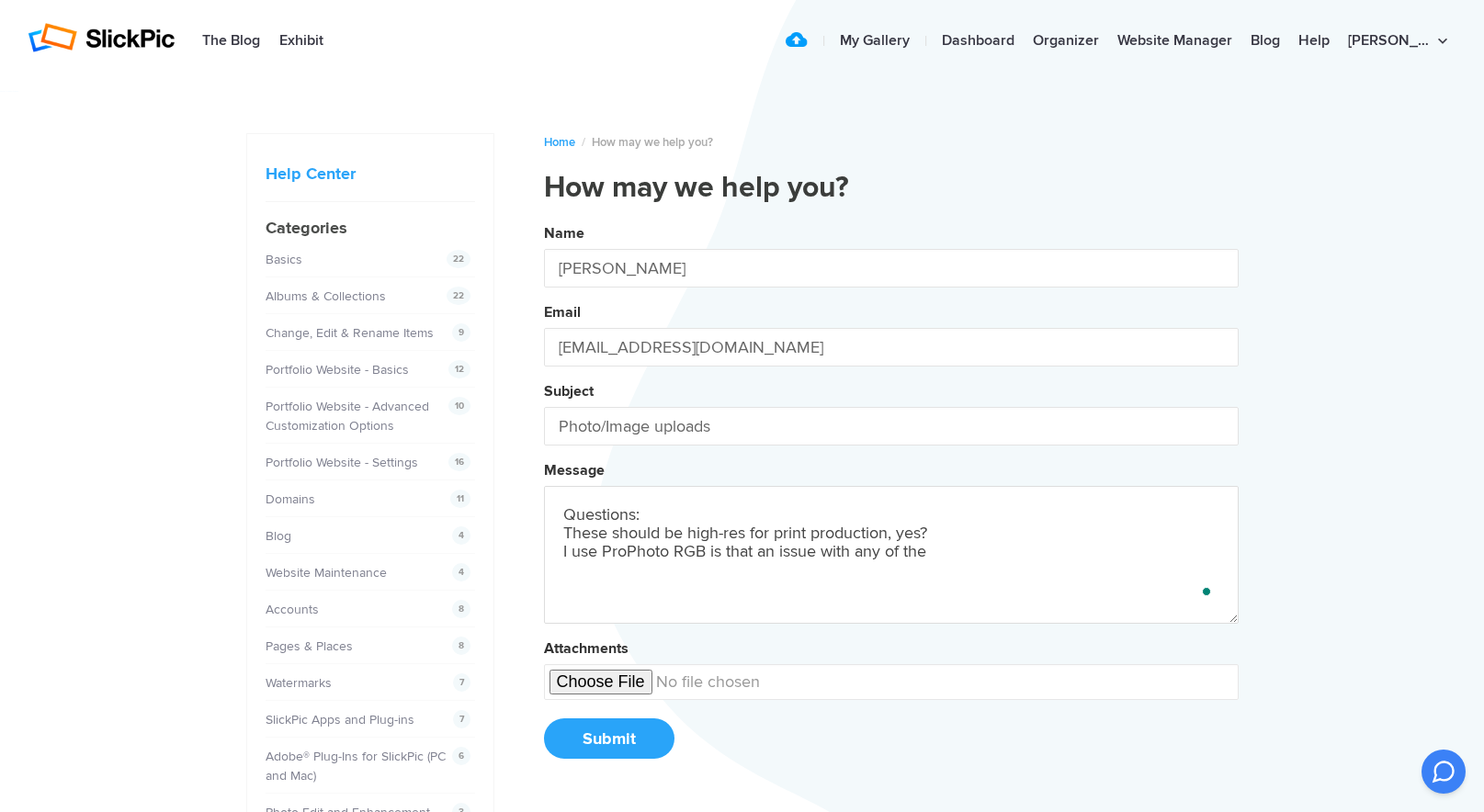 click on "Name [PERSON_NAME] Email [EMAIL_ADDRESS][DOMAIN_NAME] Subject Photo/Image uploads Message Questions:
These should be high-res for print production, yes?
I use ProPhoto RGB is that an issue with any of the Attachments Submit" at bounding box center (891, 498) 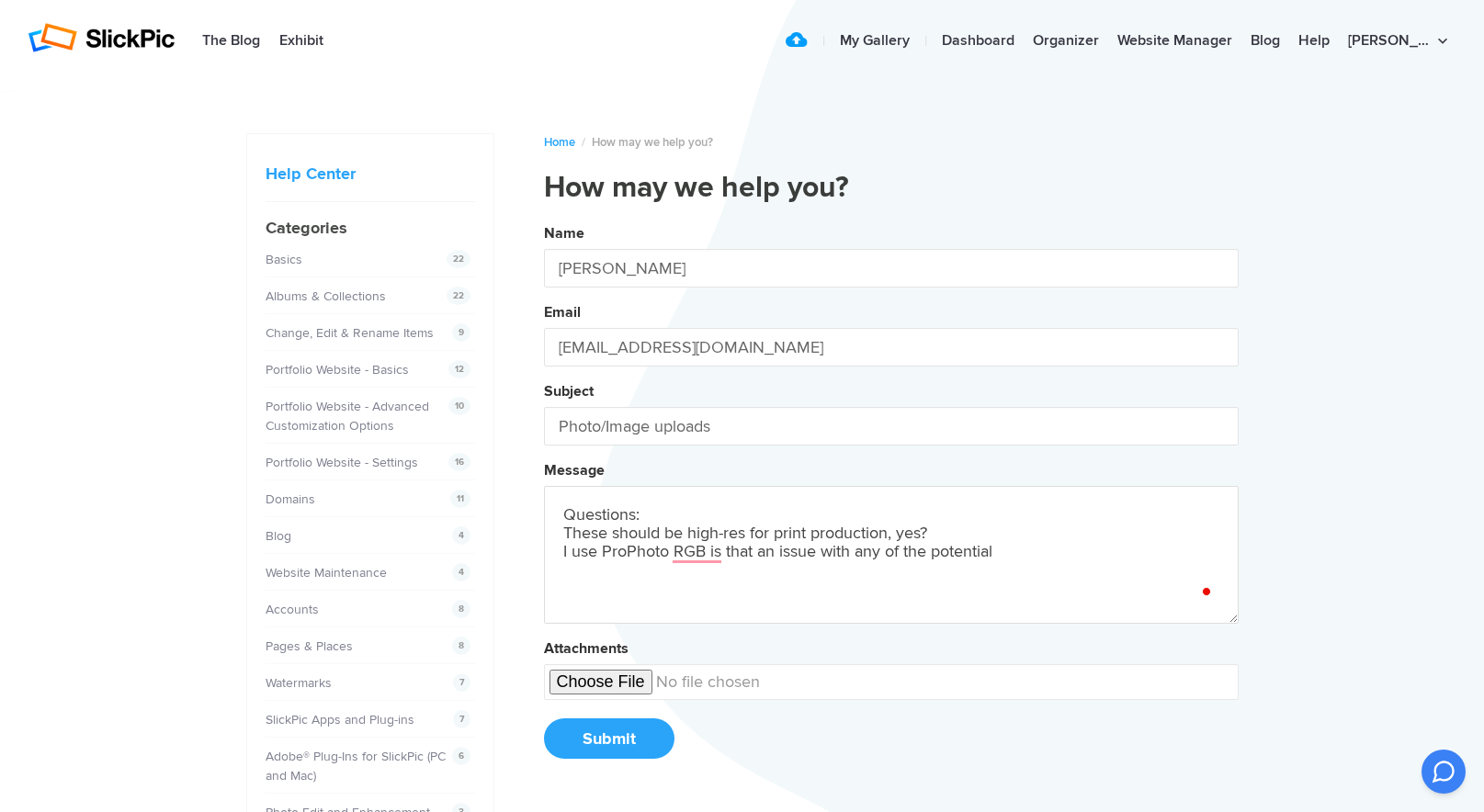 click on "Name [PERSON_NAME] Email [EMAIL_ADDRESS][DOMAIN_NAME] Subject Photo/Image uploads Message Questions:
These should be high-res for print production, yes?
I use ProPhoto RGB is that an issue with any of the potential Attachments Submit" at bounding box center [891, 498] 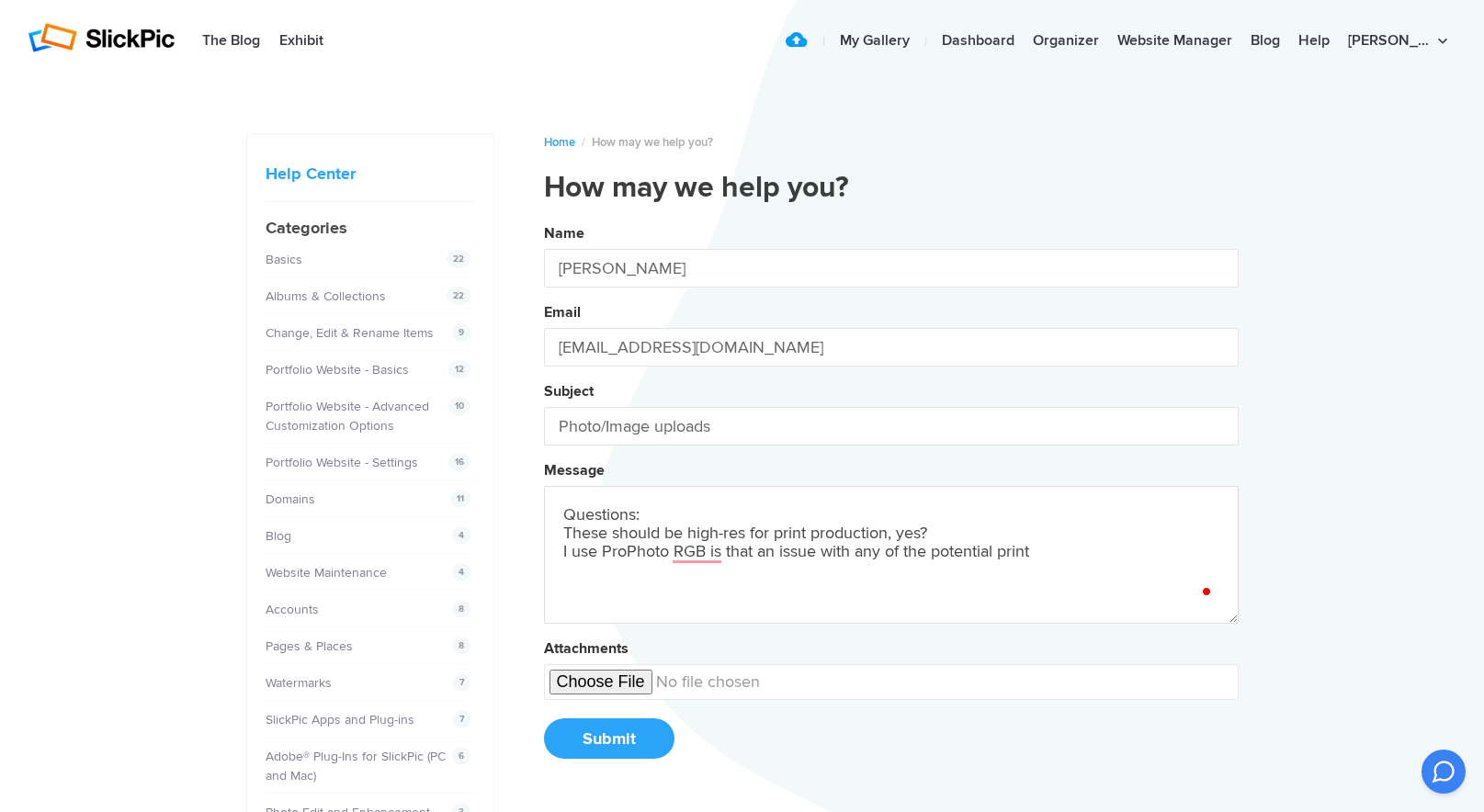 click on "Name [PERSON_NAME] Email [EMAIL_ADDRESS][DOMAIN_NAME] Subject Photo/Image uploads Message Questions:
These should be high-res for print production, yes?
I use ProPhoto RGB is that an issue with any of the potential print Attachments Submit" at bounding box center [891, 498] 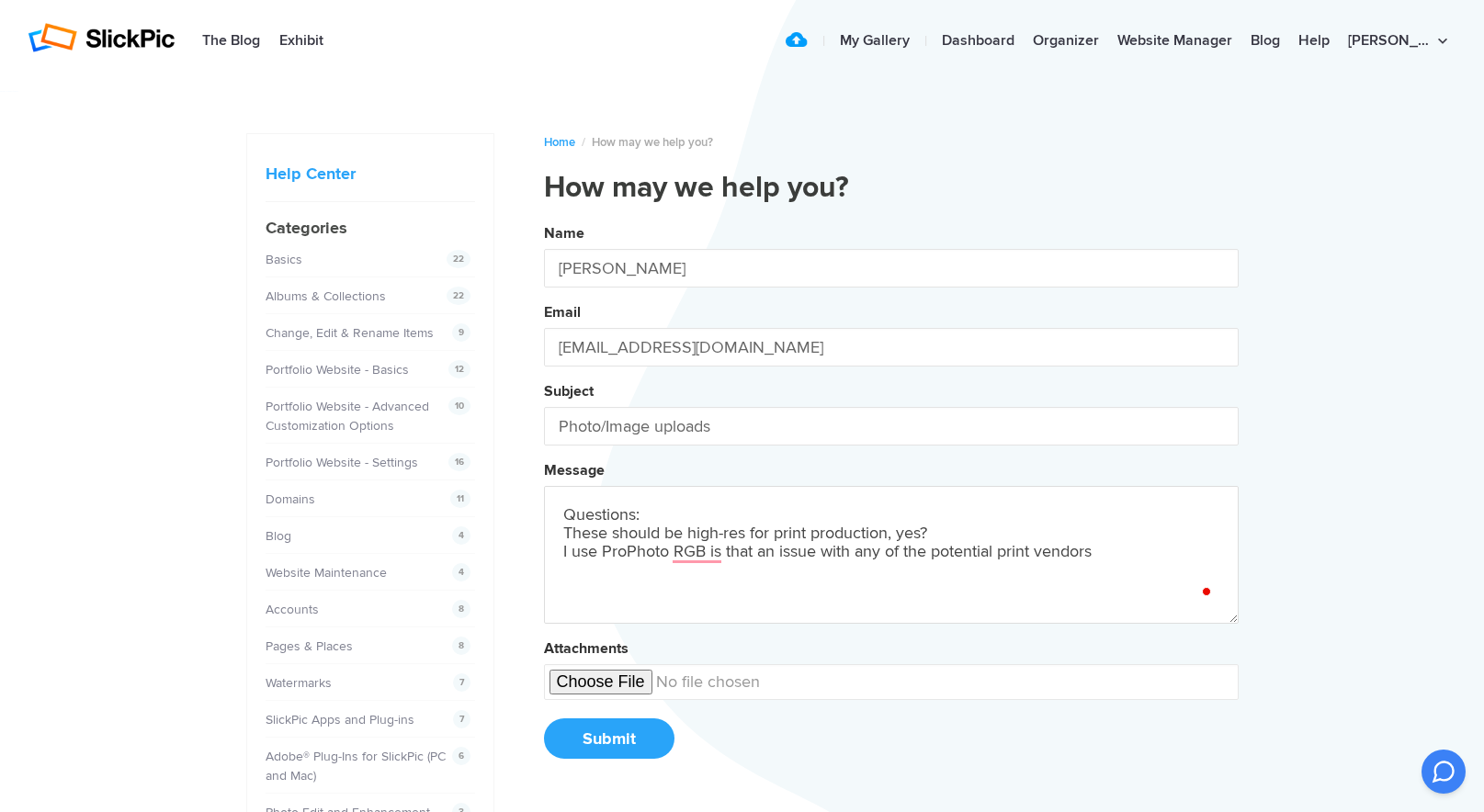 click on "Name [PERSON_NAME] Email [EMAIL_ADDRESS][DOMAIN_NAME] Subject Photo/Image uploads Message Questions:
These should be high-res for print production, yes?
I use ProPhoto RGB is that an issue with any of the potential print vendors Attachments Submit" at bounding box center [891, 498] 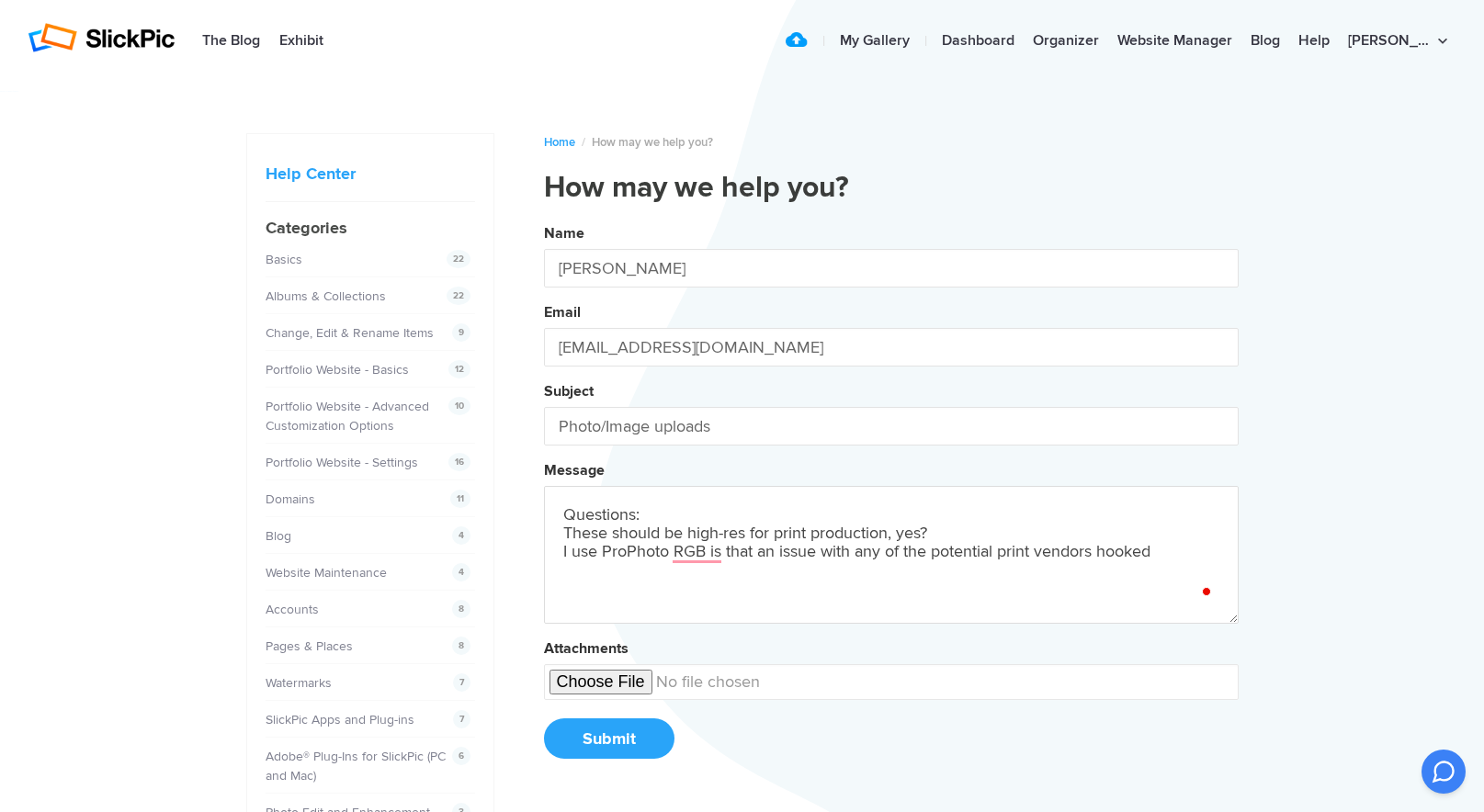 click on "Name [PERSON_NAME] Email [EMAIL_ADDRESS][DOMAIN_NAME] Subject Photo/Image uploads Message Questions:
These should be high-res for print production, yes?
I use ProPhoto RGB is that an issue with any of the potential print vendors hooked Attachments Submit" at bounding box center [891, 498] 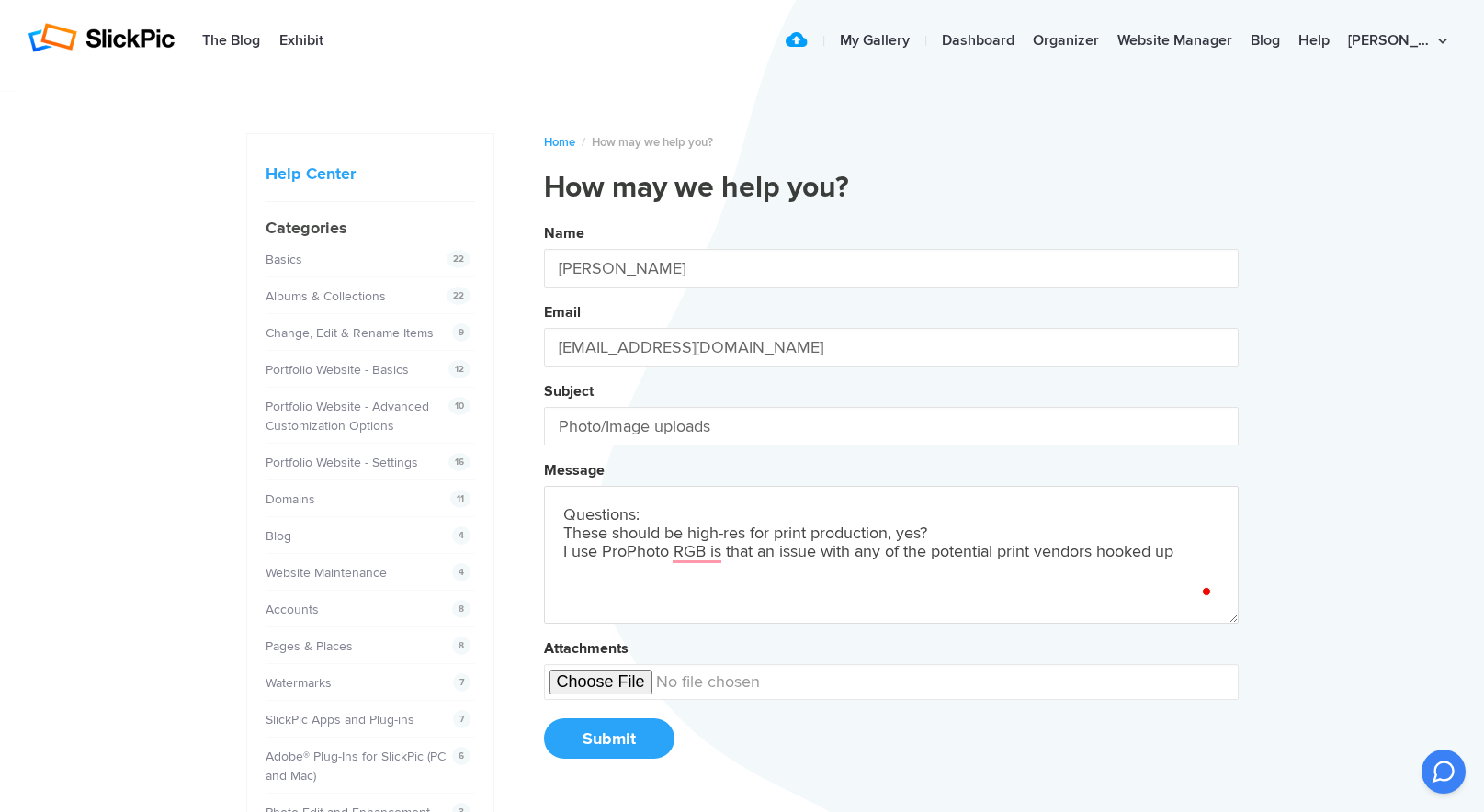 click on "Name [PERSON_NAME] Email [EMAIL_ADDRESS][DOMAIN_NAME] Subject Photo/Image uploads Message Questions:
These should be high-res for print production, yes?
I use ProPhoto RGB is that an issue with any of the potential print vendors hooked up Attachments Submit" at bounding box center (891, 498) 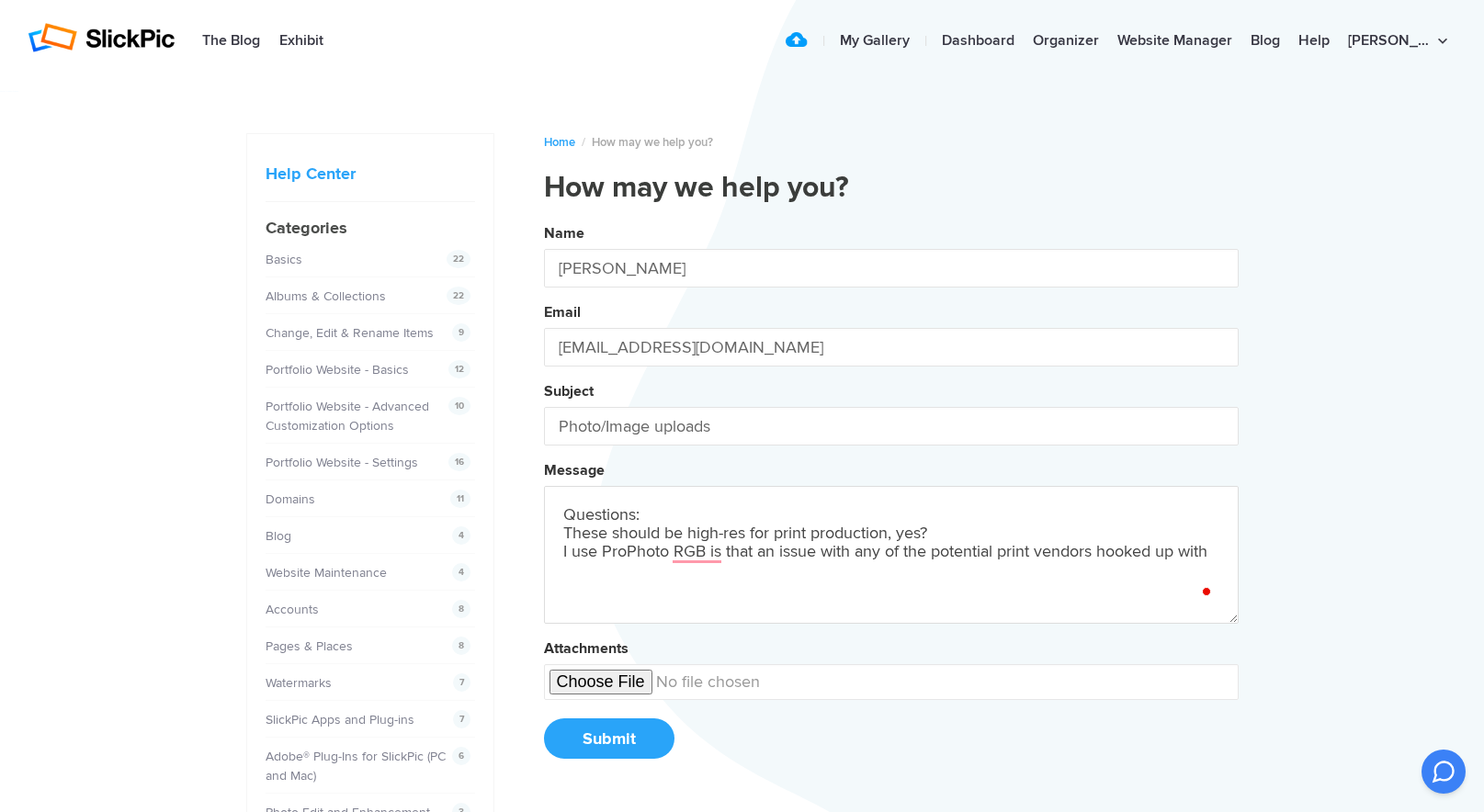 click on "Name [PERSON_NAME] Email [EMAIL_ADDRESS][DOMAIN_NAME] Subject Photo/Image uploads Message Questions:
These should be high-res for print production, yes?
I use ProPhoto RGB is that an issue with any of the potential print vendors hooked up with Attachments Submit" at bounding box center [891, 498] 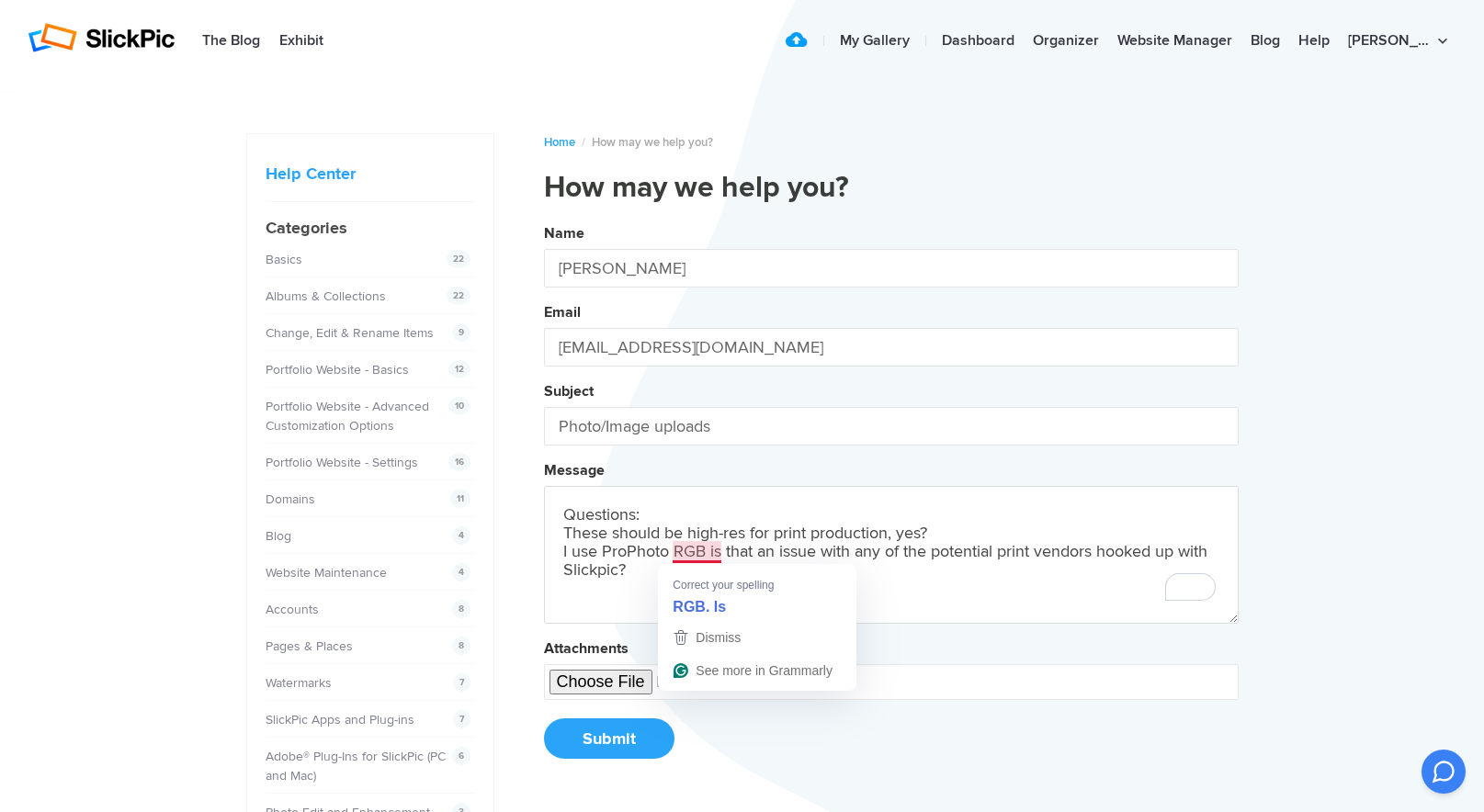 click on "Questions:
These should be high-res for print production, yes?
I use ProPhoto RGB is that an issue with any of the potential print vendors hooked up with Slickpic?" at bounding box center [891, 555] 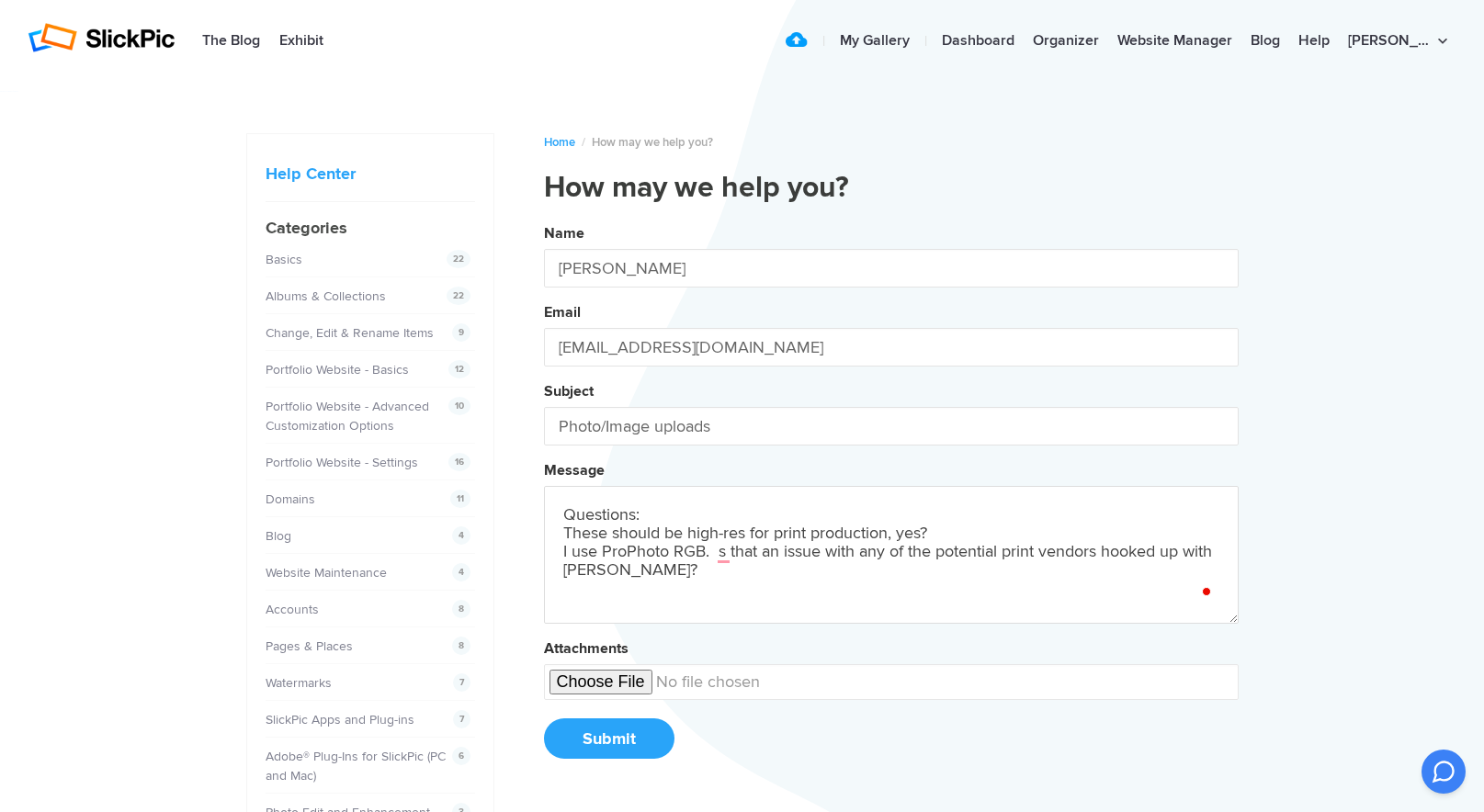 click on "Name [PERSON_NAME] Email [EMAIL_ADDRESS][DOMAIN_NAME] Subject Photo/Image uploads Message Questions:
These should be high-res for print production, yes?
I use ProPhoto RGB.  s that an issue with any of the potential print vendors hooked up with [PERSON_NAME]? Attachments Submit" at bounding box center (891, 498) 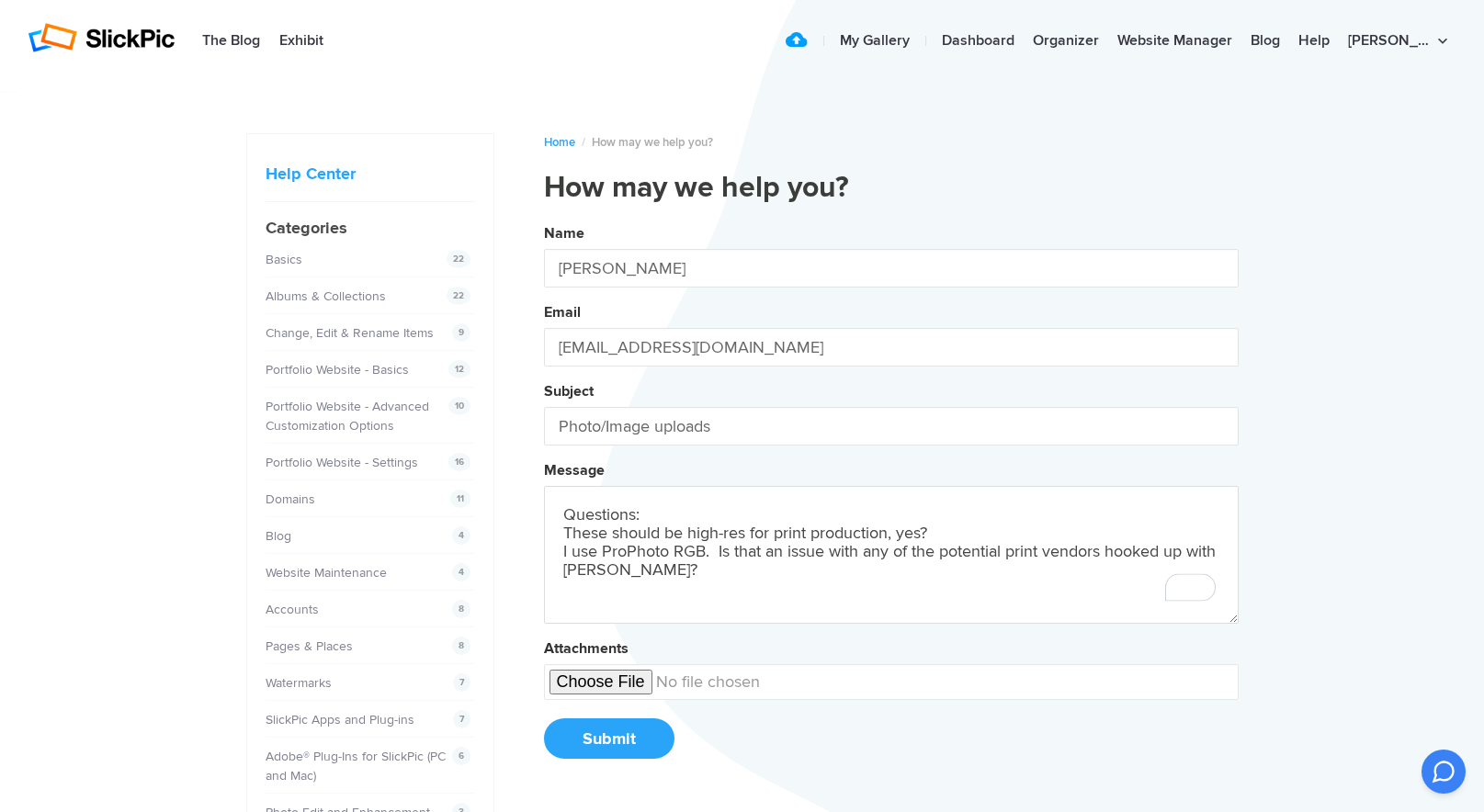 click on "Questions:
These should be high-res for print production, yes?
I use ProPhoto RGB.  Is that an issue with any of the potential print vendors hooked up with [PERSON_NAME]?" at bounding box center (891, 555) 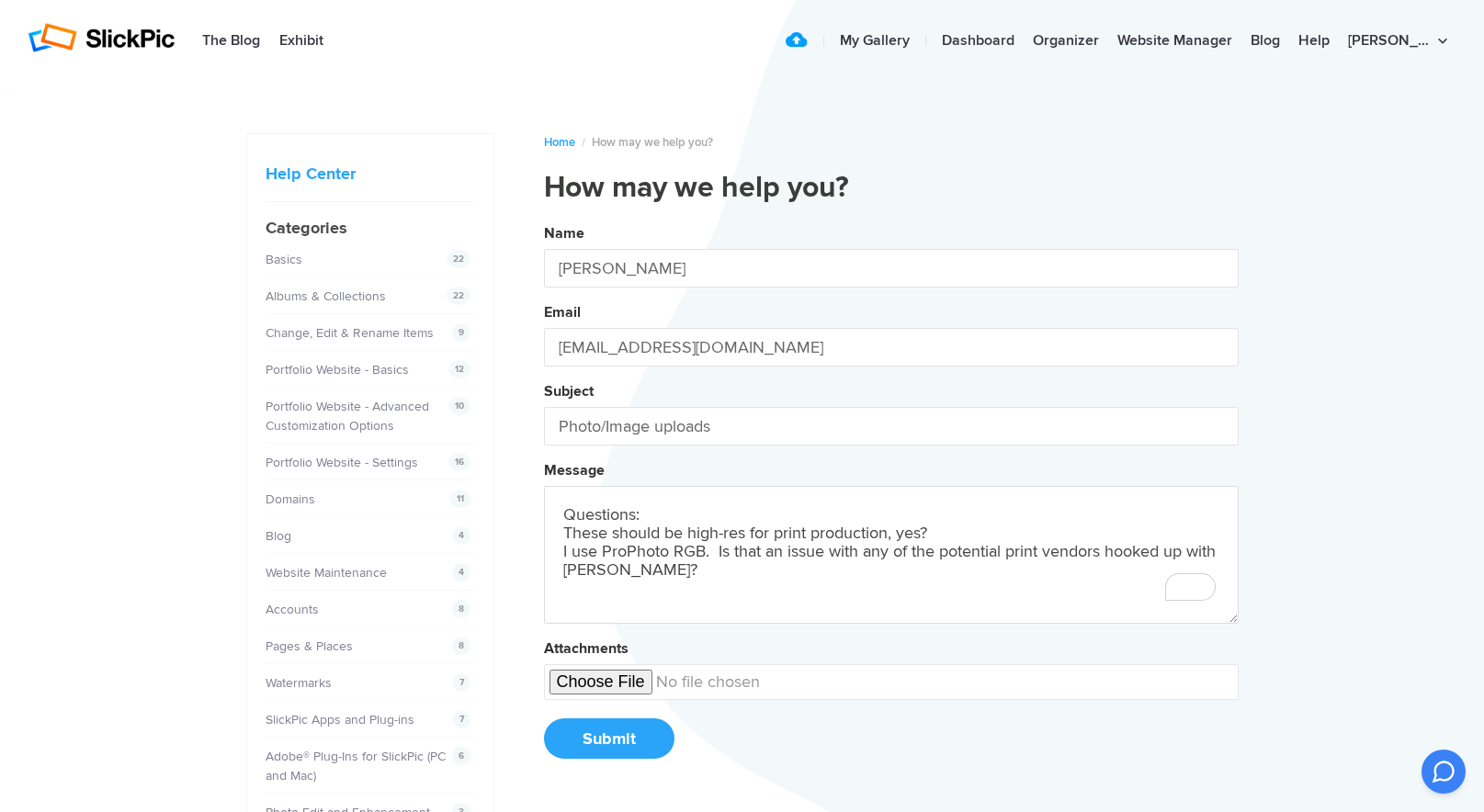 drag, startPoint x: 1165, startPoint y: 547, endPoint x: 1106, endPoint y: 547, distance: 59 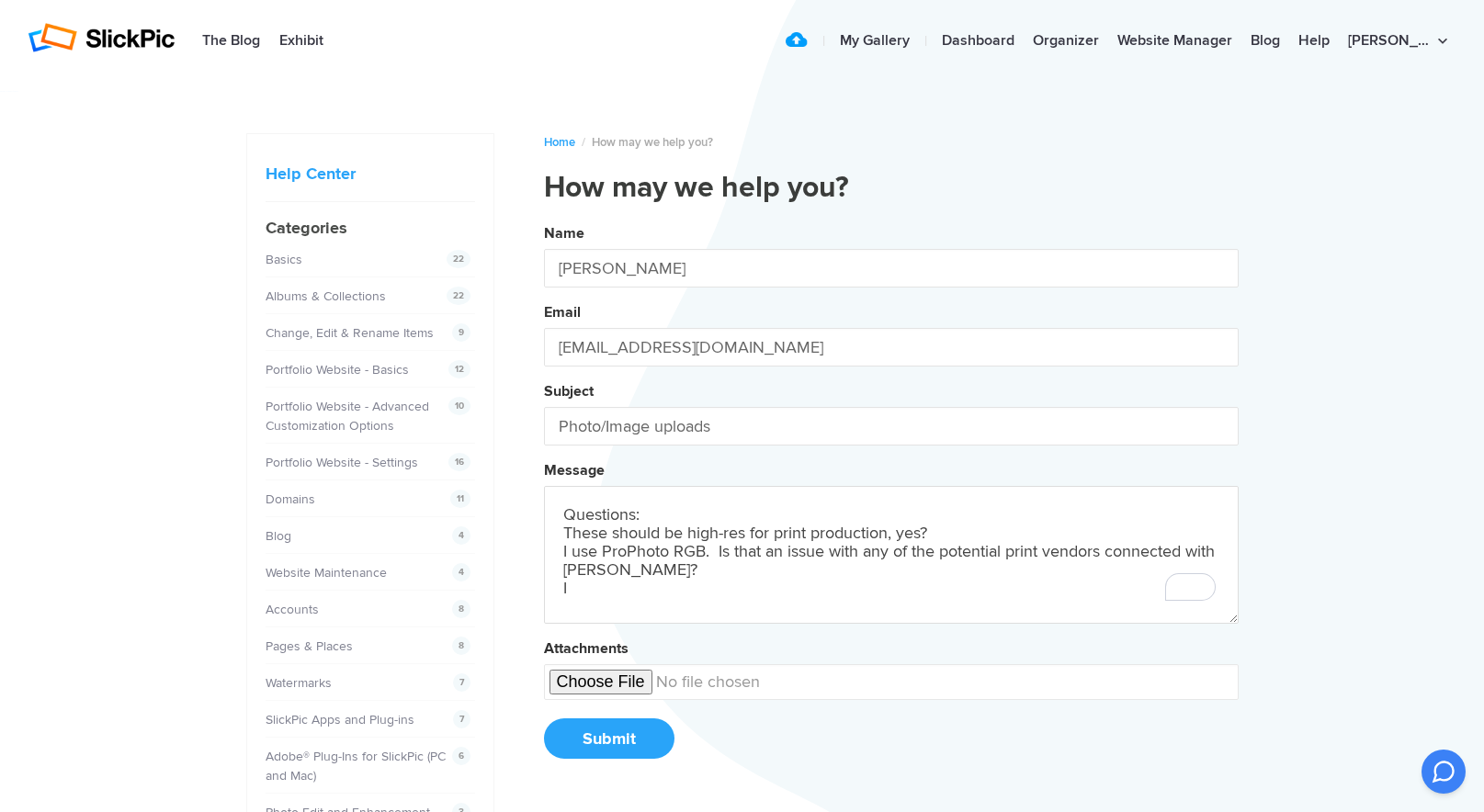 click on "Name [PERSON_NAME] Email [EMAIL_ADDRESS][DOMAIN_NAME] Subject Photo/Image uploads Message Questions:
These should be high-res for print production, yes?
I use ProPhoto RGB.  Is that an issue with any of the potential print vendors connected with [PERSON_NAME]?
I Attachments Submit" at bounding box center (891, 498) 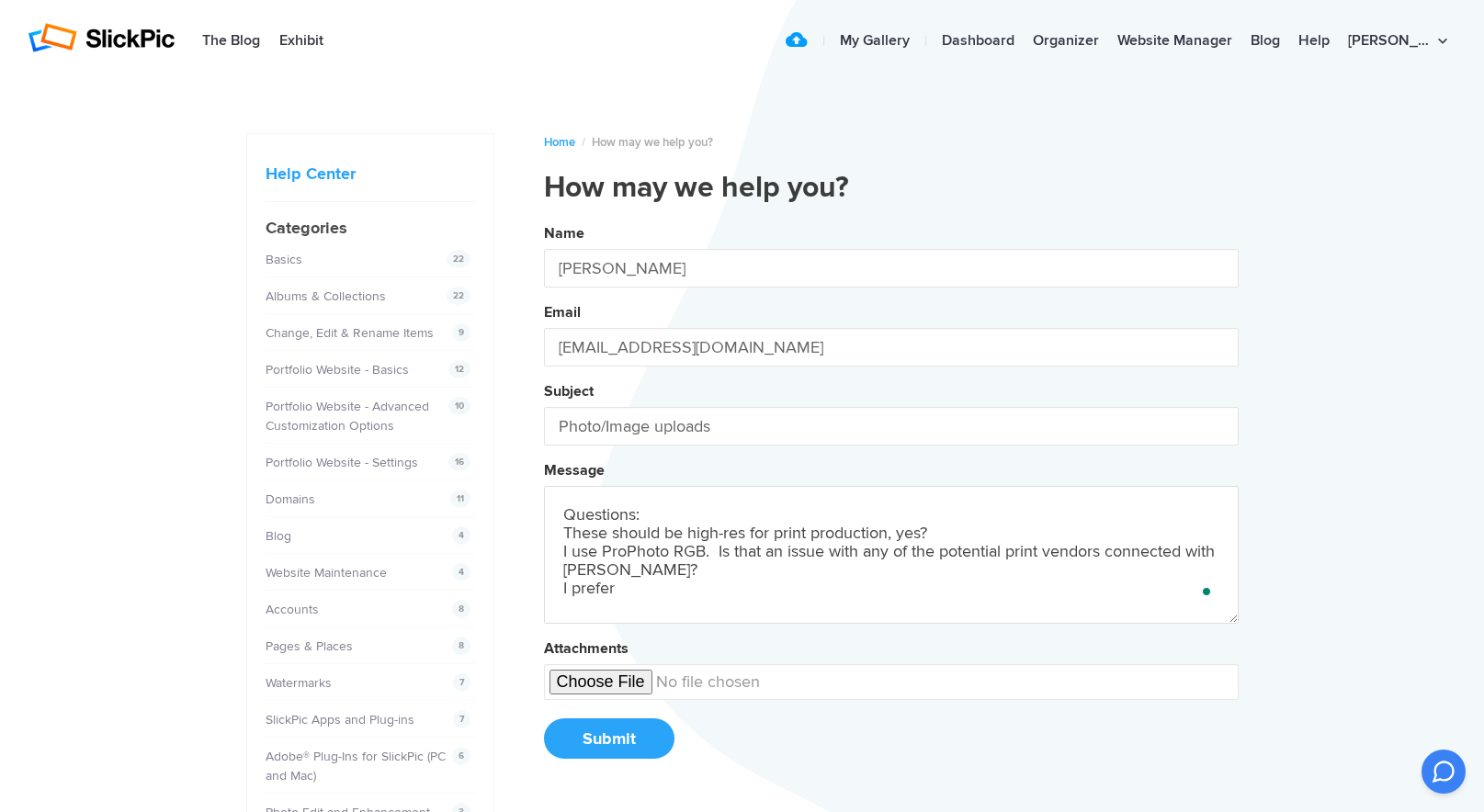 click on "Name [PERSON_NAME] Email [EMAIL_ADDRESS][DOMAIN_NAME] Subject Photo/Image uploads Message Questions:
These should be high-res for print production, yes?
I use ProPhoto RGB.  Is that an issue with any of the potential print vendors connected with [PERSON_NAME]?
I prefer Attachments Submit" at bounding box center (891, 498) 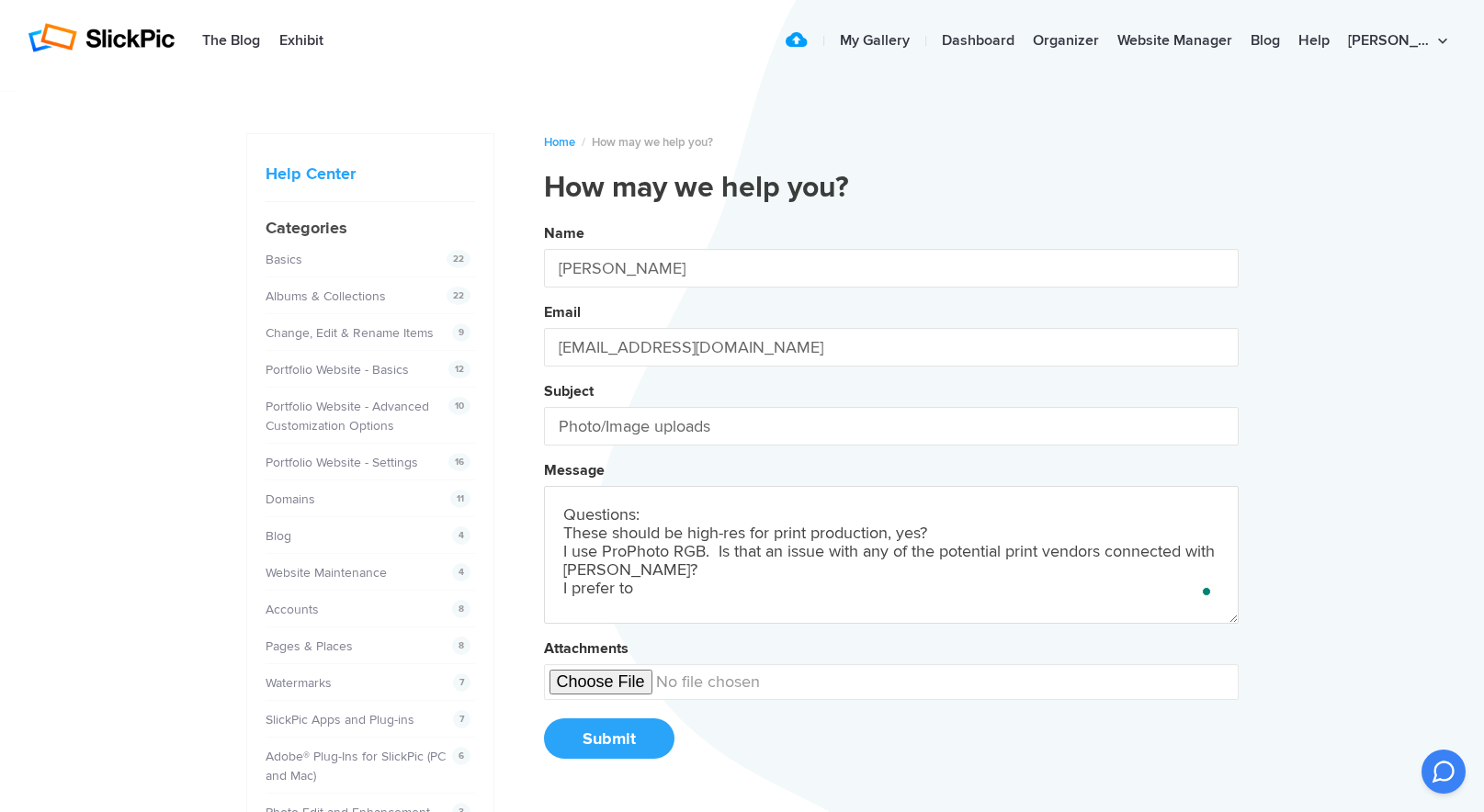 click on "Name [PERSON_NAME] Email [EMAIL_ADDRESS][DOMAIN_NAME] Subject Photo/Image uploads Message Questions:
These should be high-res for print production, yes?
I use ProPhoto RGB.  Is that an issue with any of the potential print vendors connected with [PERSON_NAME]?
I prefer to Attachments Submit" at bounding box center [891, 498] 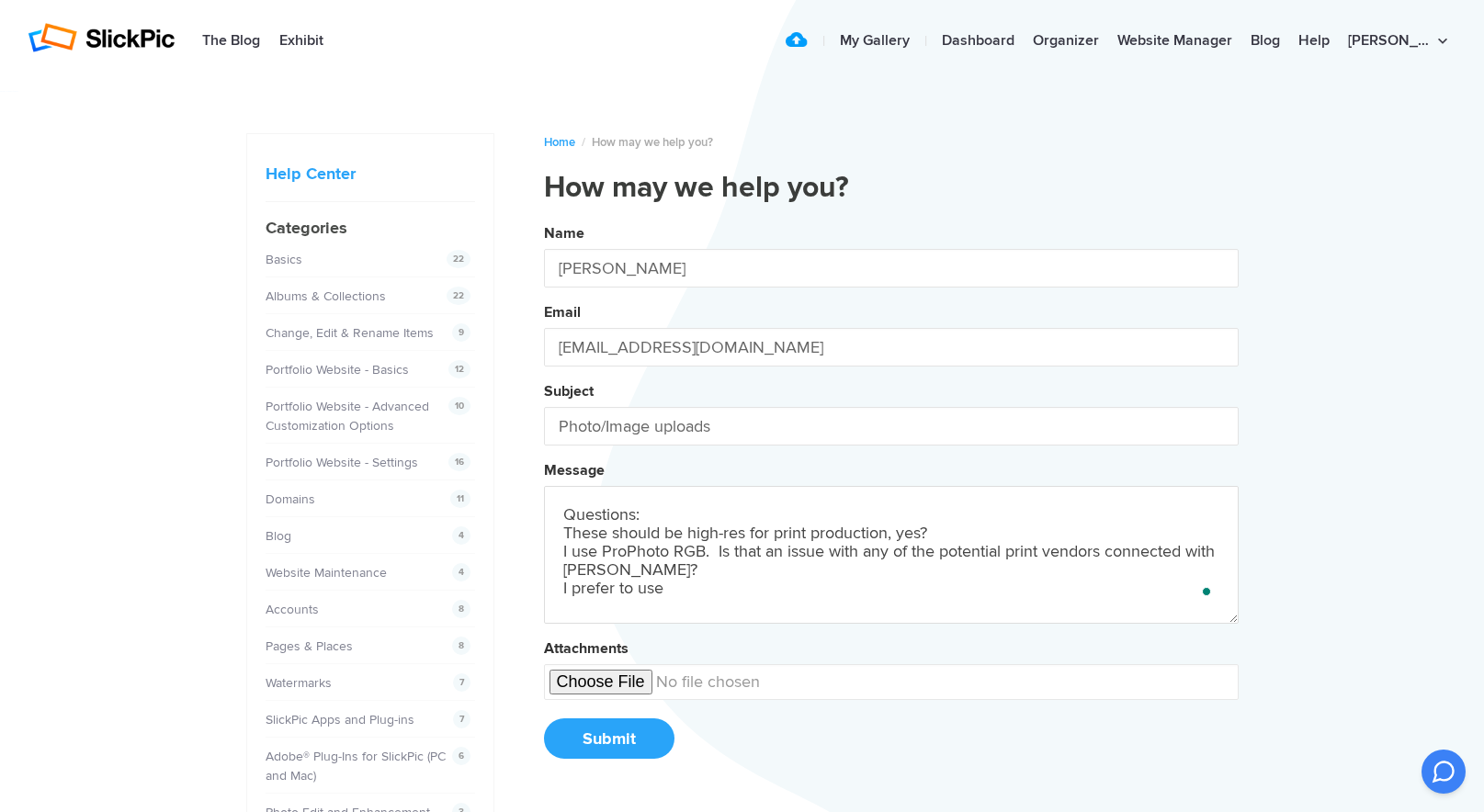 click on "Name [PERSON_NAME] Email [EMAIL_ADDRESS][DOMAIN_NAME] Subject Photo/Image uploads Message Questions:
These should be high-res for print production, yes?
I use ProPhoto RGB.  Is that an issue with any of the potential print vendors connected with [PERSON_NAME]?
I prefer to use Attachments Submit" at bounding box center [891, 498] 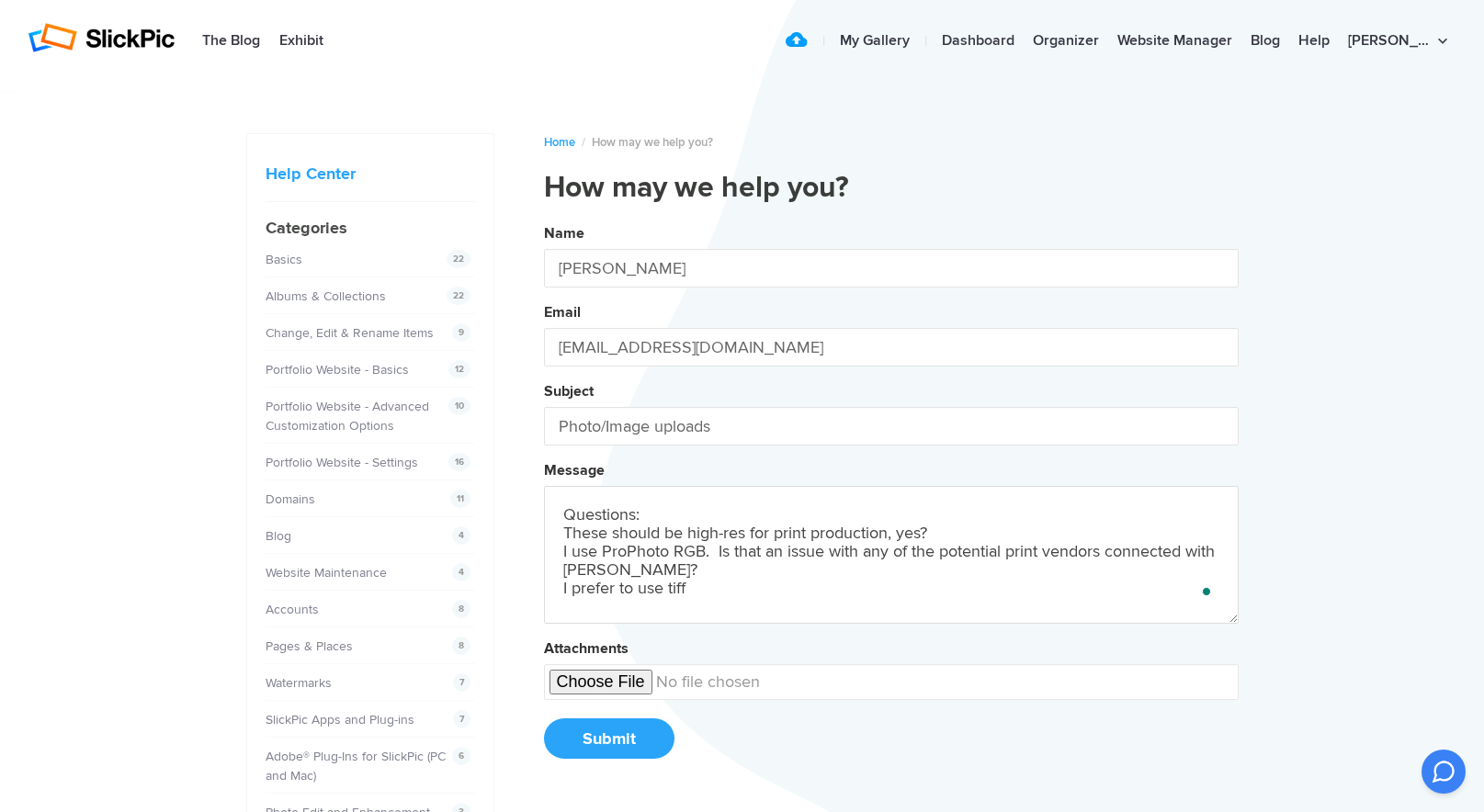 click on "Name [PERSON_NAME] Email [EMAIL_ADDRESS][DOMAIN_NAME] Subject Photo/Image uploads Message Questions:
These should be high-res for print production, yes?
I use ProPhoto RGB.  Is that an issue with any of the potential print vendors connected with [PERSON_NAME]?
I prefer to use tiff Attachments Submit" at bounding box center (891, 498) 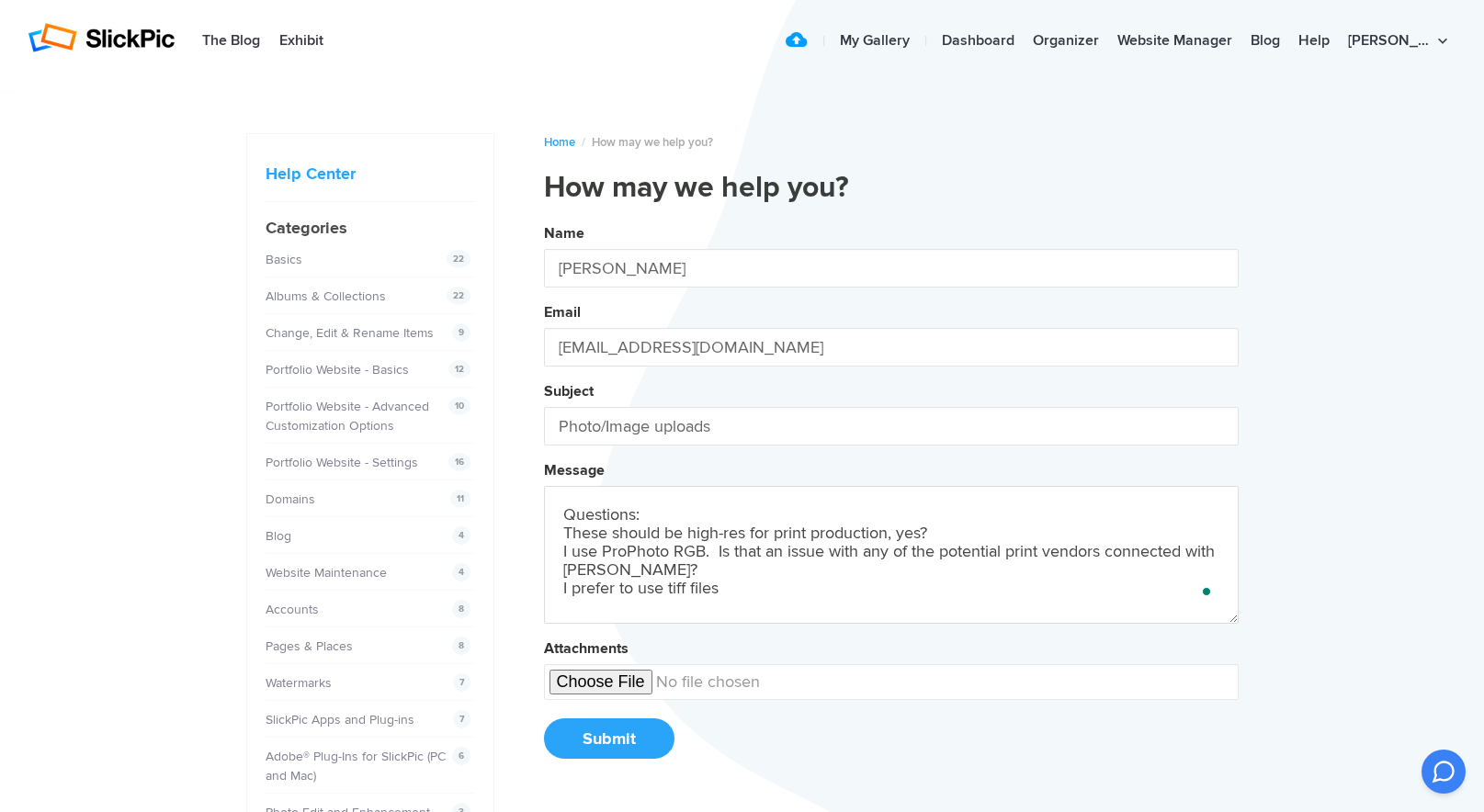 click on "Name [PERSON_NAME] Email [EMAIL_ADDRESS][DOMAIN_NAME] Subject Photo/Image uploads Message Questions:
These should be high-res for print production, yes?
I use ProPhoto RGB.  Is that an issue with any of the potential print vendors connected with [PERSON_NAME]?
I prefer to use tiff files Attachments Submit" at bounding box center (891, 498) 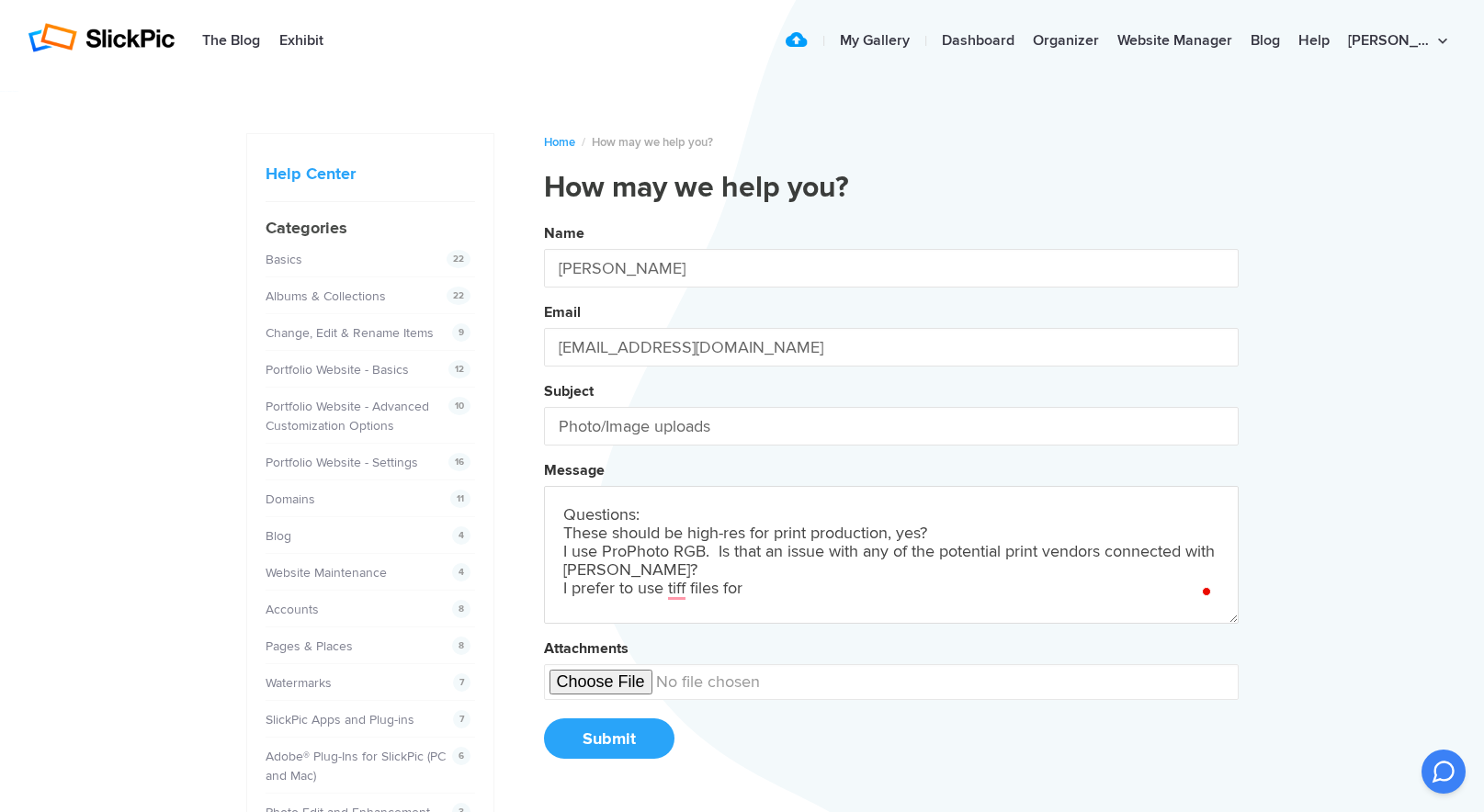 click on "Name [PERSON_NAME] Email [EMAIL_ADDRESS][DOMAIN_NAME] Subject Photo/Image uploads Message Questions:
These should be high-res for print production, yes?
I use ProPhoto RGB.  Is that an issue with any of the potential print vendors connected with [PERSON_NAME]?
I prefer to use tiff files for Attachments Submit" at bounding box center [891, 498] 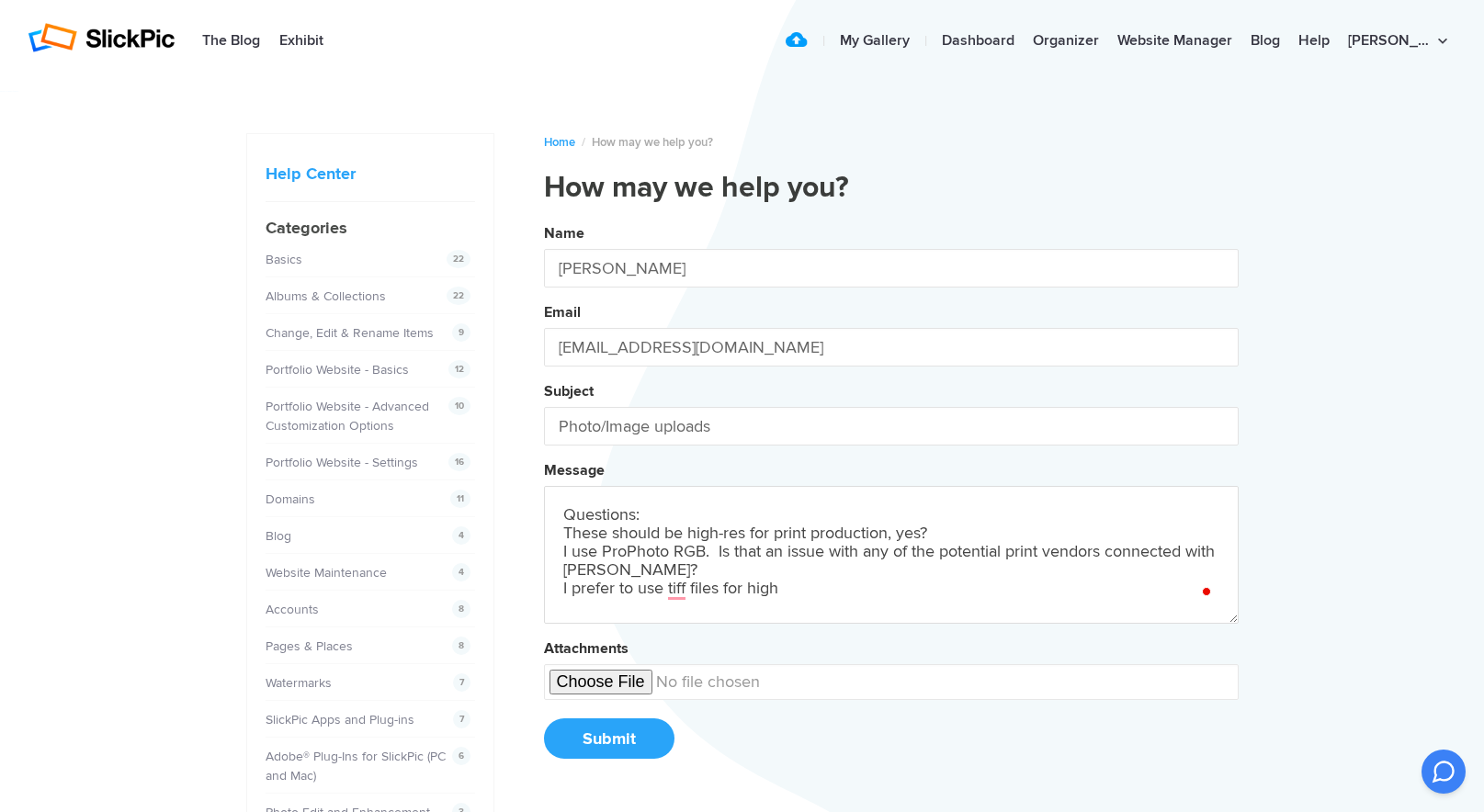click on "Name [PERSON_NAME] Email [EMAIL_ADDRESS][DOMAIN_NAME] Subject Photo/Image uploads Message Questions:
These should be high-res for print production, yes?
I use ProPhoto RGB.  Is that an issue with any of the potential print vendors connected with [PERSON_NAME]?
I prefer to use tiff files for high Attachments Submit" at bounding box center [891, 498] 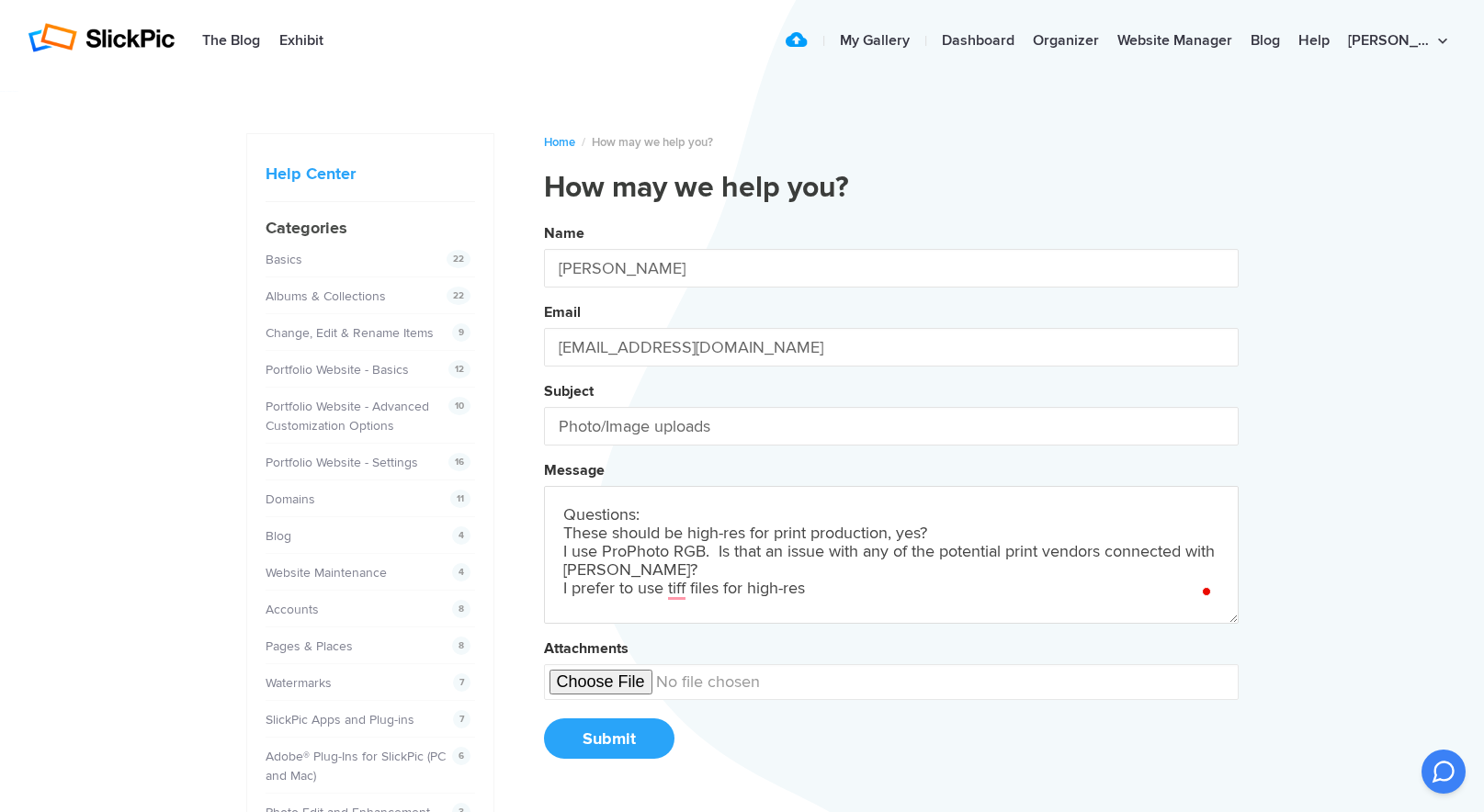 click on "Name [PERSON_NAME] Email [EMAIL_ADDRESS][DOMAIN_NAME] Subject Photo/Image uploads Message Questions:
These should be high-res for print production, yes?
I use ProPhoto RGB.  Is that an issue with any of the potential print vendors connected with [PERSON_NAME]?
I prefer to use tiff files for high-res Attachments Submit" at bounding box center [891, 498] 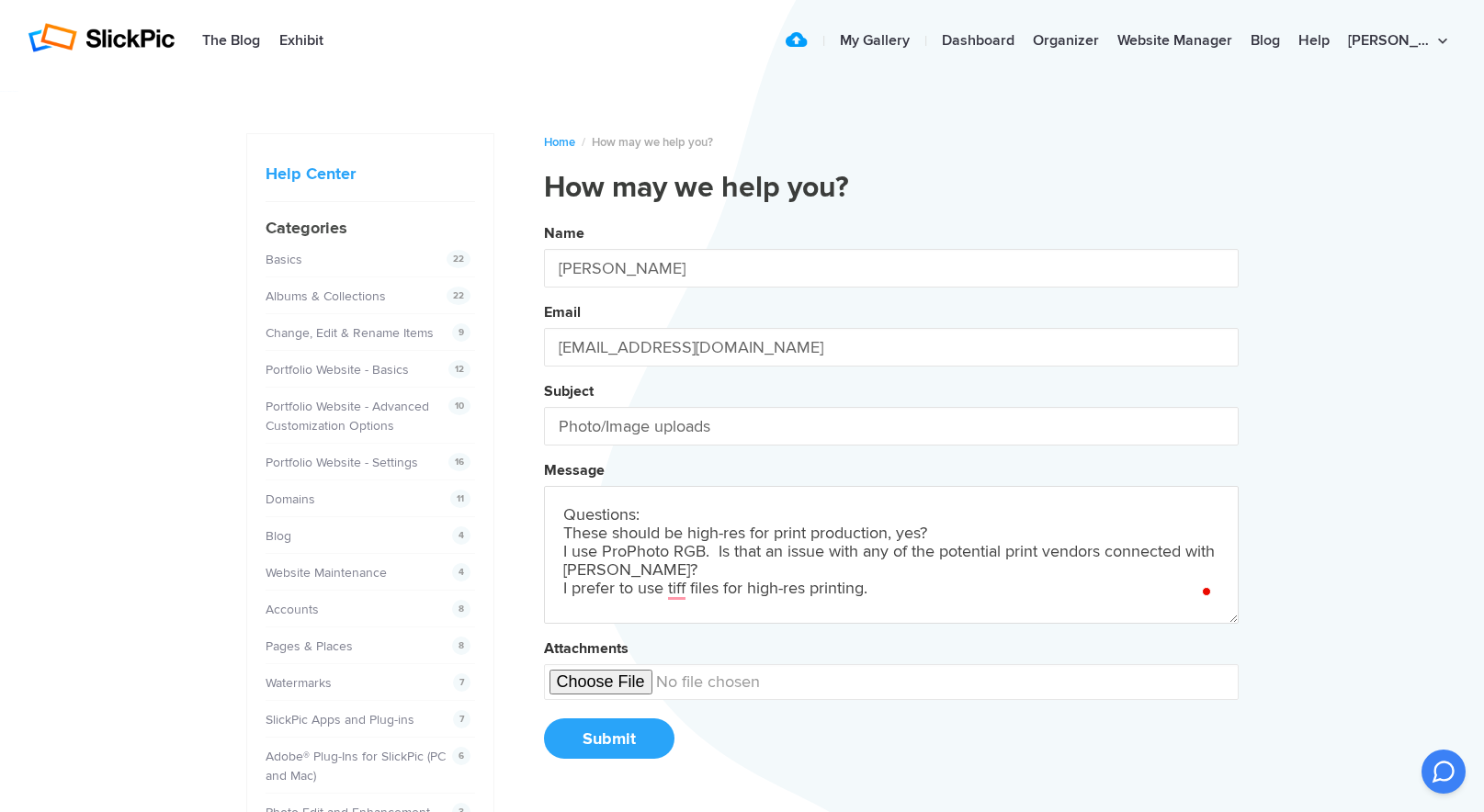 click on "Name [PERSON_NAME] Email [EMAIL_ADDRESS][DOMAIN_NAME] Subject Photo/Image uploads Message Questions:
These should be high-res for print production, yes?
I use ProPhoto RGB.  Is that an issue with any of the potential print vendors connected with [PERSON_NAME]?
I prefer to use tiff files for high-res printing. Attachments Submit" at bounding box center (891, 498) 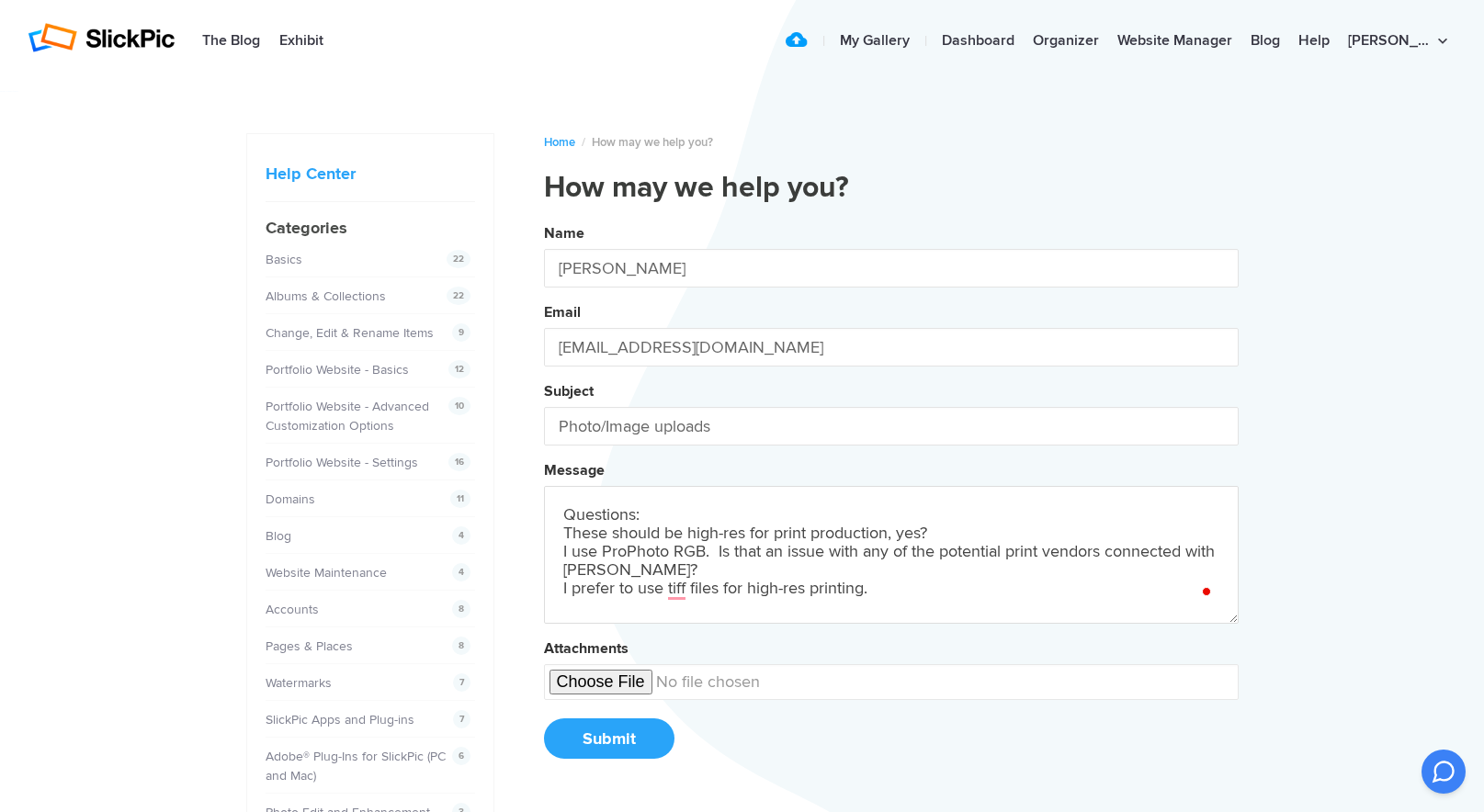 click on "Name [PERSON_NAME] Email [EMAIL_ADDRESS][DOMAIN_NAME] Subject Photo/Image uploads Message Questions:
These should be high-res for print production, yes?
I use ProPhoto RGB.  Is that an issue with any of the potential print vendors connected with [PERSON_NAME]?
I prefer to use tiff files for high-res printing. Attachments Submit" at bounding box center (891, 498) 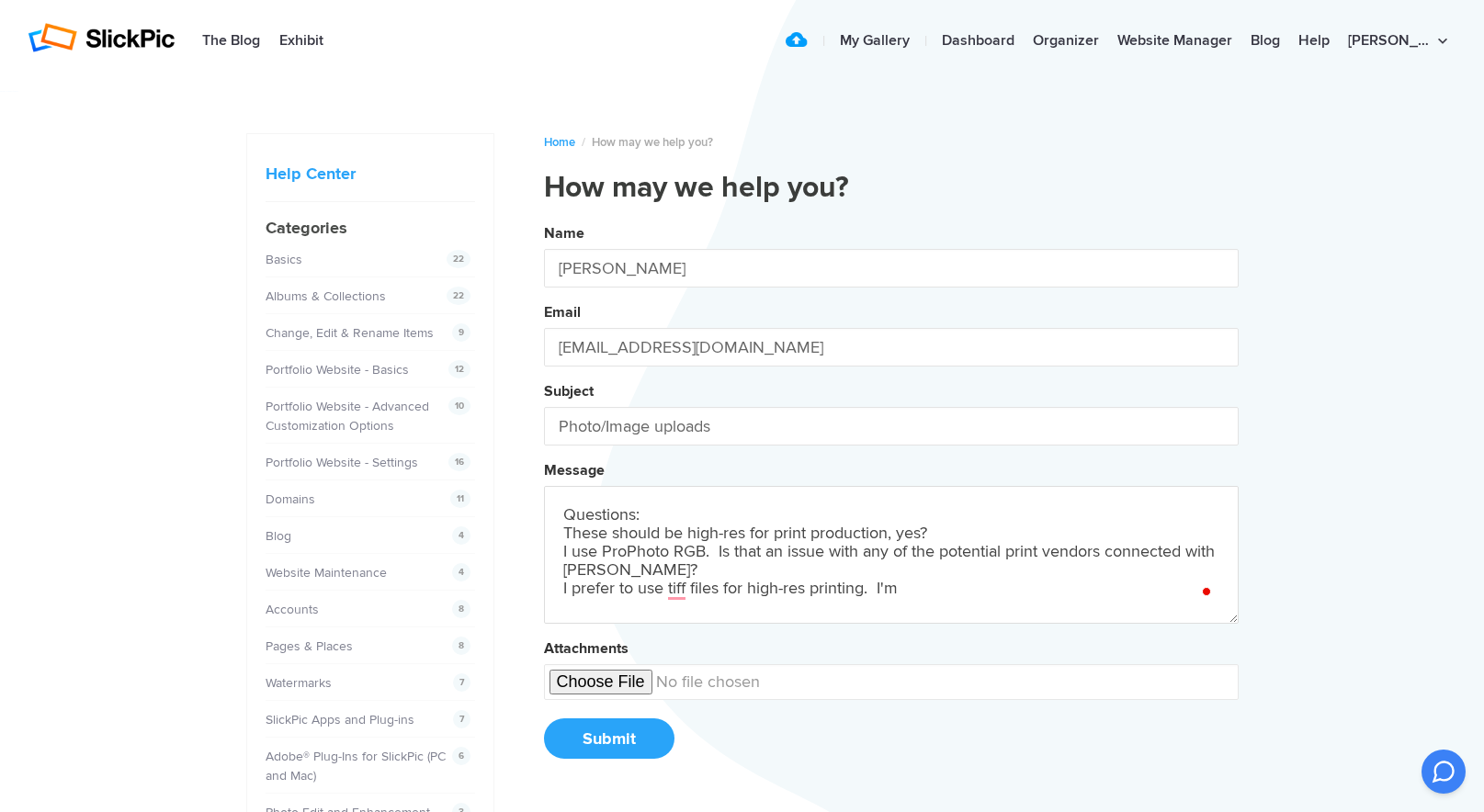 click on "Name [PERSON_NAME] Email [EMAIL_ADDRESS][DOMAIN_NAME] Subject Photo/Image uploads Message Questions:
These should be high-res for print production, yes?
I use ProPhoto RGB.  Is that an issue with any of the potential print vendors connected with [PERSON_NAME]?
I prefer to use tiff files for high-res printing.  I'm Attachments Submit" at bounding box center (891, 498) 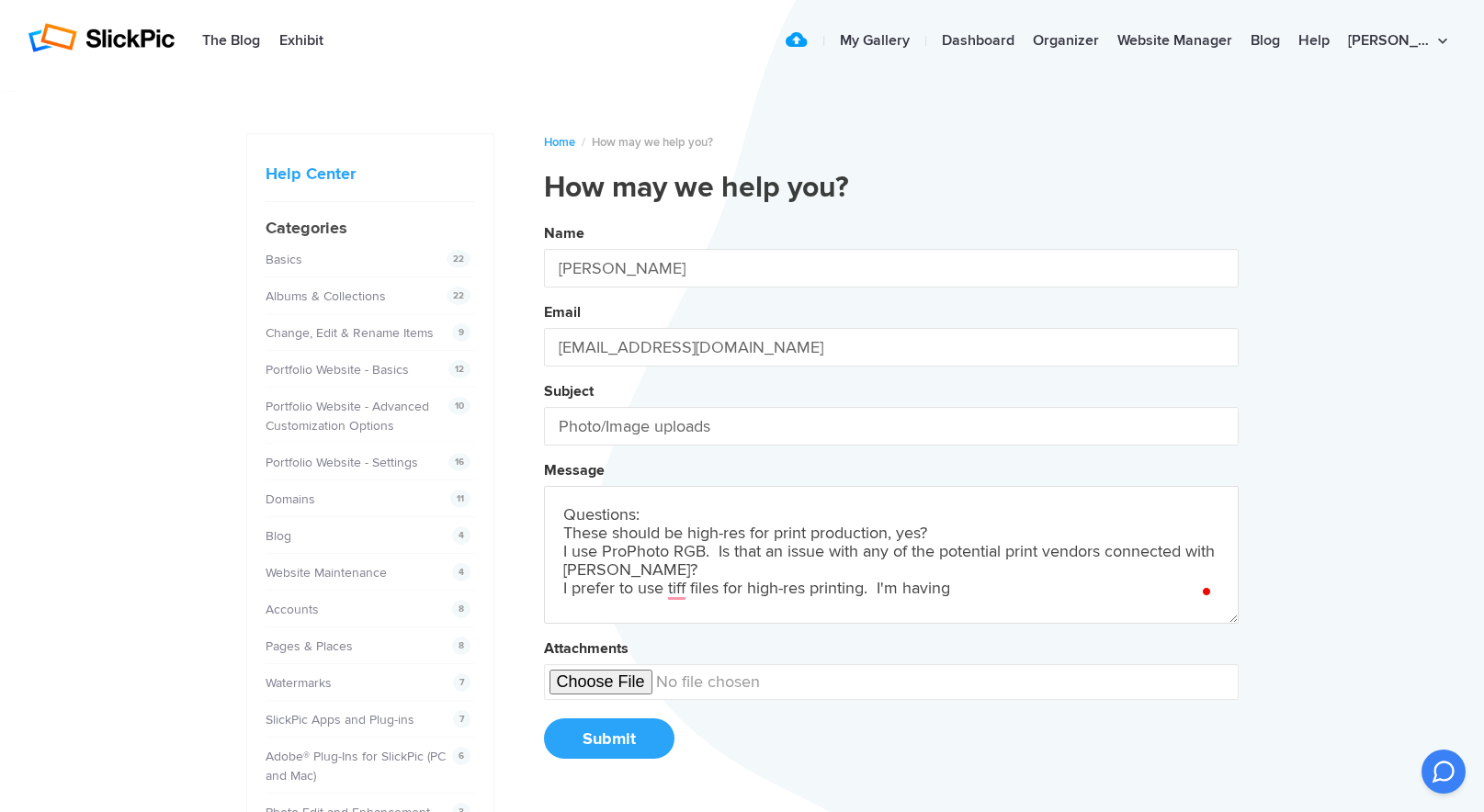 click on "Name [PERSON_NAME] Email [EMAIL_ADDRESS][DOMAIN_NAME] Subject Photo/Image uploads Message Questions:
These should be high-res for print production, yes?
I use ProPhoto RGB.  Is that an issue with any of the potential print vendors connected with [PERSON_NAME]?
I prefer to use tiff files for high-res printing.  I'm having Attachments Submit" at bounding box center (891, 498) 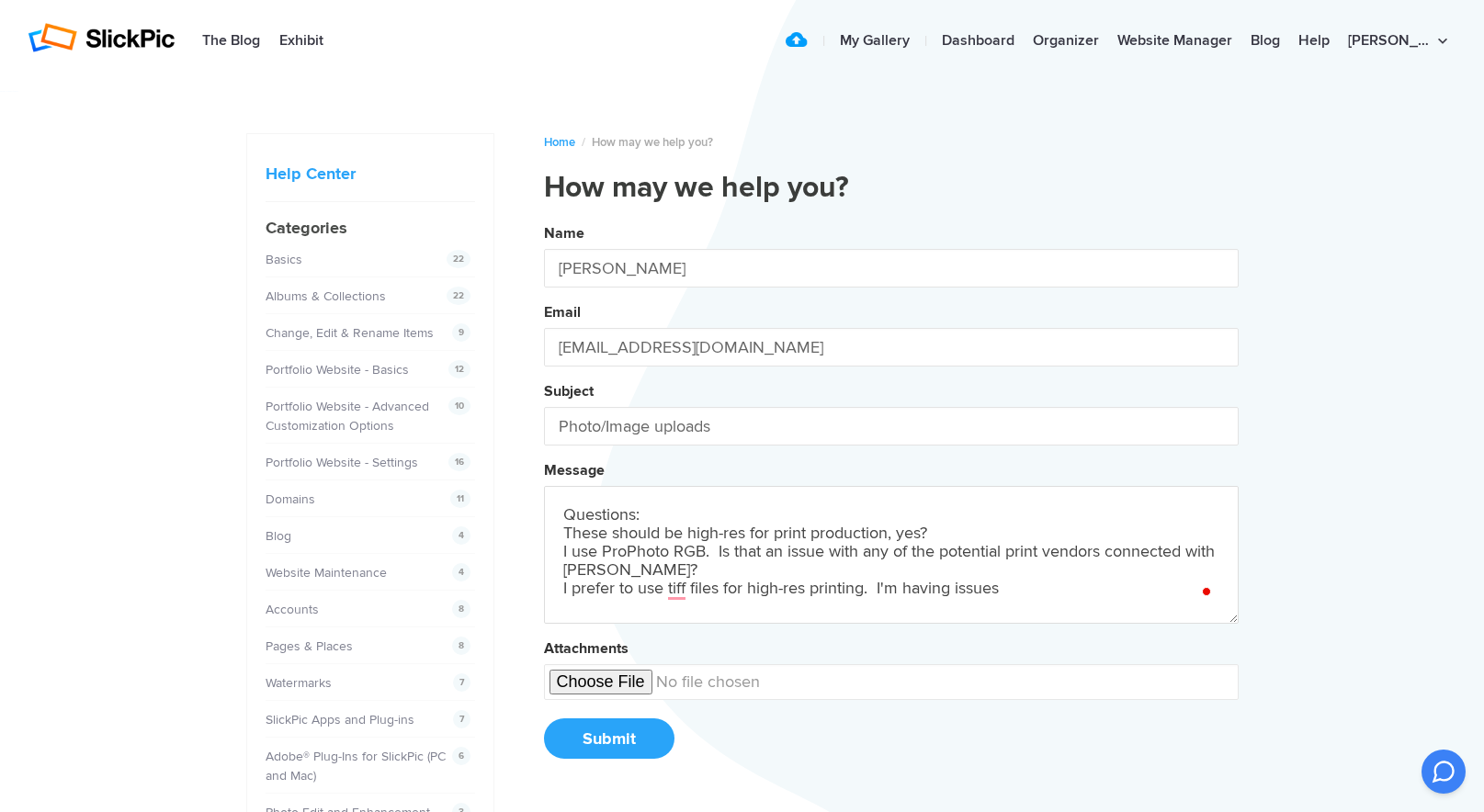 click on "Name [PERSON_NAME] Email [EMAIL_ADDRESS][DOMAIN_NAME] Subject Photo/Image uploads Message Questions:
These should be high-res for print production, yes?
I use ProPhoto RGB.  Is that an issue with any of the potential print vendors connected with [PERSON_NAME]?
I prefer to use tiff files for high-res printing.  I'm having issues Attachments Submit" at bounding box center [891, 498] 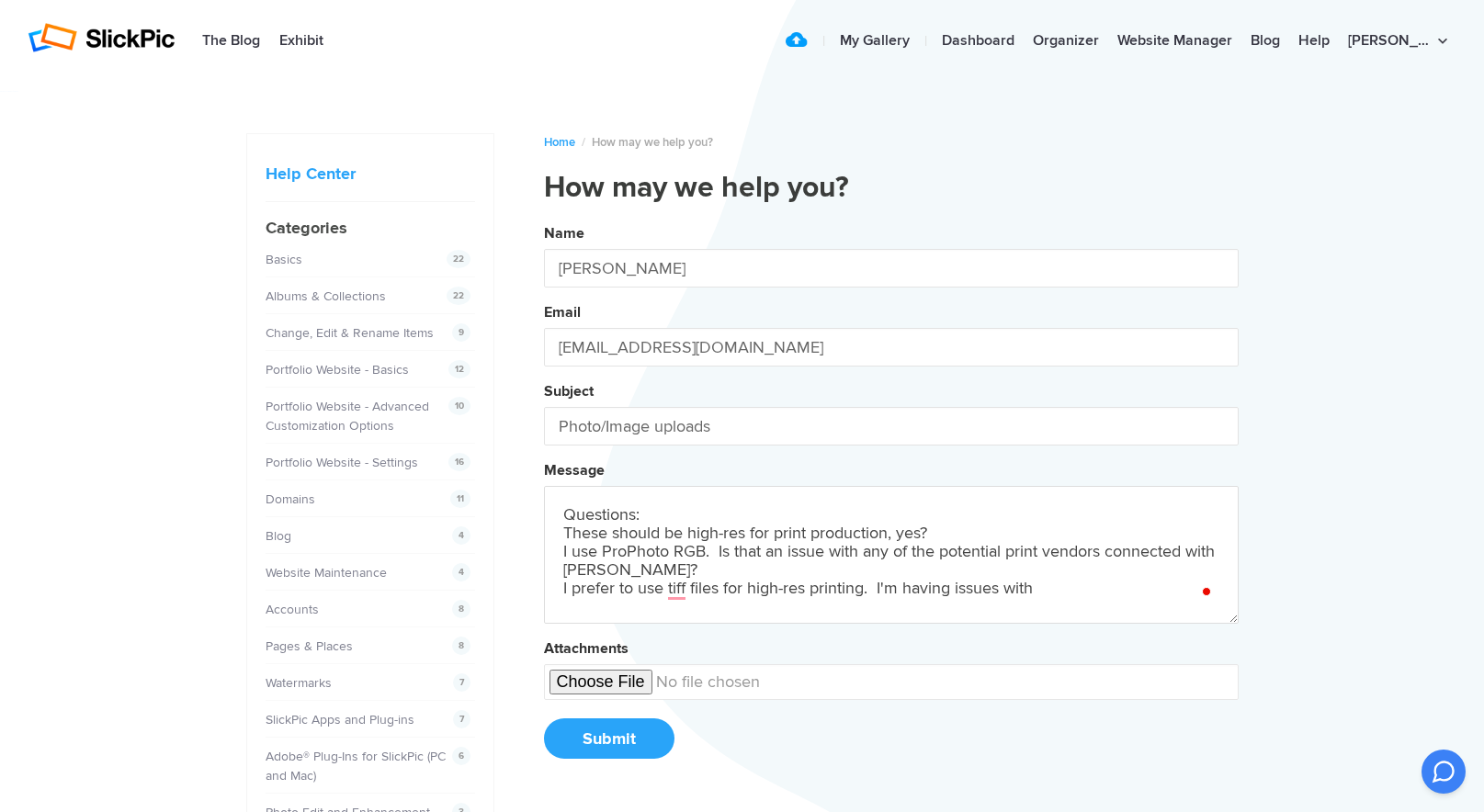 click on "Name [PERSON_NAME] Email [EMAIL_ADDRESS][DOMAIN_NAME] Subject Photo/Image uploads Message Questions:
These should be high-res for print production, yes?
I use ProPhoto RGB.  Is that an issue with any of the potential print vendors connected with [PERSON_NAME]?
I prefer to use tiff files for high-res printing.  I'm having issues with Attachments Submit" at bounding box center [891, 498] 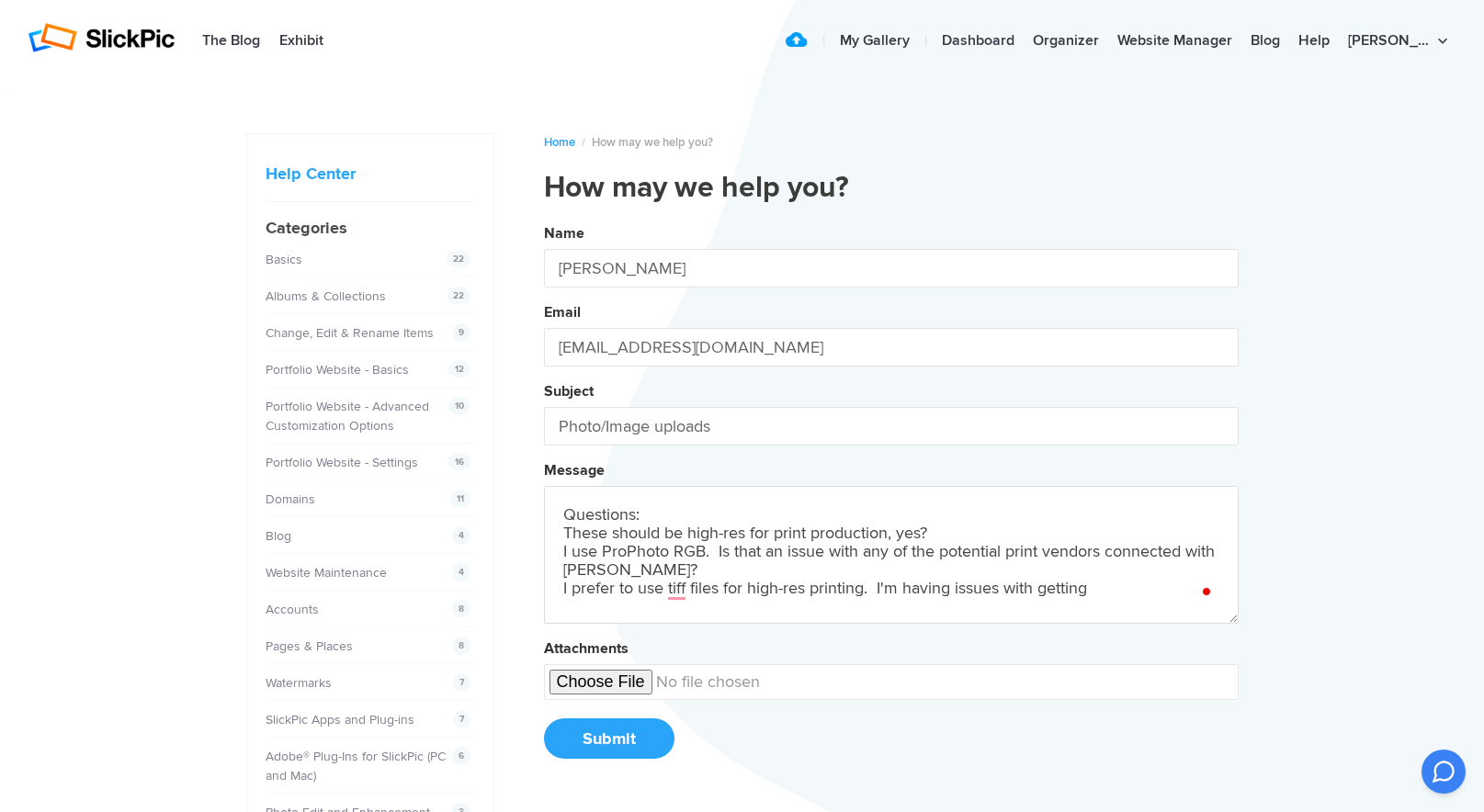 click on "Name [PERSON_NAME] Email [EMAIL_ADDRESS][DOMAIN_NAME] Subject Photo/Image uploads Message Questions:
These should be high-res for print production, yes?
I use ProPhoto RGB.  Is that an issue with any of the potential print vendors connected with [PERSON_NAME]?
I prefer to use tiff files for high-res printing.  I'm having issues with getting Attachments Submit" at bounding box center (891, 498) 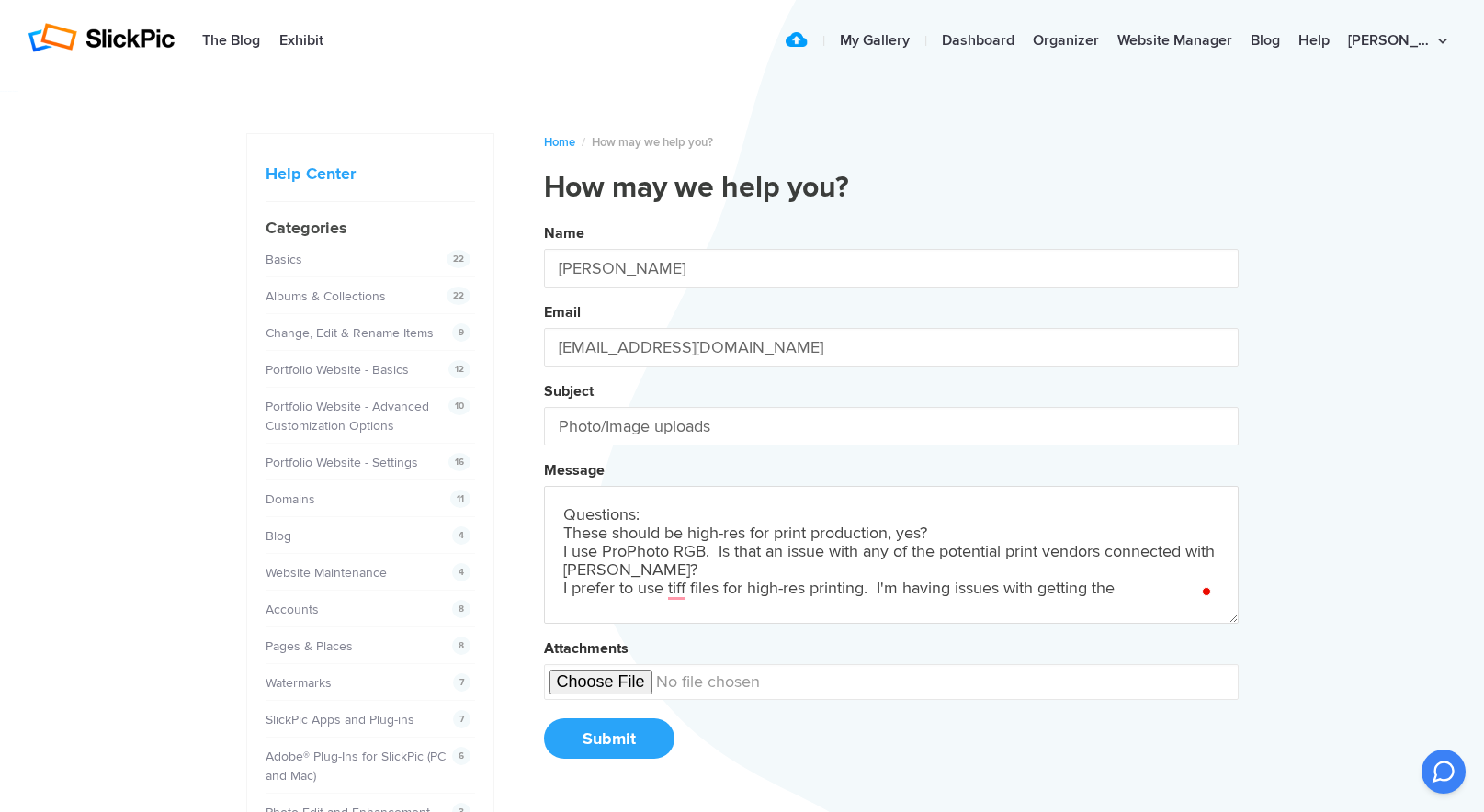 click on "Name [PERSON_NAME] Email [EMAIL_ADDRESS][DOMAIN_NAME] Subject Photo/Image uploads Message Questions:
These should be high-res for print production, yes?
I use ProPhoto RGB.  Is that an issue with any of the potential print vendors connected with [PERSON_NAME]?
I prefer to use tiff files for high-res printing.  I'm having issues with getting the Attachments Submit" at bounding box center (891, 498) 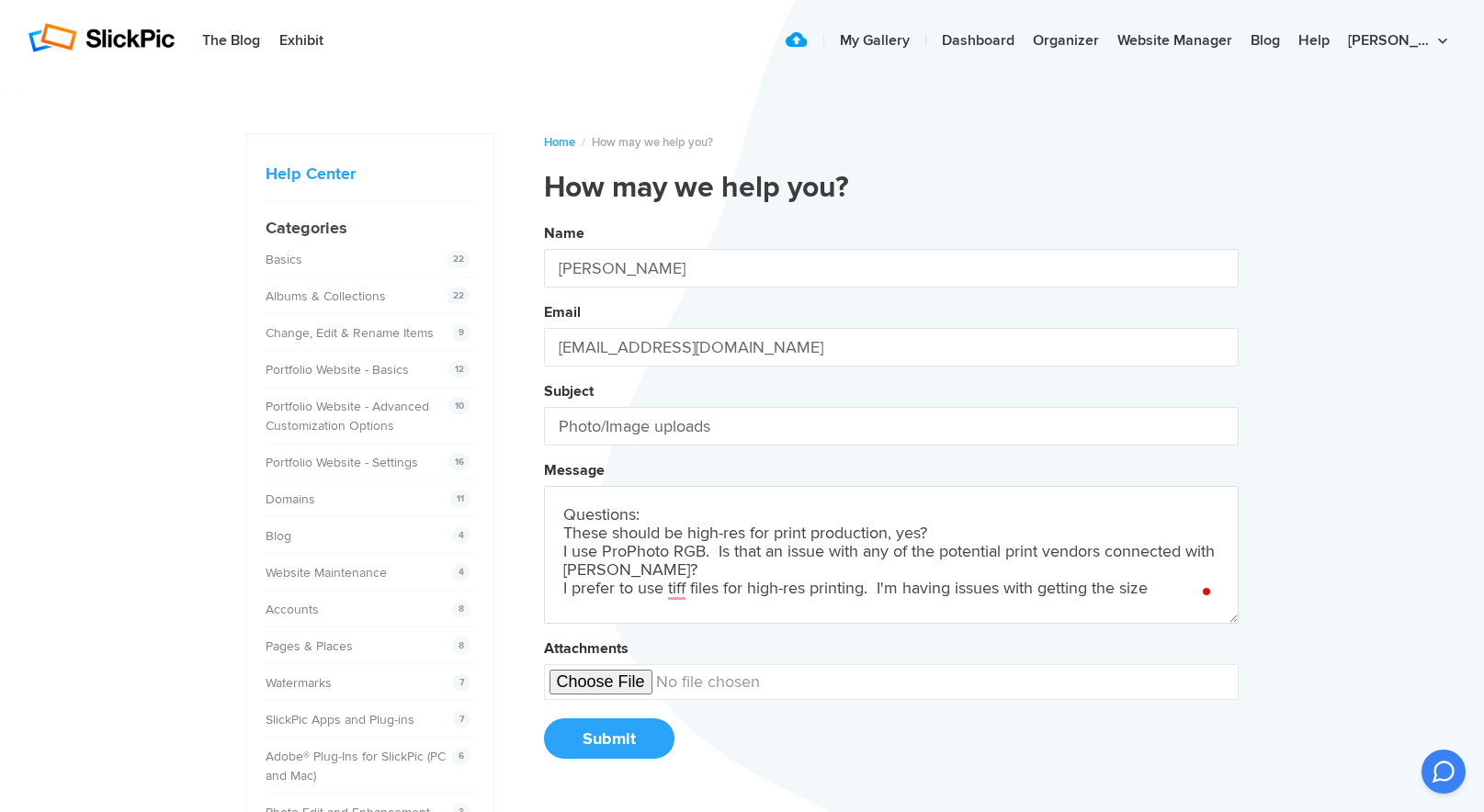 click on "Name [PERSON_NAME] Email [EMAIL_ADDRESS][DOMAIN_NAME] Subject Photo/Image uploads Message Questions:
These should be high-res for print production, yes?
I use ProPhoto RGB.  Is that an issue with any of the potential print vendors connected with [PERSON_NAME]?
I prefer to use tiff files for high-res printing.  I'm having issues with getting the size Attachments Submit" at bounding box center [891, 498] 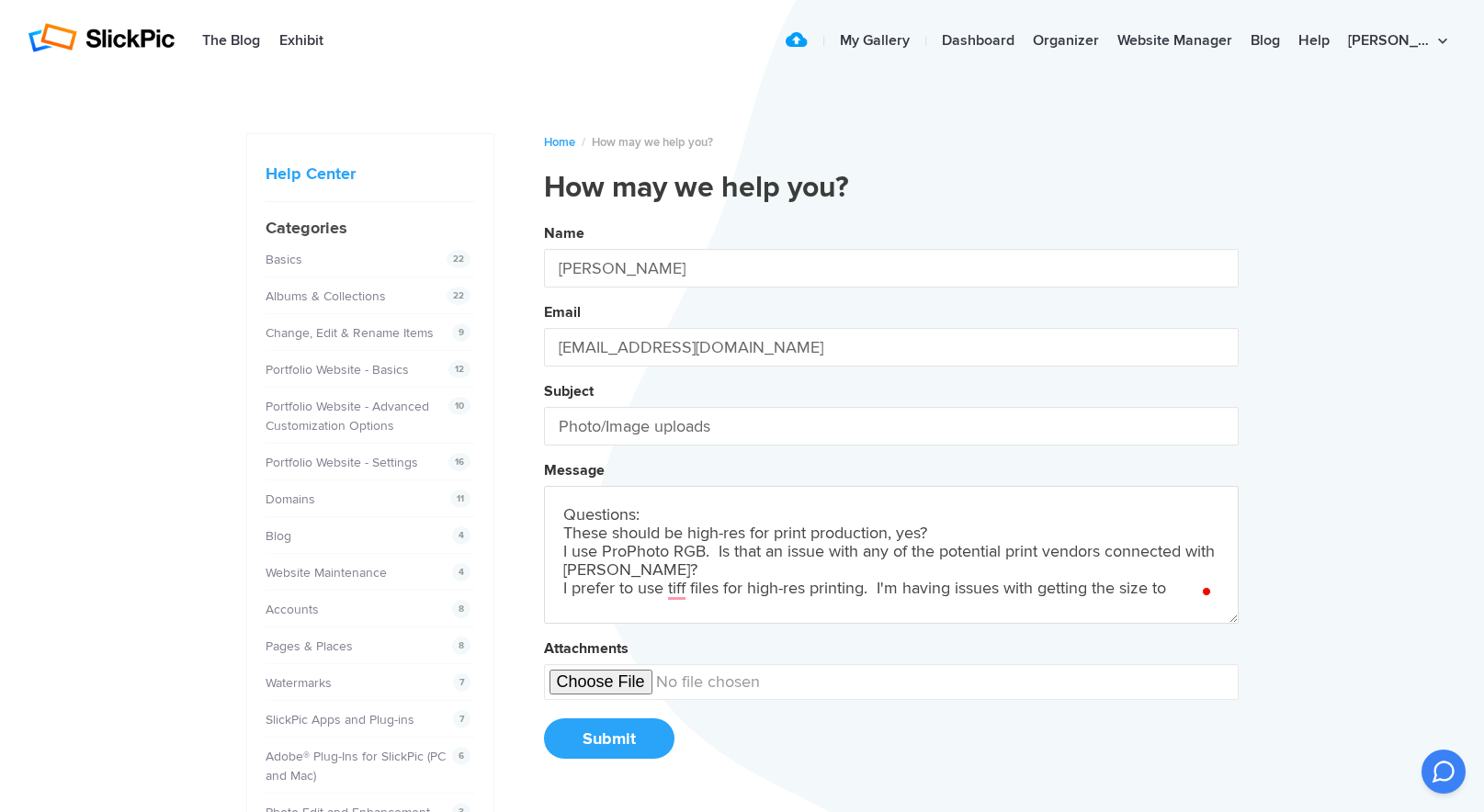 click on "Name [PERSON_NAME] Email [EMAIL_ADDRESS][DOMAIN_NAME] Subject Photo/Image uploads Message Questions:
These should be high-res for print production, yes?
I use ProPhoto RGB.  Is that an issue with any of the potential print vendors connected with [PERSON_NAME]?
I prefer to use tiff files for high-res printing.  I'm having issues with getting the size to Attachments Submit" at bounding box center (891, 498) 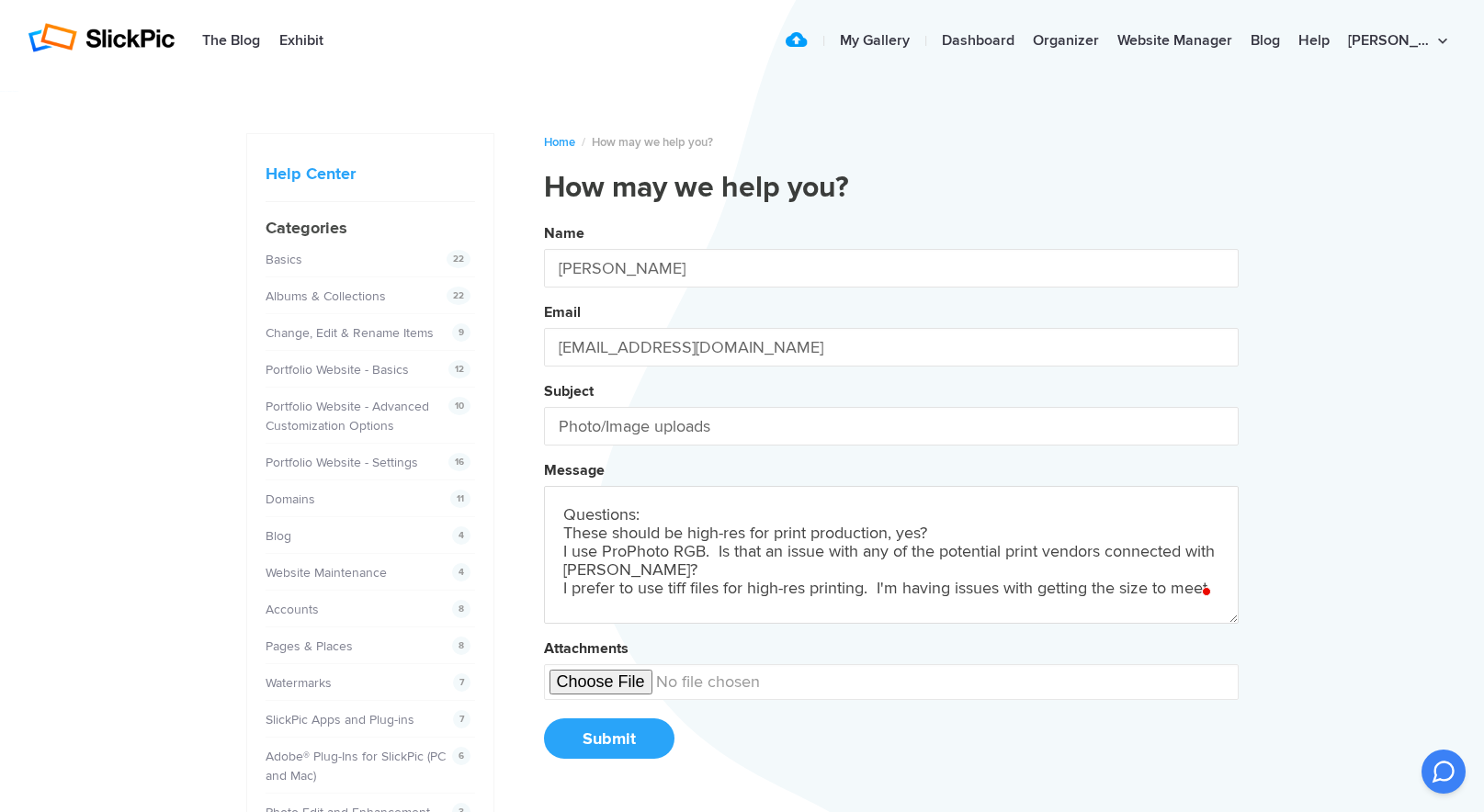 click on "Name [PERSON_NAME] Email [EMAIL_ADDRESS][DOMAIN_NAME] Subject Photo/Image uploads Message Questions:
These should be high-res for print production, yes?
I use ProPhoto RGB.  Is that an issue with any of the potential print vendors connected with [PERSON_NAME]?
I prefer to use tiff files for high-res printing.  I'm having issues with getting the size to meet Attachments Submit" at bounding box center (891, 498) 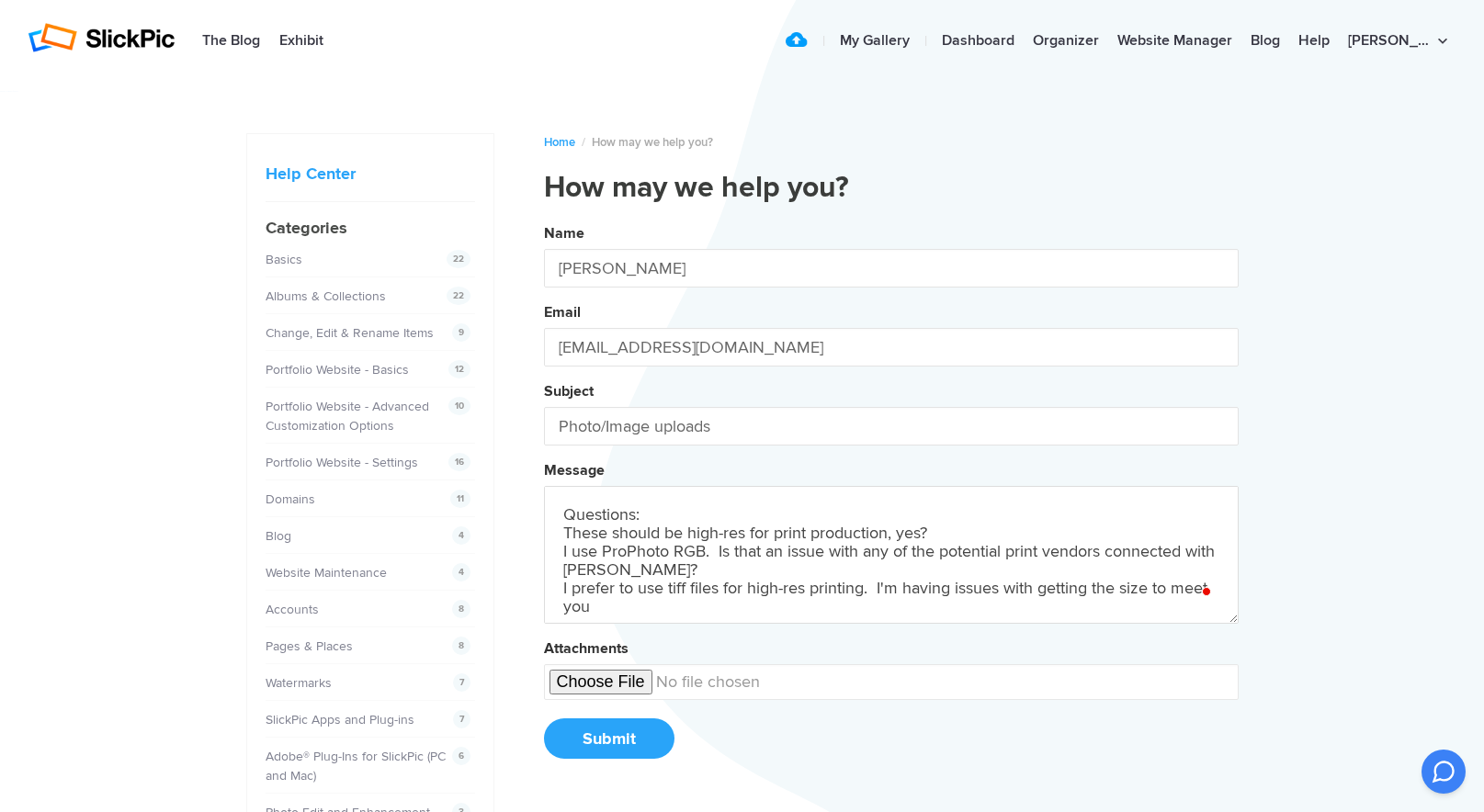 click on "Name [PERSON_NAME] Email [EMAIL_ADDRESS][DOMAIN_NAME] Subject Photo/Image uploads Message Questions:
These should be high-res for print production, yes?
I use ProPhoto RGB.  Is that an issue with any of the potential print vendors connected with [PERSON_NAME]?
I prefer to use tiff files for high-res printing.  I'm having issues with getting the size to meet you Attachments Submit" at bounding box center [891, 498] 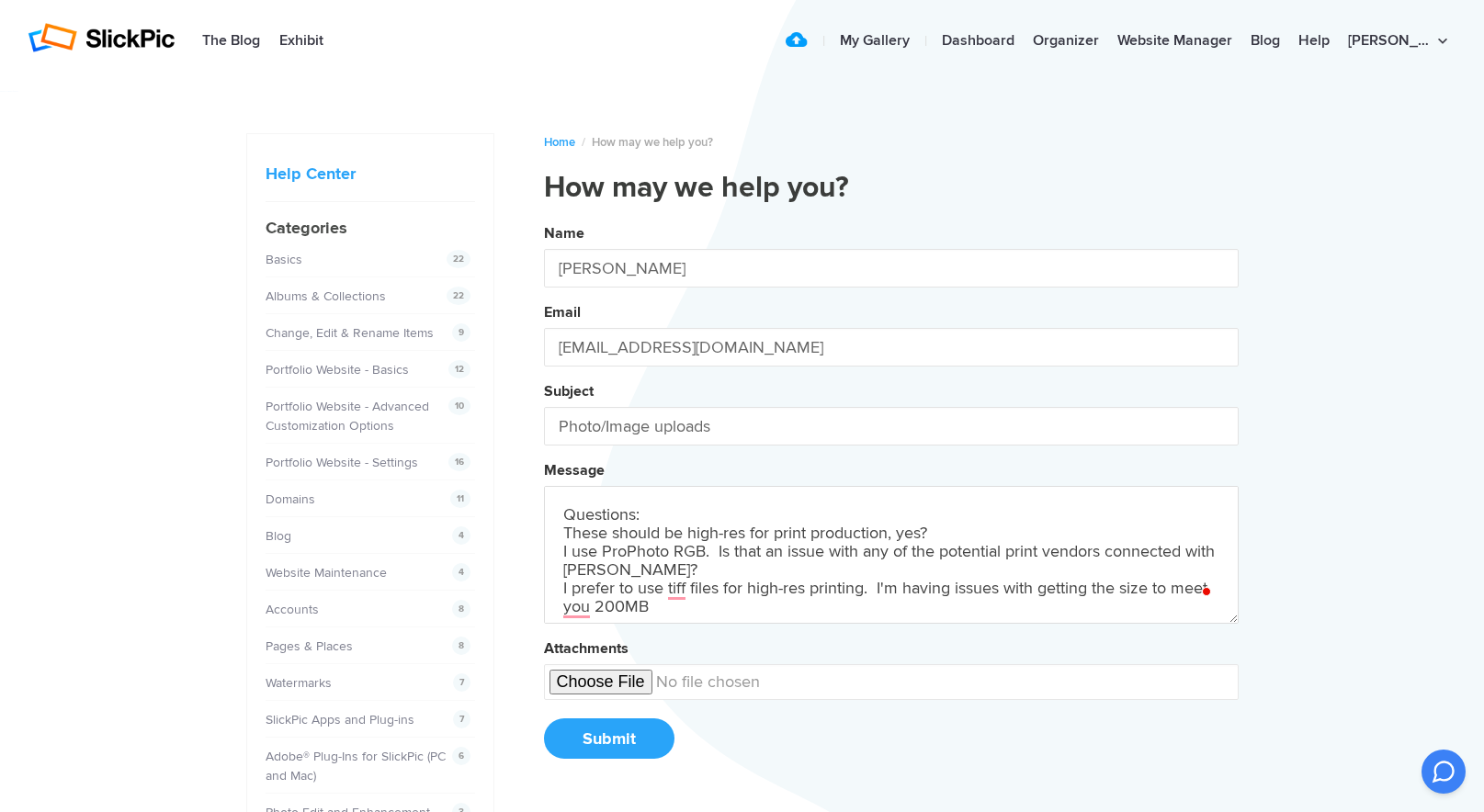 click on "Name [PERSON_NAME] Email [EMAIL_ADDRESS][DOMAIN_NAME] Subject Photo/Image uploads Message Questions:
These should be high-res for print production, yes?
I use ProPhoto RGB.  Is that an issue with any of the potential print vendors connected with [PERSON_NAME]?
I prefer to use tiff files for high-res printing.  I'm having issues with getting the size to meet you 200MB Attachments Submit" at bounding box center [891, 498] 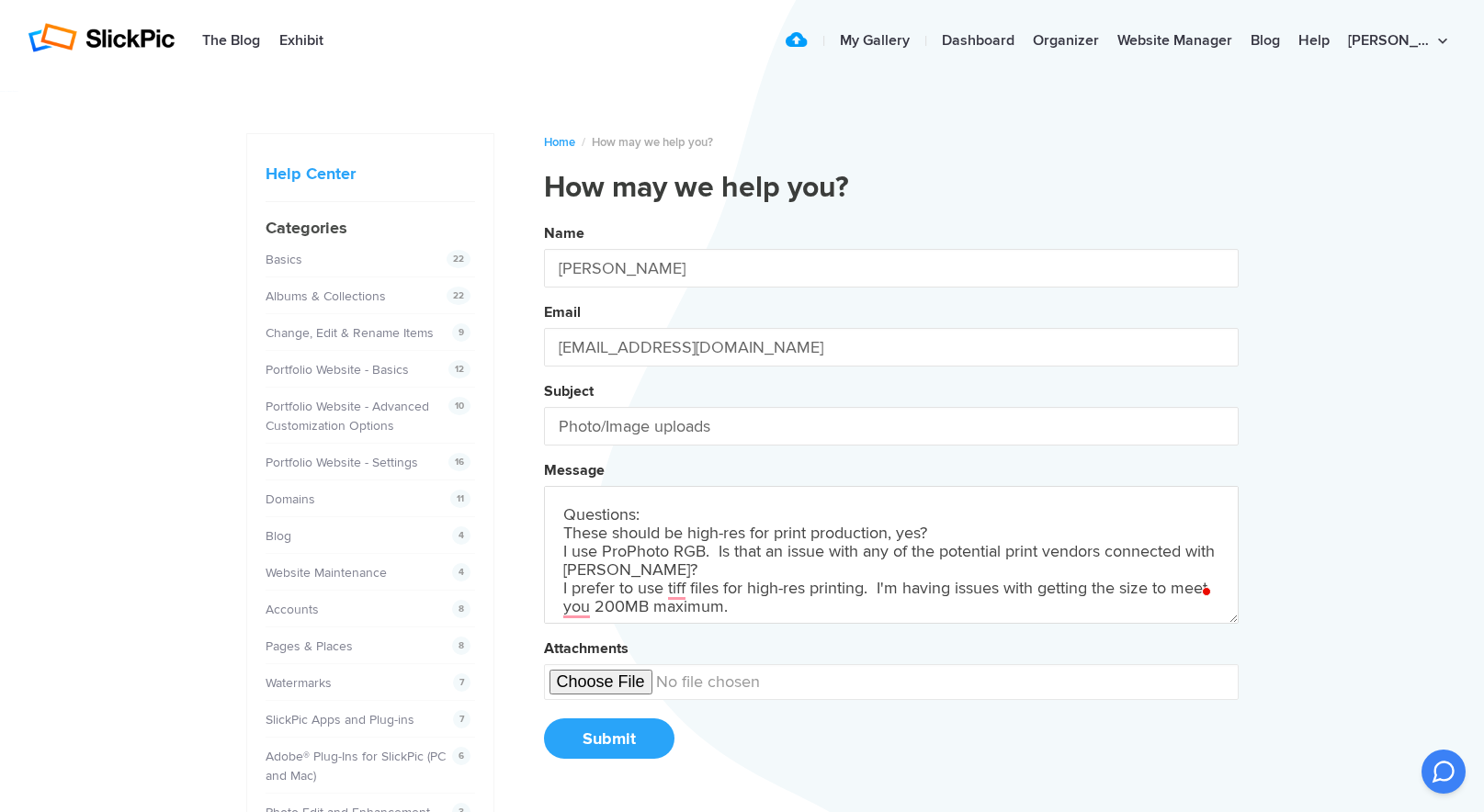 click on "Name [PERSON_NAME] Email [EMAIL_ADDRESS][DOMAIN_NAME] Subject Photo/Image uploads Message Questions:
These should be high-res for print production, yes?
I use ProPhoto RGB.  Is that an issue with any of the potential print vendors connected with [PERSON_NAME]?
I prefer to use tiff files for high-res printing.  I'm having issues with getting the size to meet you 200MB maximum. Attachments Submit" at bounding box center (891, 498) 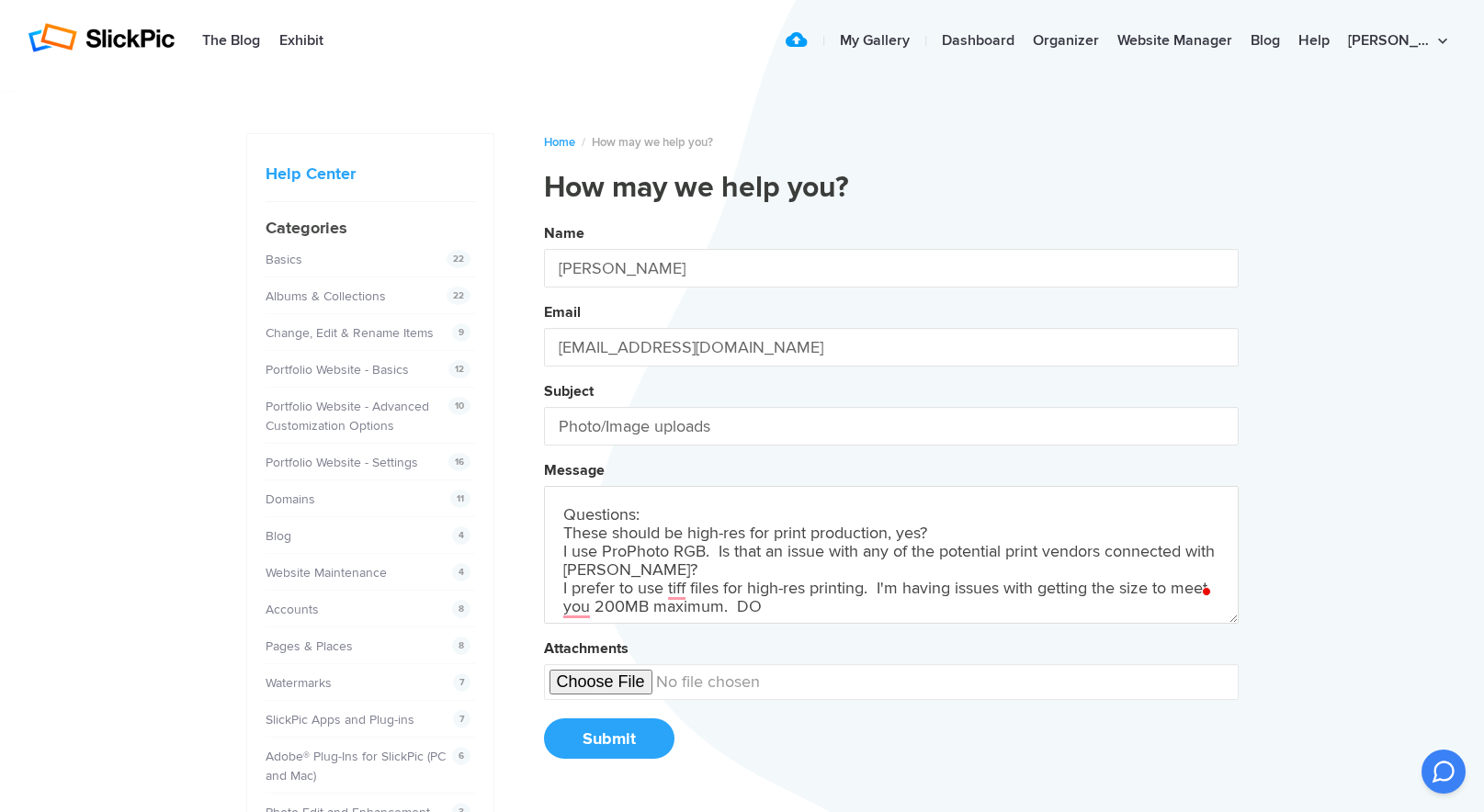 click on "Name [PERSON_NAME] Email [EMAIL_ADDRESS][DOMAIN_NAME] Subject Photo/Image uploads Message Questions:
These should be high-res for print production, yes?
I use ProPhoto RGB.  Is that an issue with any of the potential print vendors connected with [PERSON_NAME]?
I prefer to use tiff files for high-res printing.  I'm having issues with getting the size to meet you 200MB maximum.  DO Attachments Submit" at bounding box center [891, 498] 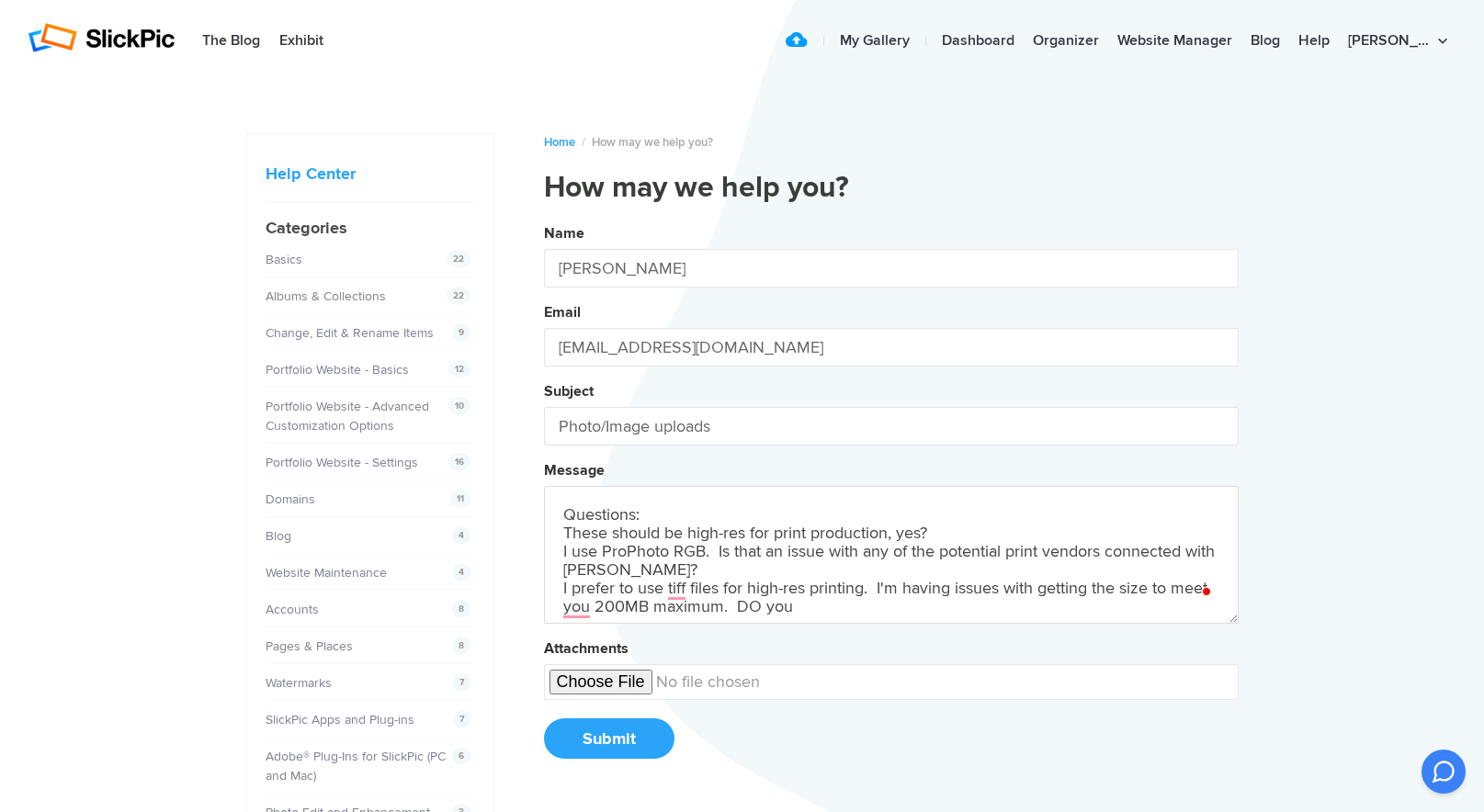 click on "Name [PERSON_NAME] Email [EMAIL_ADDRESS][DOMAIN_NAME] Subject Photo/Image uploads Message Questions:
These should be high-res for print production, yes?
I use ProPhoto RGB.  Is that an issue with any of the potential print vendors connected with [PERSON_NAME]?
I prefer to use tiff files for high-res printing.  I'm having issues with getting the size to meet you 200MB maximum.  DO you Attachments Submit" at bounding box center (891, 498) 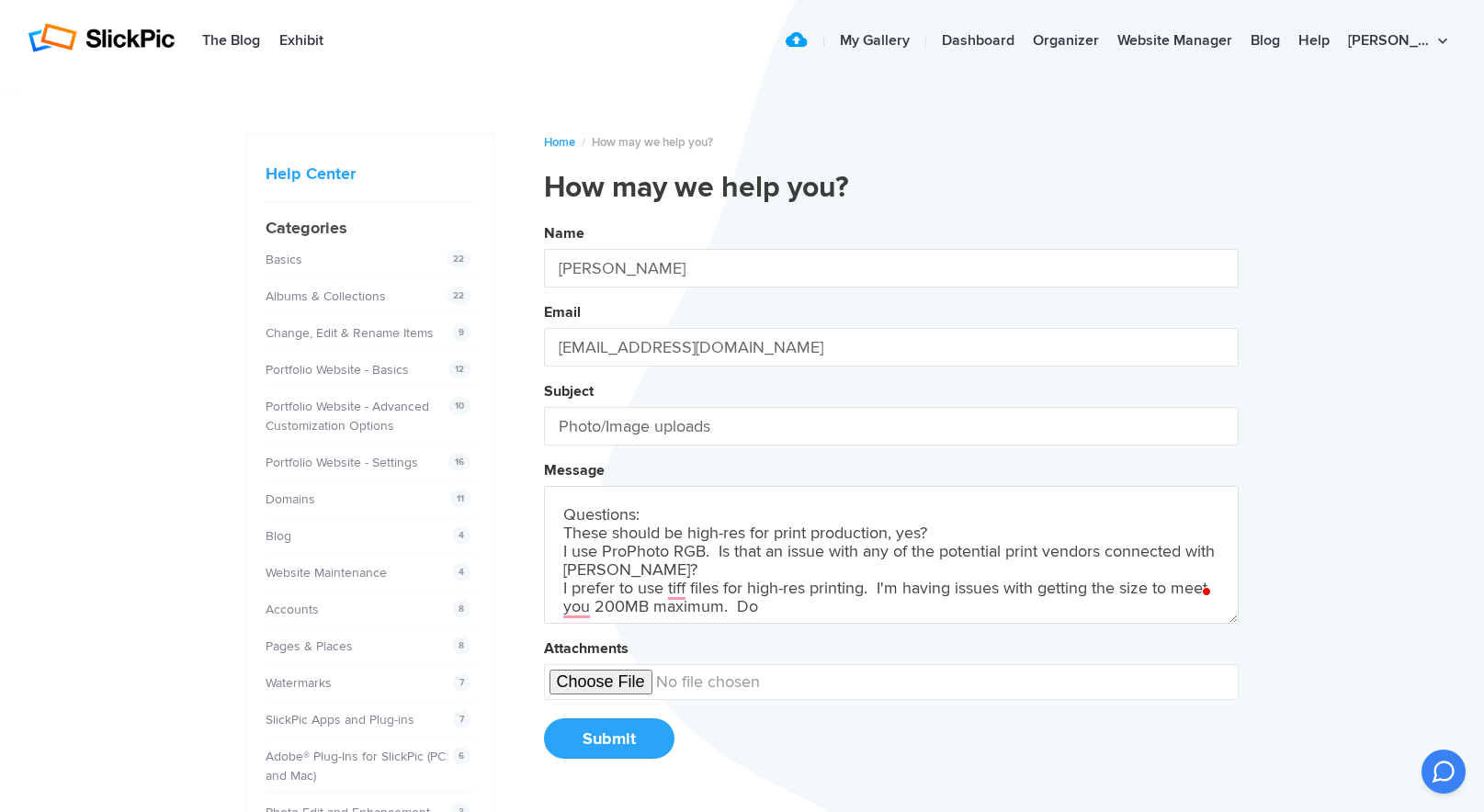 click on "Name [PERSON_NAME] Email [EMAIL_ADDRESS][DOMAIN_NAME] Subject Photo/Image uploads Message Questions:
These should be high-res for print production, yes?
I use ProPhoto RGB.  Is that an issue with any of the potential print vendors connected with [PERSON_NAME]?
I prefer to use tiff files for high-res printing.  I'm having issues with getting the size to meet you 200MB maximum.  Do Attachments Submit" at bounding box center (891, 498) 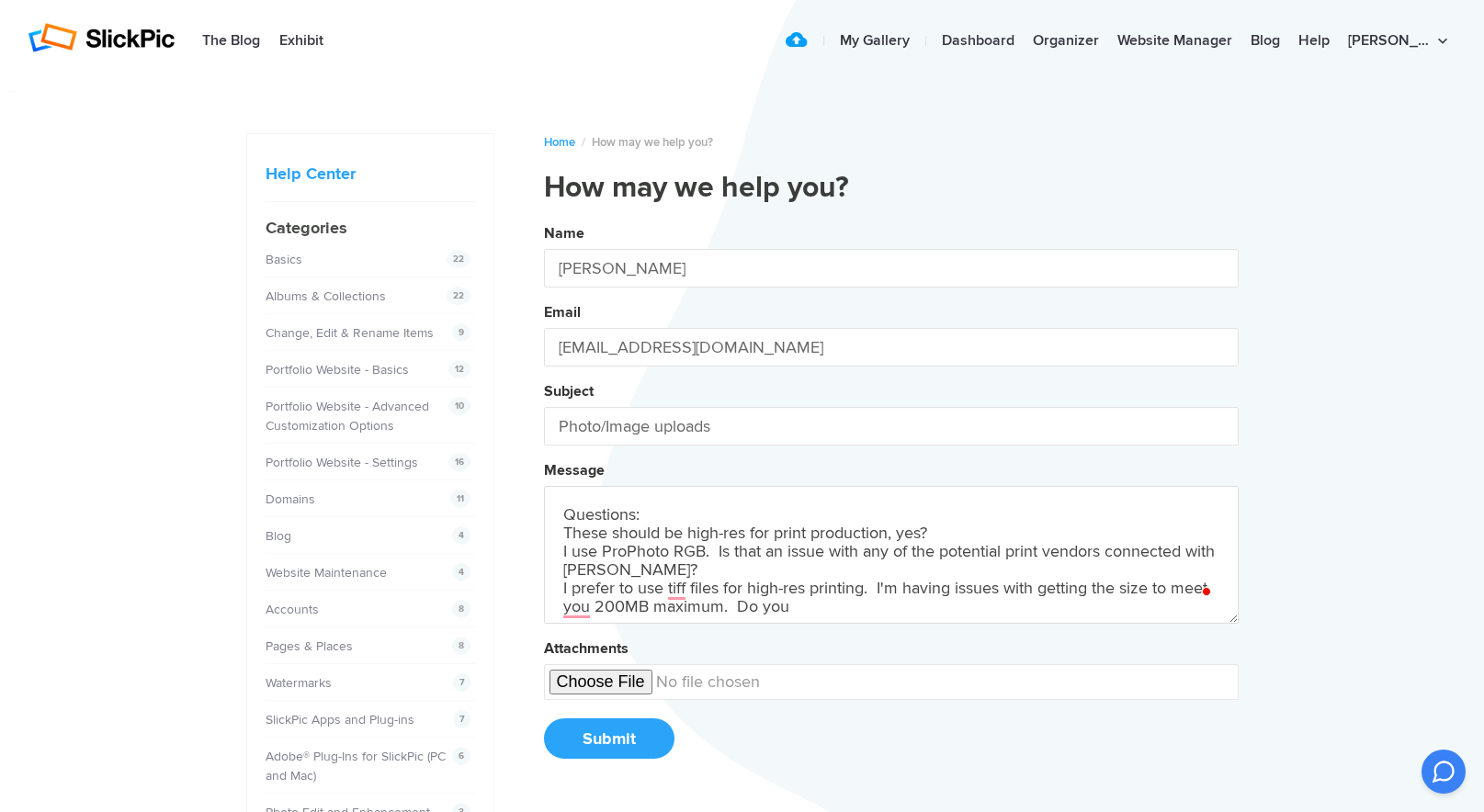 click on "Name [PERSON_NAME] Email [EMAIL_ADDRESS][DOMAIN_NAME] Subject Photo/Image uploads Message Questions:
These should be high-res for print production, yes?
I use ProPhoto RGB.  Is that an issue with any of the potential print vendors connected with [PERSON_NAME]?
I prefer to use tiff files for high-res printing.  I'm having issues with getting the size to meet you 200MB maximum.  Do you Attachments Submit" at bounding box center [891, 498] 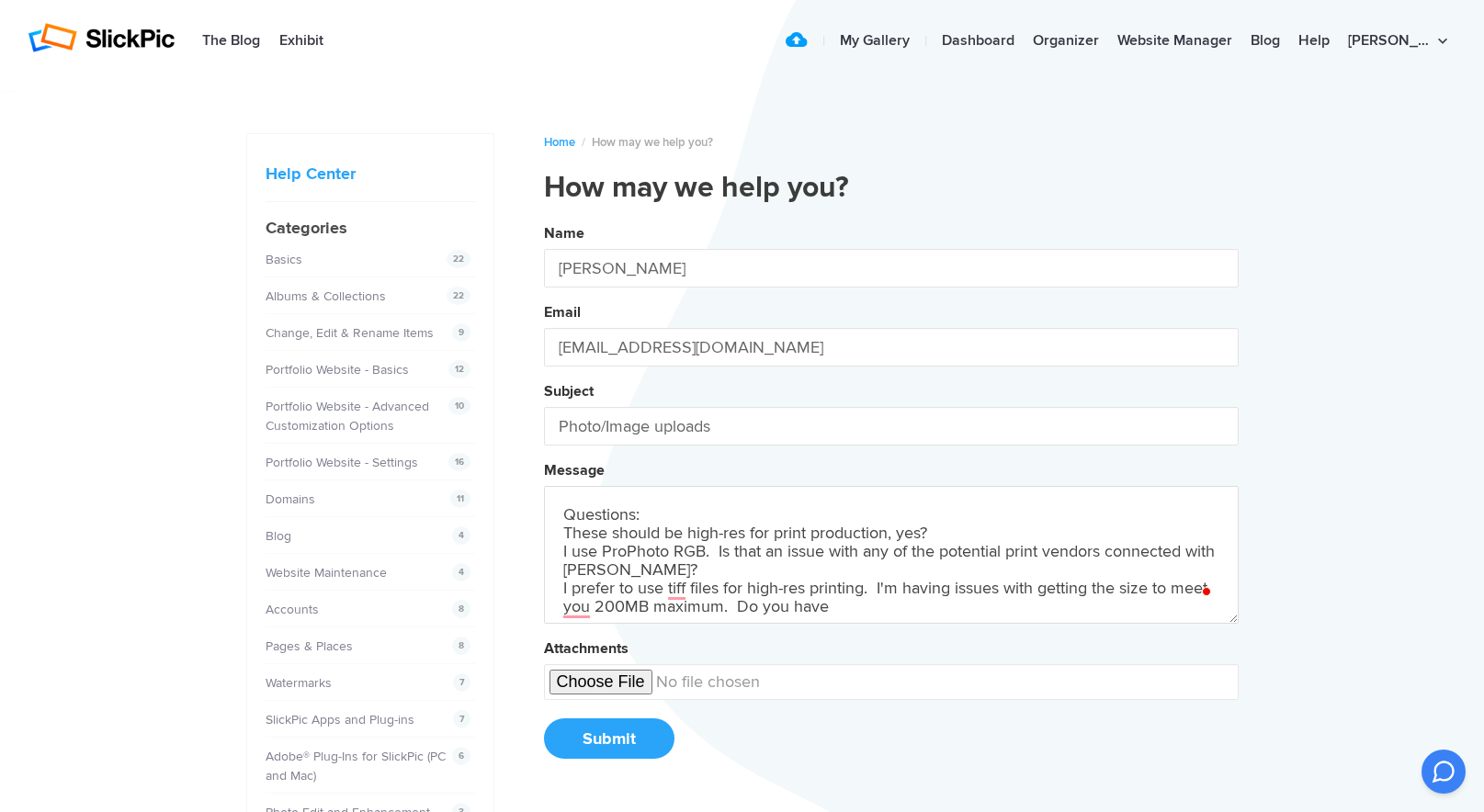 click on "Name [PERSON_NAME] Email [EMAIL_ADDRESS][DOMAIN_NAME] Subject Photo/Image uploads Message Questions:
These should be high-res for print production, yes?
I use ProPhoto RGB.  Is that an issue with any of the potential print vendors connected with [PERSON_NAME]?
I prefer to use tiff files for high-res printing.  I'm having issues with getting the size to meet you 200MB maximum.  Do you have Attachments Submit" at bounding box center (891, 498) 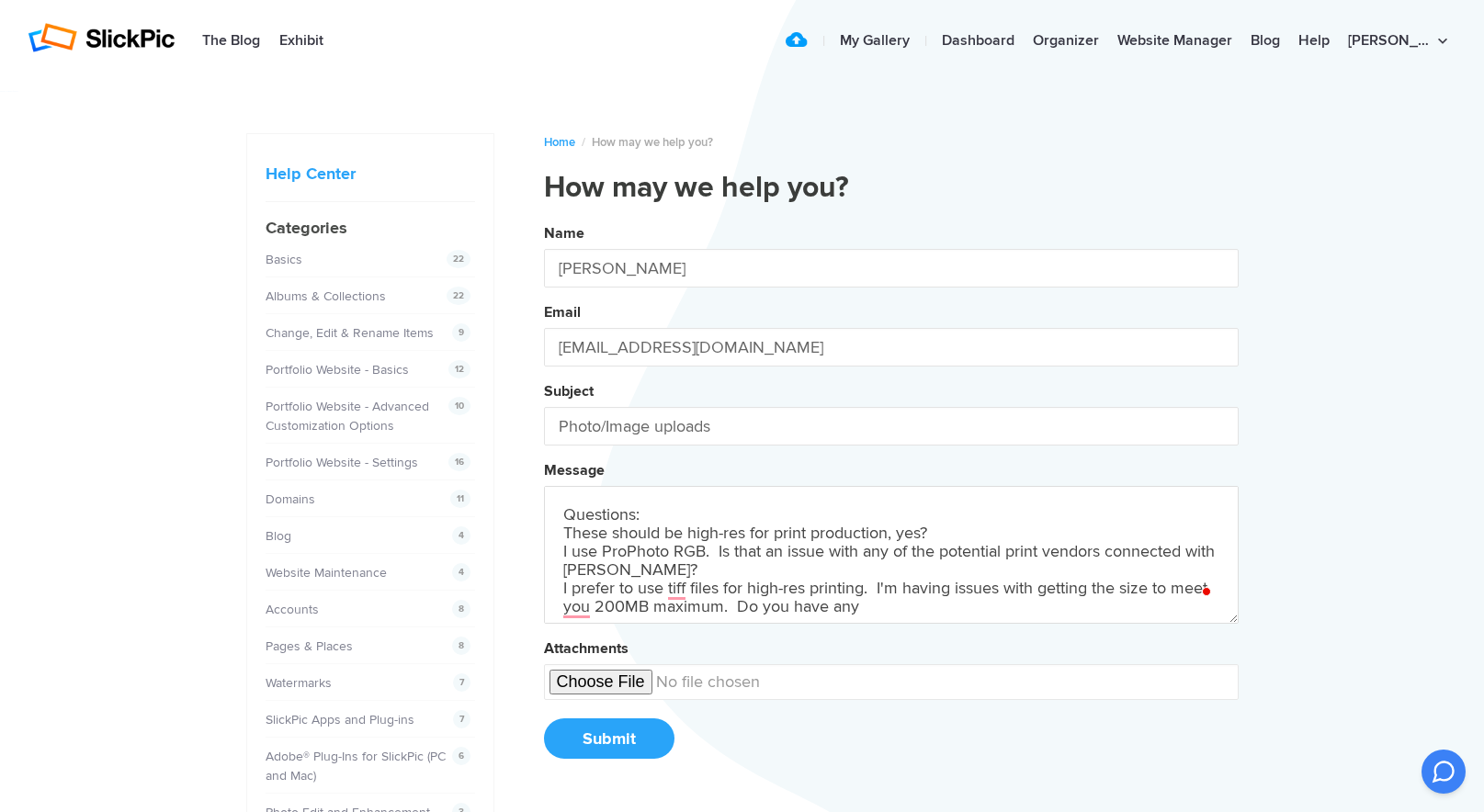 click on "Name [PERSON_NAME] Email [EMAIL_ADDRESS][DOMAIN_NAME] Subject Photo/Image uploads Message Questions:
These should be high-res for print production, yes?
I use ProPhoto RGB.  Is that an issue with any of the potential print vendors connected with [PERSON_NAME]?
I prefer to use tiff files for high-res printing.  I'm having issues with getting the size to meet you 200MB maximum.  Do you have any Attachments Submit" at bounding box center [891, 498] 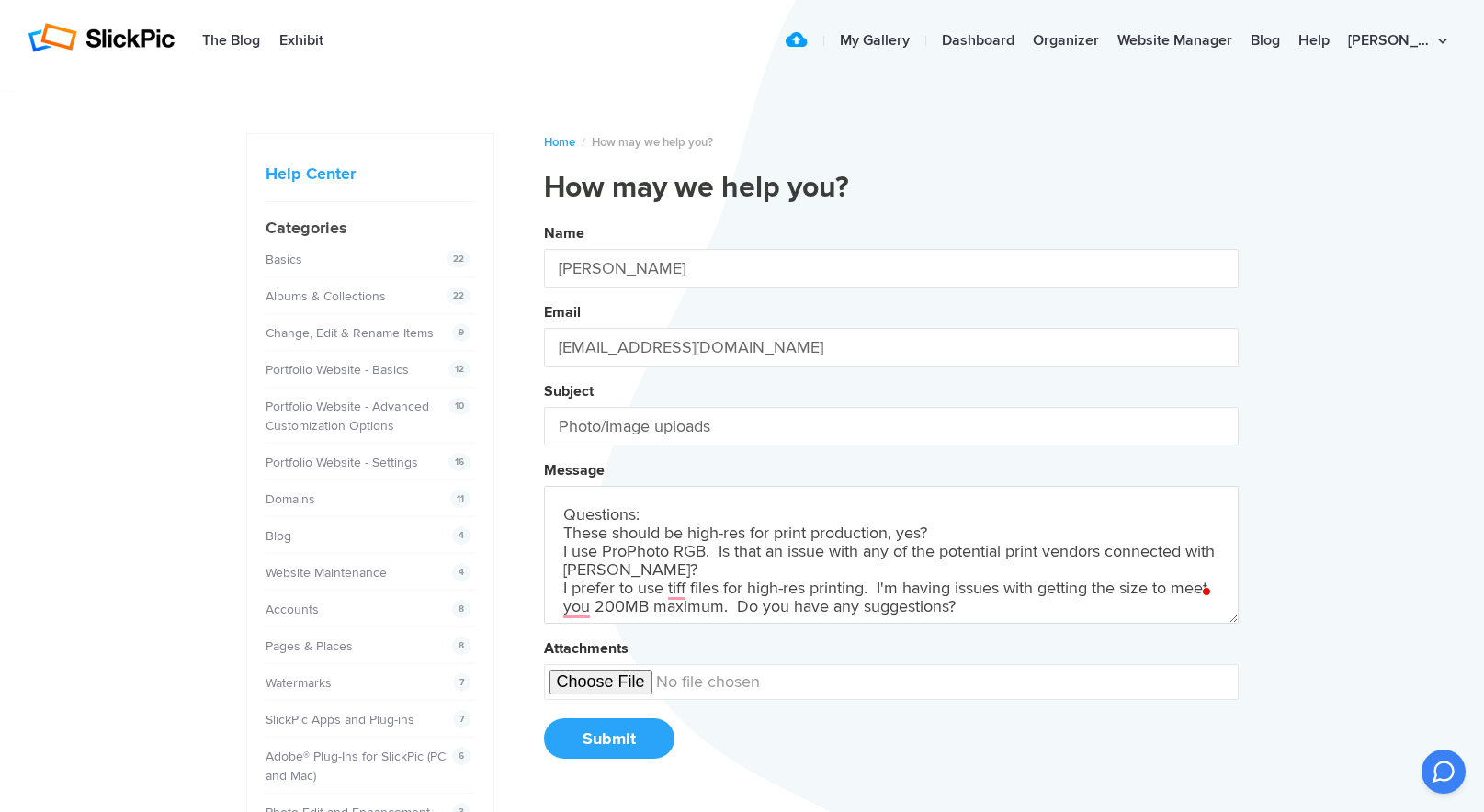 click on "Name [PERSON_NAME] Email [EMAIL_ADDRESS][DOMAIN_NAME] Subject Photo/Image uploads Message Questions:
These should be high-res for print production, yes?
I use ProPhoto RGB.  Is that an issue with any of the potential print vendors connected with [PERSON_NAME]?
I prefer to use tiff files for high-res printing.  I'm having issues with getting the size to meet you 200MB maximum.  Do you have any suggestions? Attachments Submit" at bounding box center [891, 498] 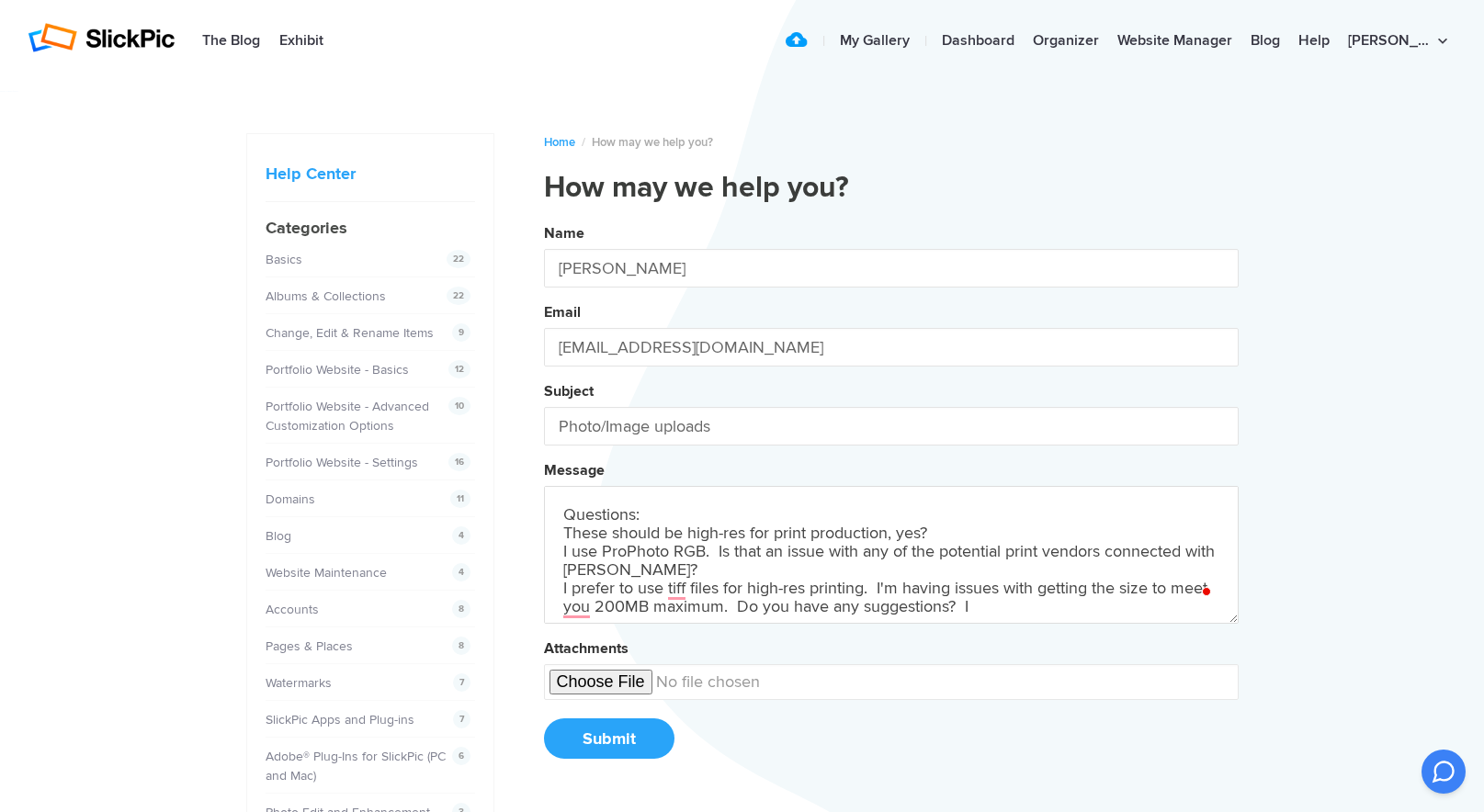 click on "Name [PERSON_NAME] Email [EMAIL_ADDRESS][DOMAIN_NAME] Subject Photo/Image uploads Message Questions:
These should be high-res for print production, yes?
I use ProPhoto RGB.  Is that an issue with any of the potential print vendors connected with [PERSON_NAME]?
I prefer to use tiff files for high-res printing.  I'm having issues with getting the size to meet you 200MB maximum.  Do you have any suggestions?  I Attachments Submit" at bounding box center (891, 498) 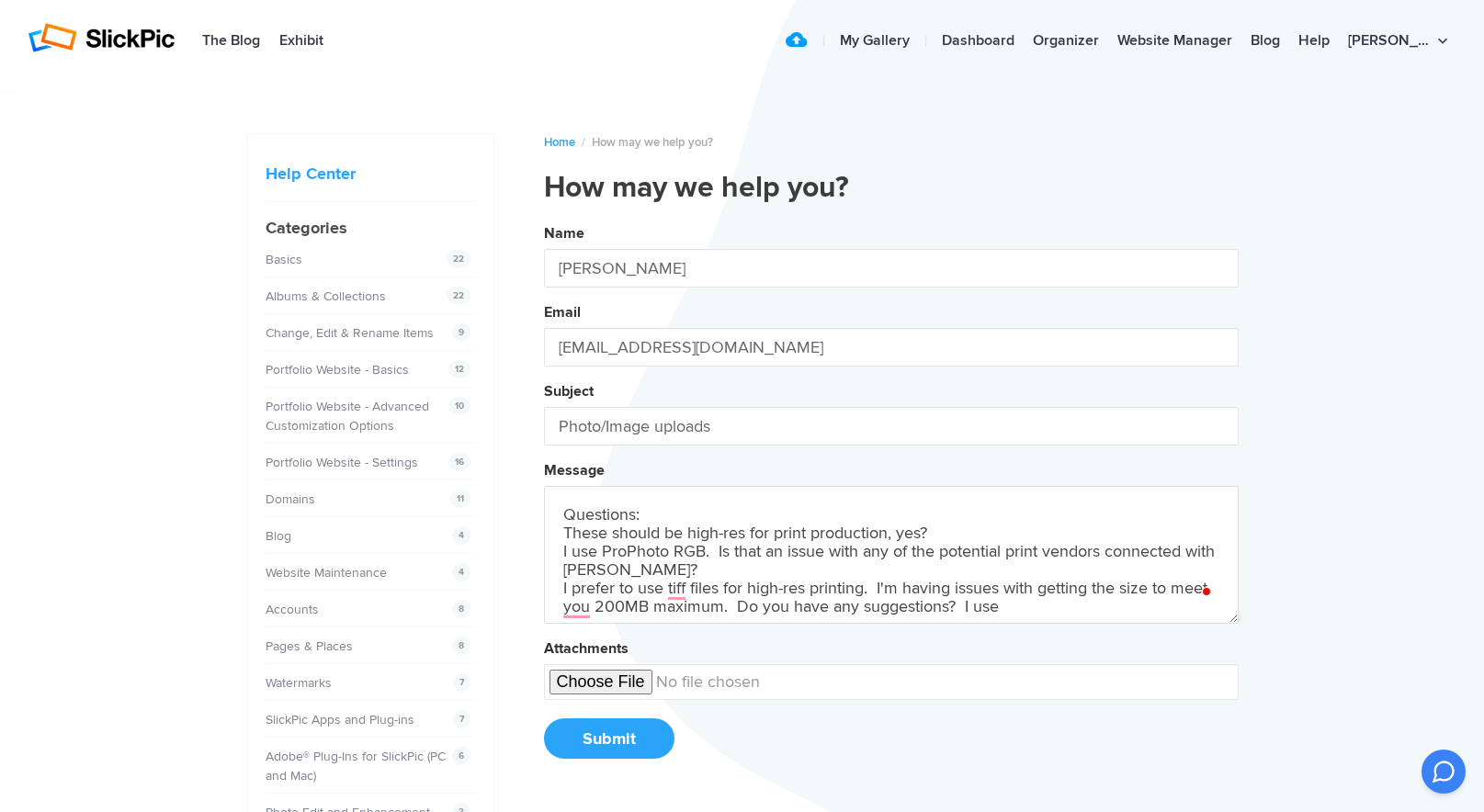 click on "Name [PERSON_NAME] Email [EMAIL_ADDRESS][DOMAIN_NAME] Subject Photo/Image uploads Message Questions:
These should be high-res for print production, yes?
I use ProPhoto RGB.  Is that an issue with any of the potential print vendors connected with [PERSON_NAME]?
I prefer to use tiff files for high-res printing.  I'm having issues with getting the size to meet you 200MB maximum.  Do you have any suggestions?  I use Attachments Submit" at bounding box center (891, 498) 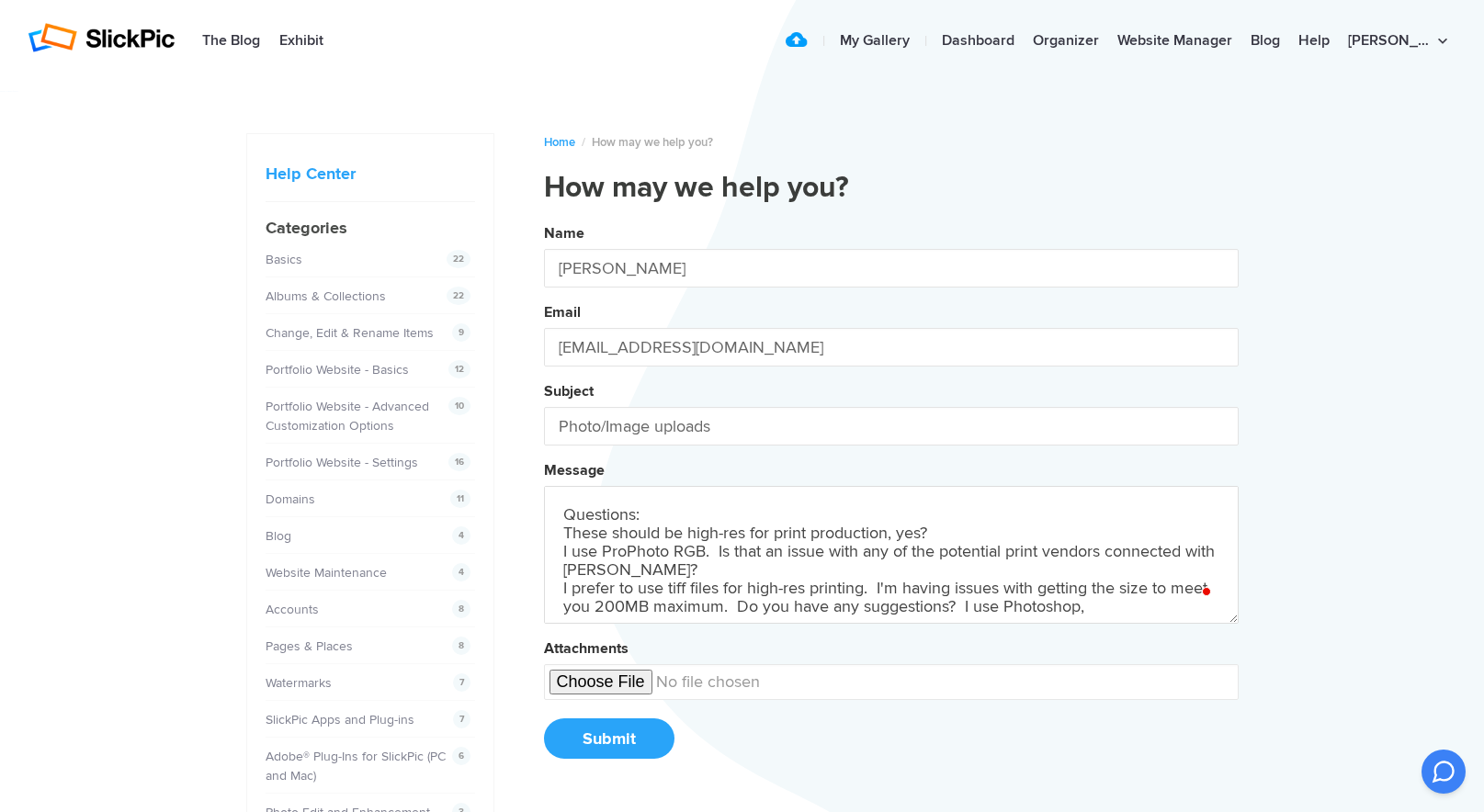 click on "Name [PERSON_NAME] Email [EMAIL_ADDRESS][DOMAIN_NAME] Subject Photo/Image uploads Message Questions:
These should be high-res for print production, yes?
I use ProPhoto RGB.  Is that an issue with any of the potential print vendors connected with [PERSON_NAME]?
I prefer to use tiff files for high-res printing.  I'm having issues with getting the size to meet you 200MB maximum.  Do you have any suggestions?  I use Photoshop, Attachments Submit" at bounding box center [891, 498] 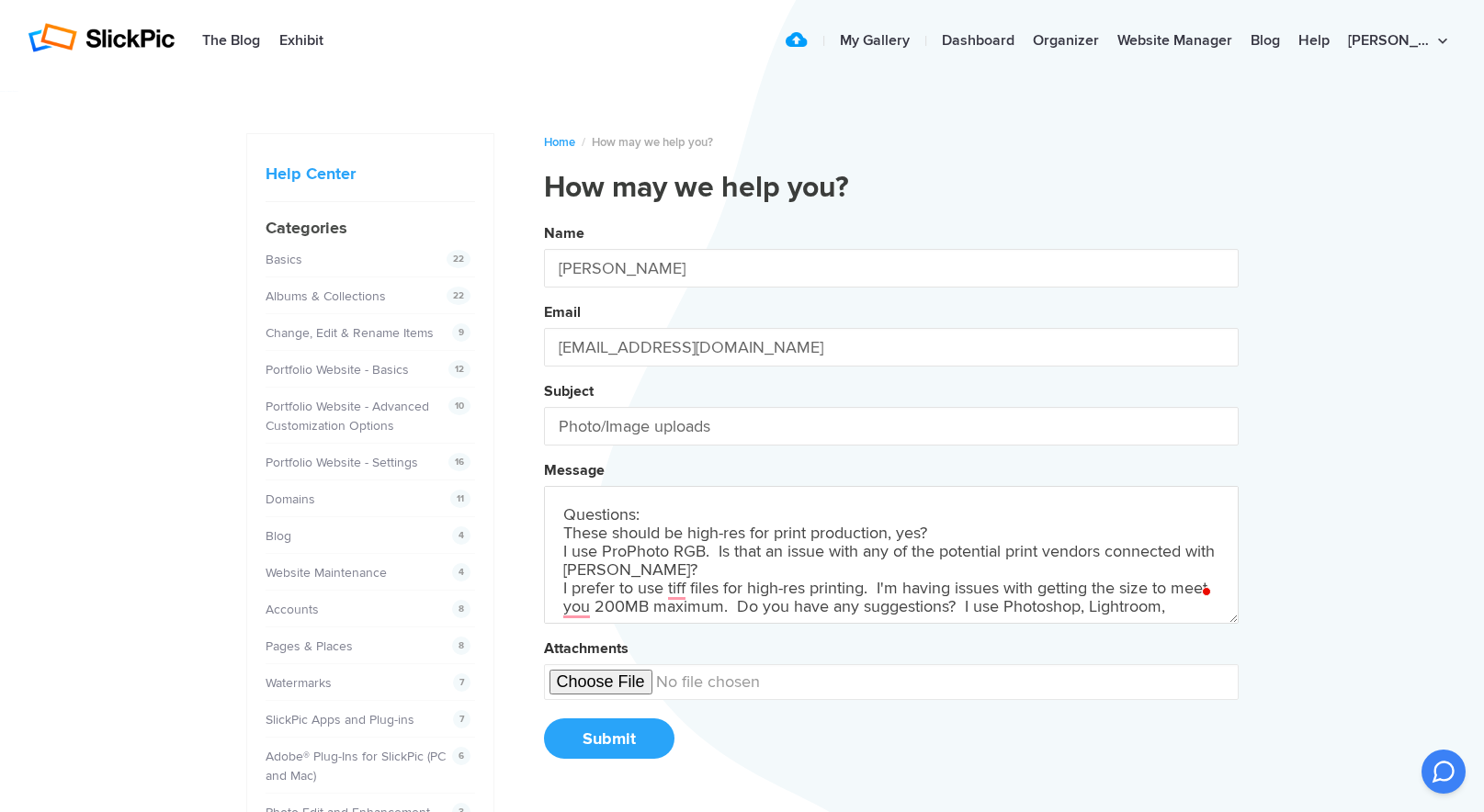 click on "Name [PERSON_NAME] Email [EMAIL_ADDRESS][DOMAIN_NAME] Subject Photo/Image uploads Message Questions:
These should be high-res for print production, yes?
I use ProPhoto RGB.  Is that an issue with any of the potential print vendors connected with [PERSON_NAME]?
I prefer to use tiff files for high-res printing.  I'm having issues with getting the size to meet you 200MB maximum.  Do you have any suggestions?  I use Photoshop, Lightroom, Attachments Submit" at bounding box center [891, 498] 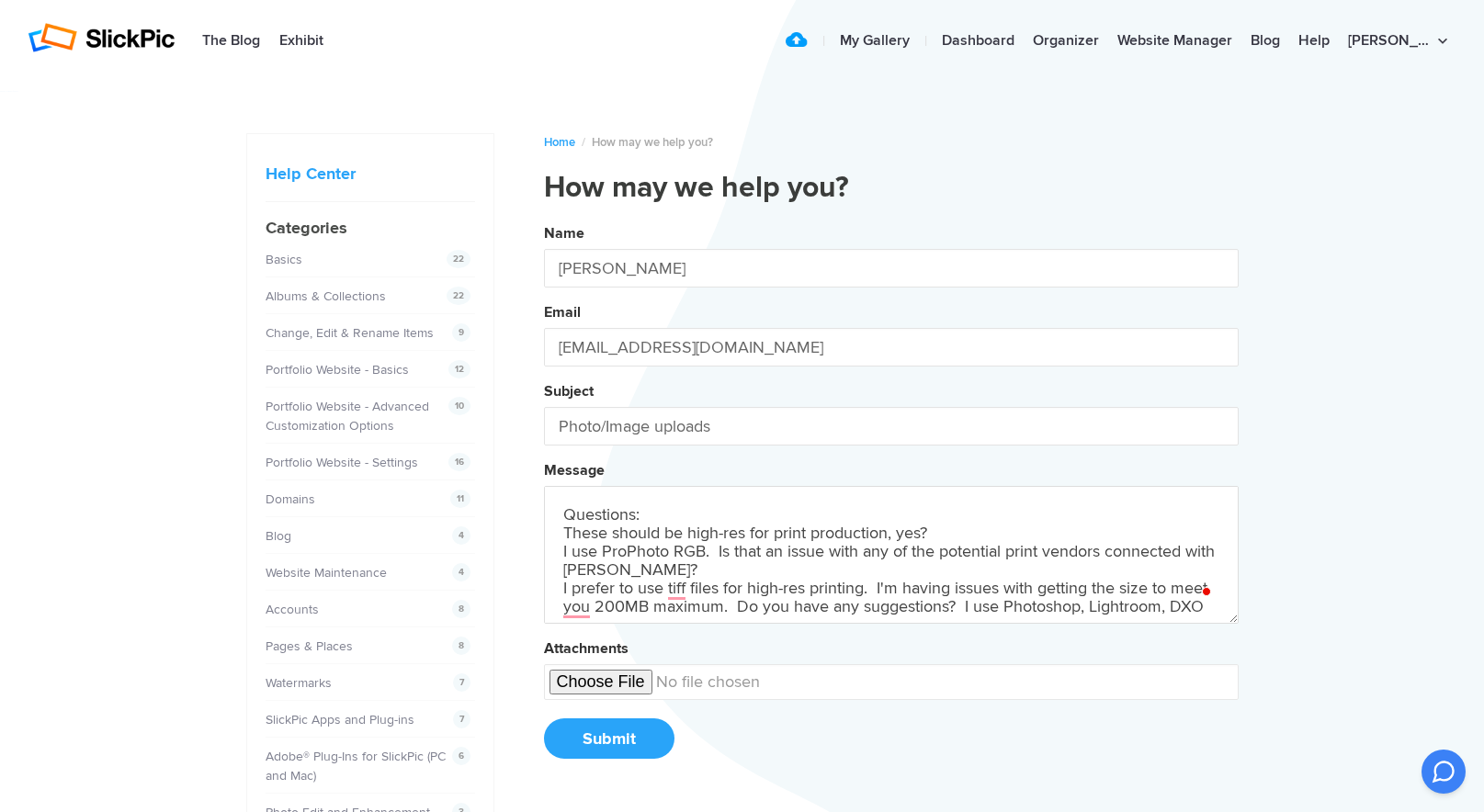 click on "Name [PERSON_NAME] Email [EMAIL_ADDRESS][DOMAIN_NAME] Subject Photo/Image uploads Message Questions:
These should be high-res for print production, yes?
I use ProPhoto RGB.  Is that an issue with any of the potential print vendors connected with [PERSON_NAME]?
I prefer to use tiff files for high-res printing.  I'm having issues with getting the size to meet you 200MB maximum.  Do you have any suggestions?  I use Photoshop, Lightroom, DXO Attachments Submit" at bounding box center (891, 498) 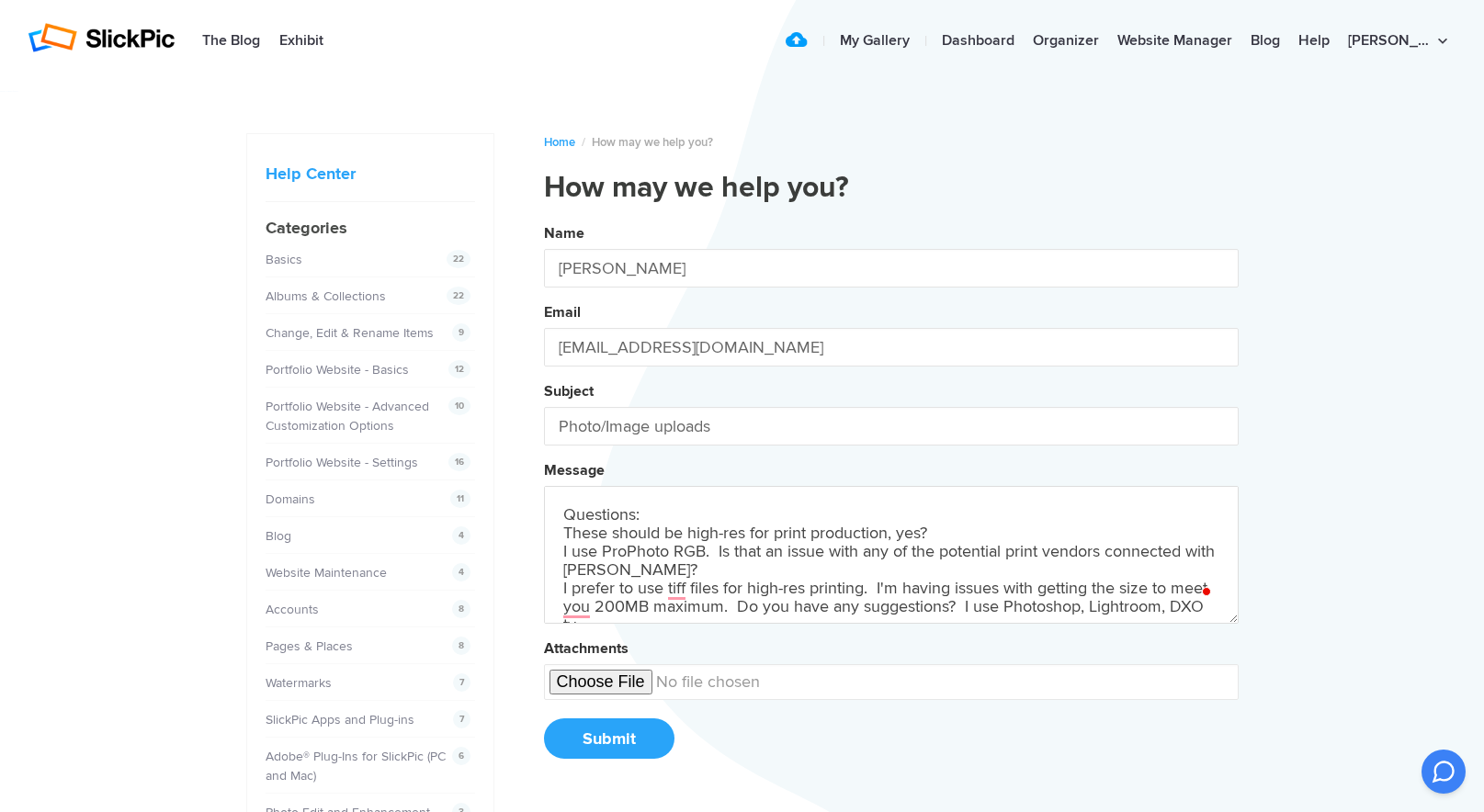 scroll, scrollTop: 12, scrollLeft: 0, axis: vertical 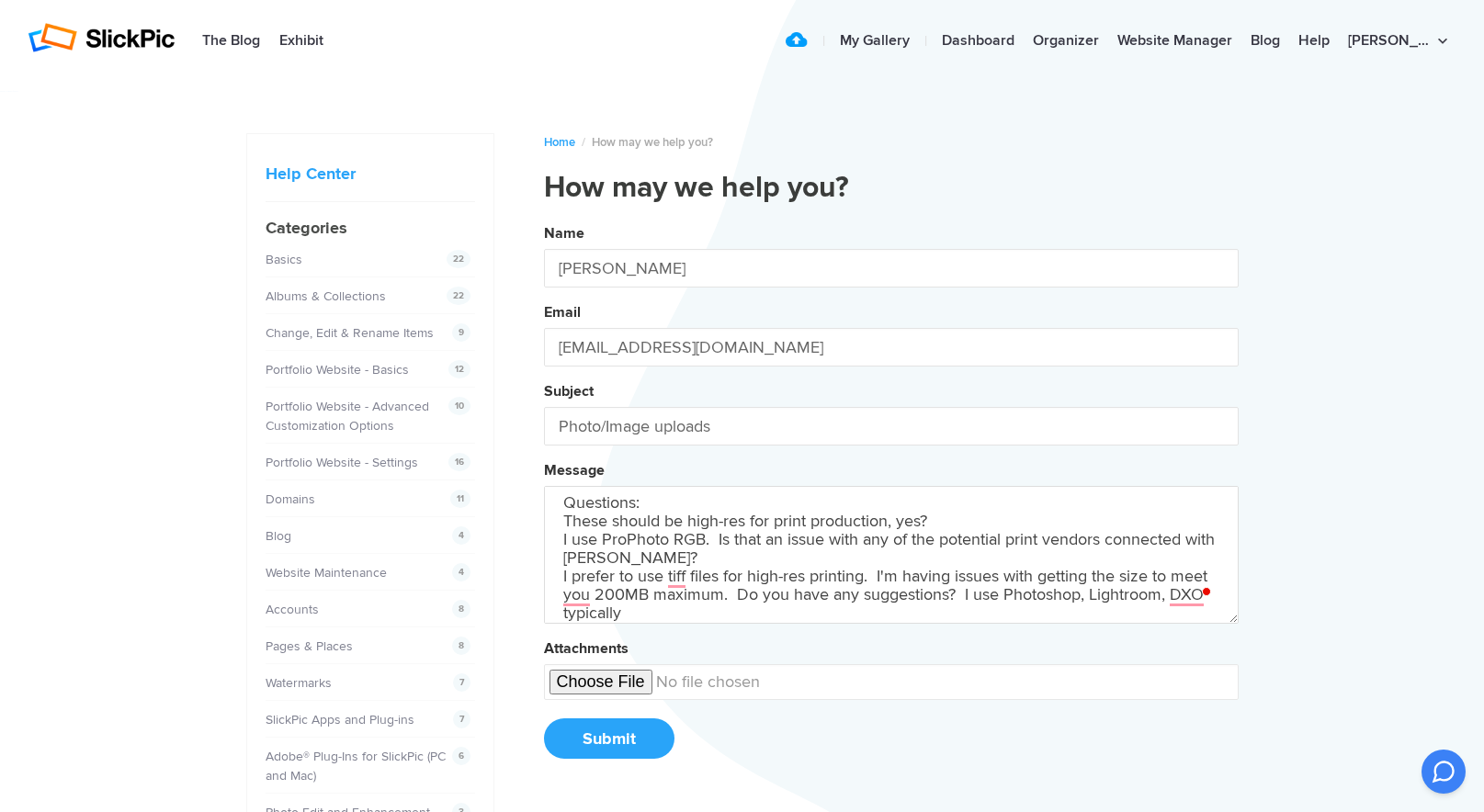 click on "Name [PERSON_NAME] Email [EMAIL_ADDRESS][DOMAIN_NAME] Subject Photo/Image uploads Message Questions:
These should be high-res for print production, yes?
I use ProPhoto RGB.  Is that an issue with any of the potential print vendors connected with [PERSON_NAME]?
I prefer to use tiff files for high-res printing.  I'm having issues with getting the size to meet you 200MB maximum.  Do you have any suggestions?  I use Photoshop, Lightroom, DXO typically Attachments Submit" at bounding box center (891, 498) 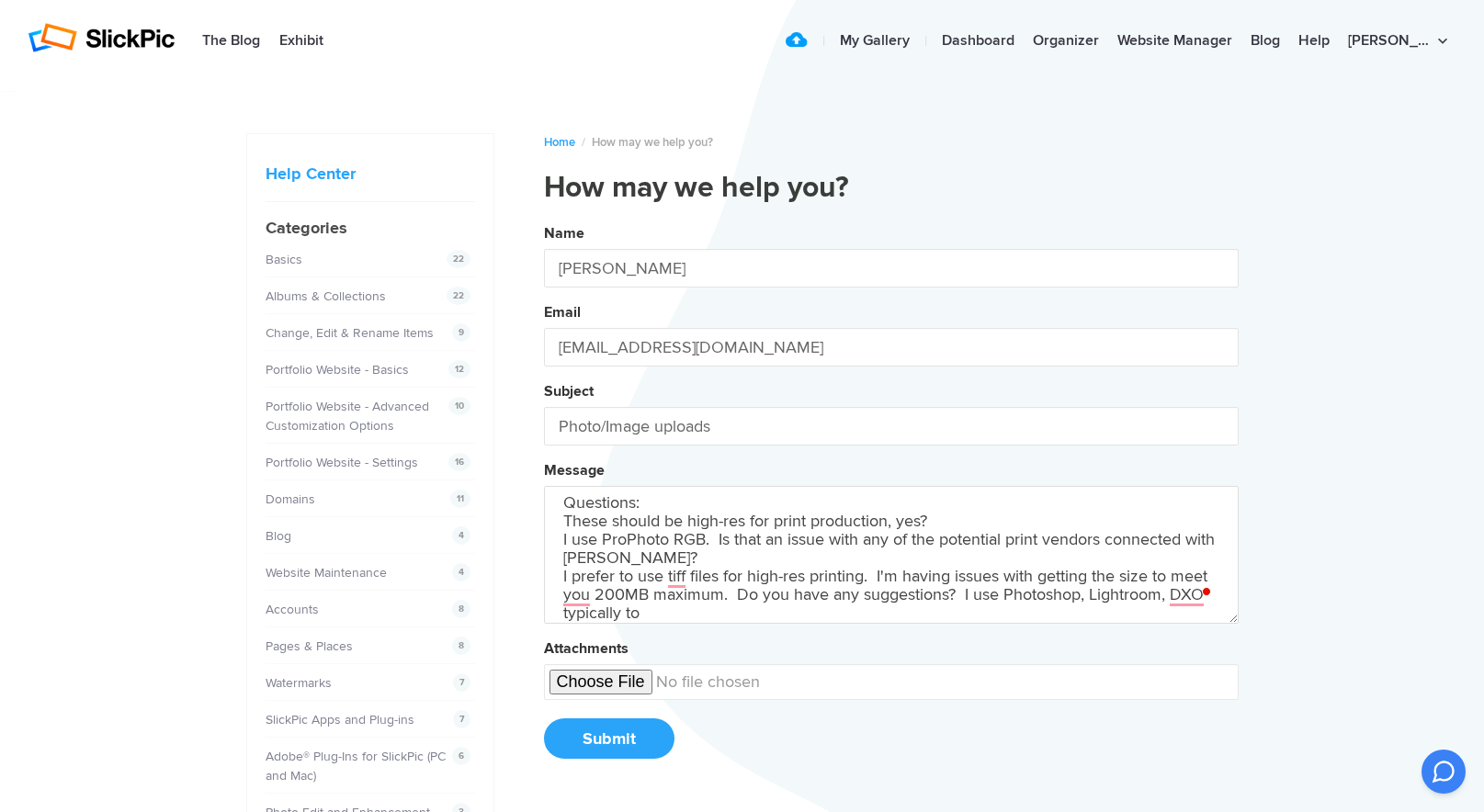 click on "Name [PERSON_NAME] Email [EMAIL_ADDRESS][DOMAIN_NAME] Subject Photo/Image uploads Message Questions:
These should be high-res for print production, yes?
I use ProPhoto RGB.  Is that an issue with any of the potential print vendors connected with [PERSON_NAME]?
I prefer to use tiff files for high-res printing.  I'm having issues with getting the size to meet you 200MB maximum.  Do you have any suggestions?  I use Photoshop, Lightroom, DXO typically to Attachments Submit" at bounding box center [891, 498] 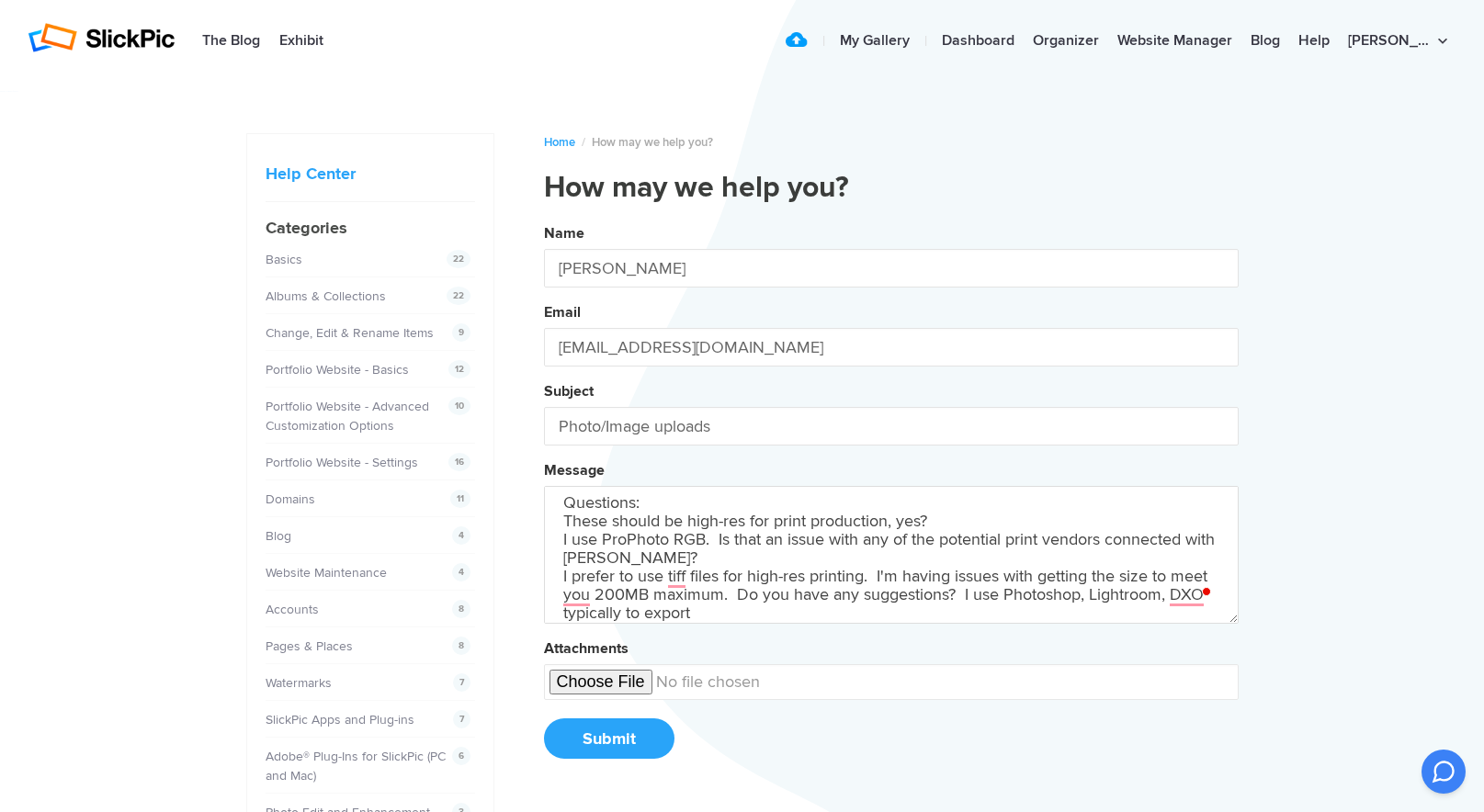 click on "Name [PERSON_NAME] Email [EMAIL_ADDRESS][DOMAIN_NAME] Subject Photo/Image uploads Message Questions:
These should be high-res for print production, yes?
I use ProPhoto RGB.  Is that an issue with any of the potential print vendors connected with [PERSON_NAME]?
I prefer to use tiff files for high-res printing.  I'm having issues with getting the size to meet you 200MB maximum.  Do you have any suggestions?  I use Photoshop, Lightroom, DXO typically to export Attachments Submit" at bounding box center [891, 498] 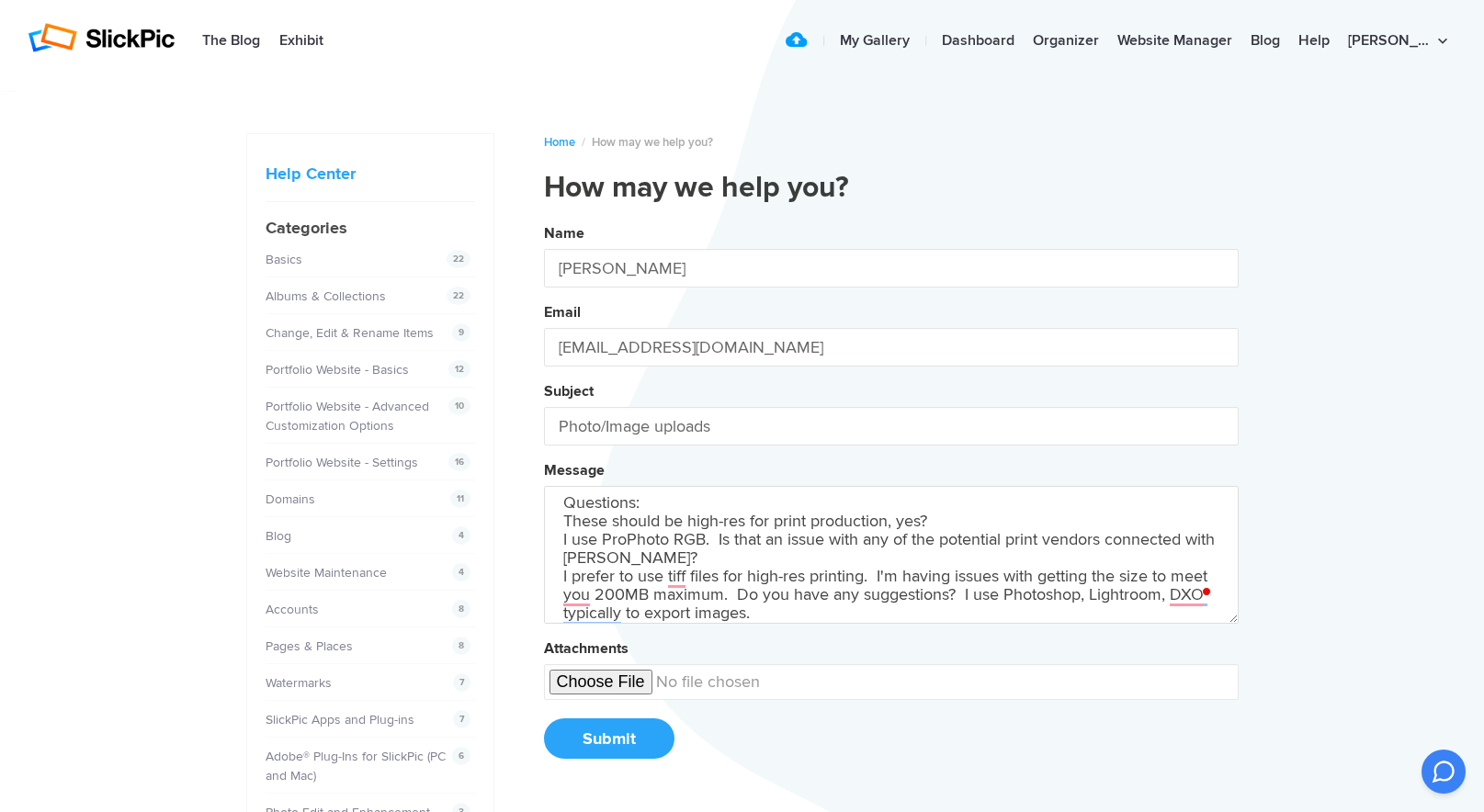 click on "Name [PERSON_NAME] Email [EMAIL_ADDRESS][DOMAIN_NAME] Subject Photo/Image uploads Message Questions:
These should be high-res for print production, yes?
I use ProPhoto RGB.  Is that an issue with any of the potential print vendors connected with [PERSON_NAME]?
I prefer to use tiff files for high-res printing.  I'm having issues with getting the size to meet you 200MB maximum.  Do you have any suggestions?  I use Photoshop, Lightroom, DXO typically to export images. Attachments Submit" at bounding box center (891, 498) 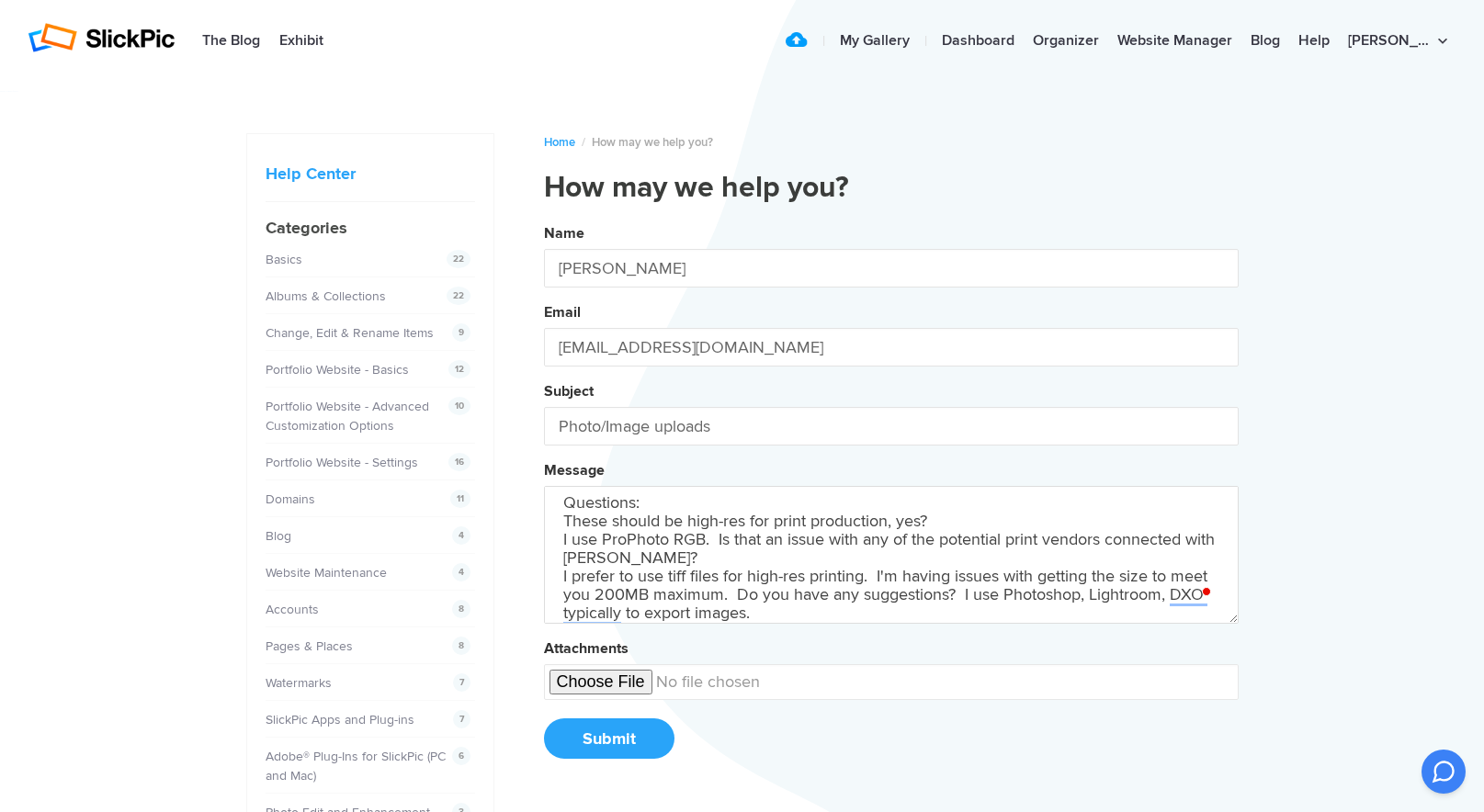 scroll, scrollTop: 30, scrollLeft: 0, axis: vertical 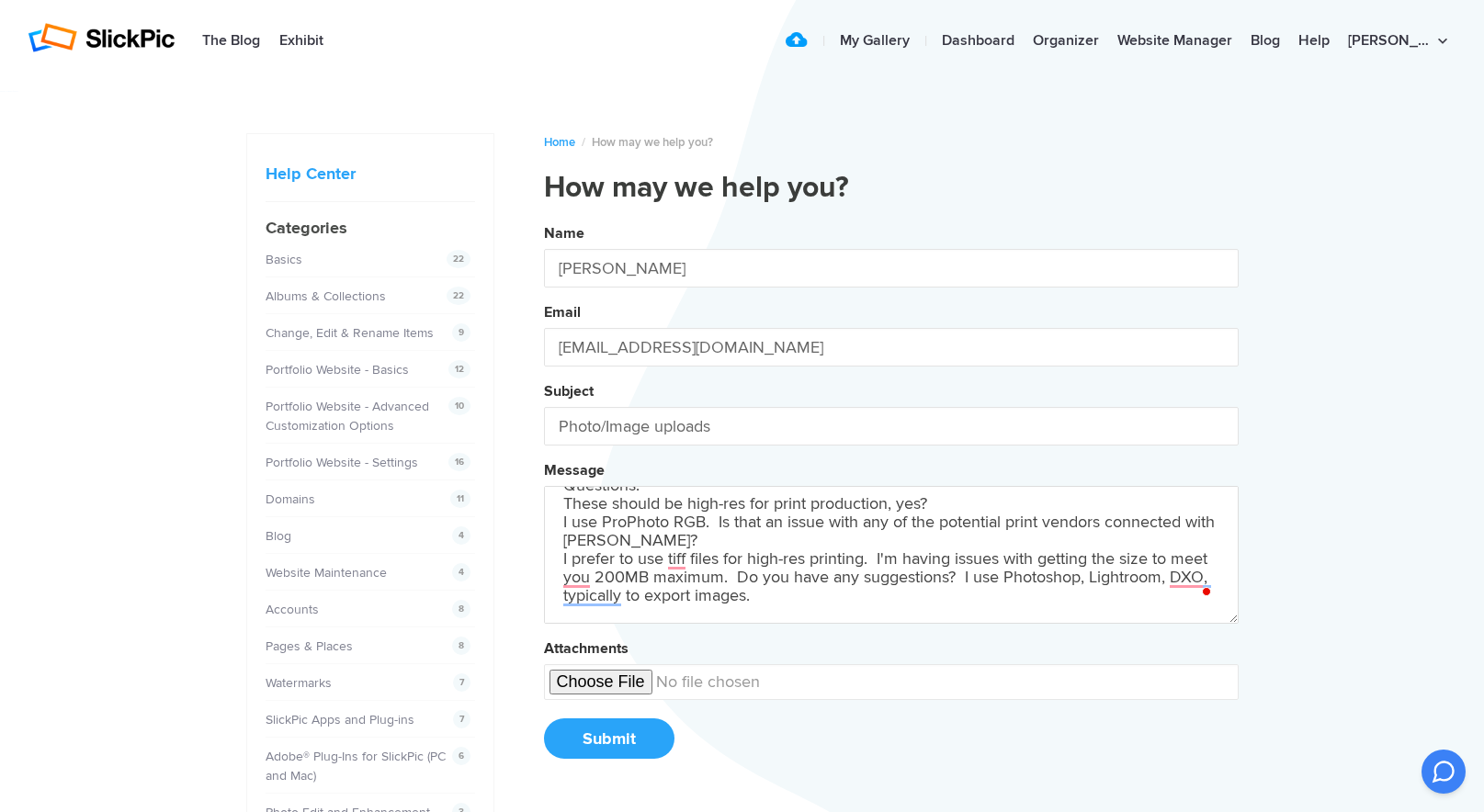 click on "Name [PERSON_NAME] Email [EMAIL_ADDRESS][DOMAIN_NAME] Subject Photo/Image uploads Message Questions:
These should be high-res for print production, yes?
I use ProPhoto RGB.  Is that an issue with any of the potential print vendors connected with [PERSON_NAME]?
I prefer to use tiff files for high-res printing.  I'm having issues with getting the size to meet you 200MB maximum.  Do you have any suggestions?  I use Photoshop, Lightroom, DXO,  typically to export images. Attachments Submit" at bounding box center (891, 498) 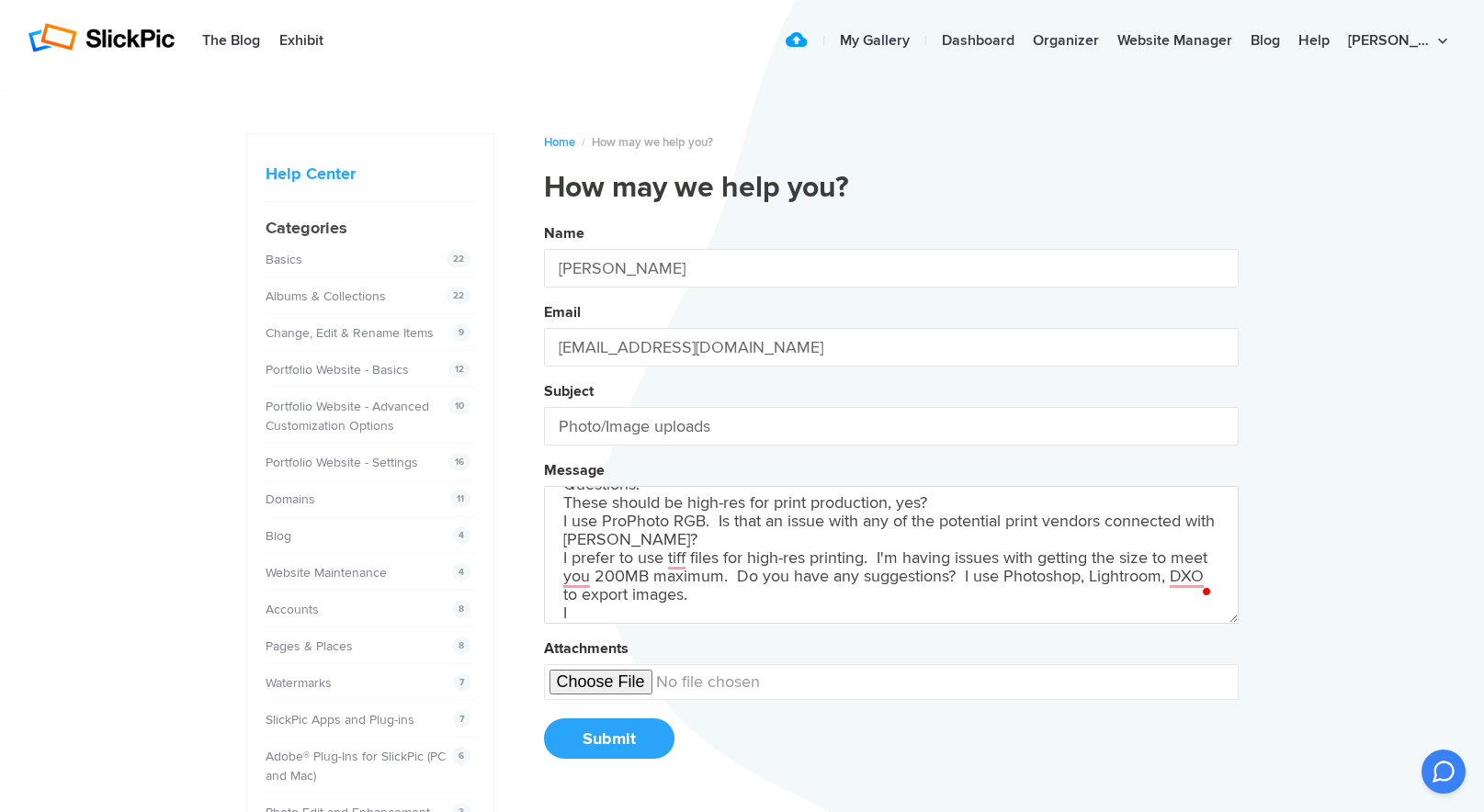 click on "Name [PERSON_NAME] Email [EMAIL_ADDRESS][DOMAIN_NAME] Subject Photo/Image uploads Message Questions:
These should be high-res for print production, yes?
I use ProPhoto RGB.  Is that an issue with any of the potential print vendors connected with [PERSON_NAME]?
I prefer to use tiff files for high-res printing.  I'm having issues with getting the size to meet you 200MB maximum.  Do you have any suggestions?  I use Photoshop, Lightroom, DXO to export images.
I Attachments Submit" at bounding box center (891, 498) 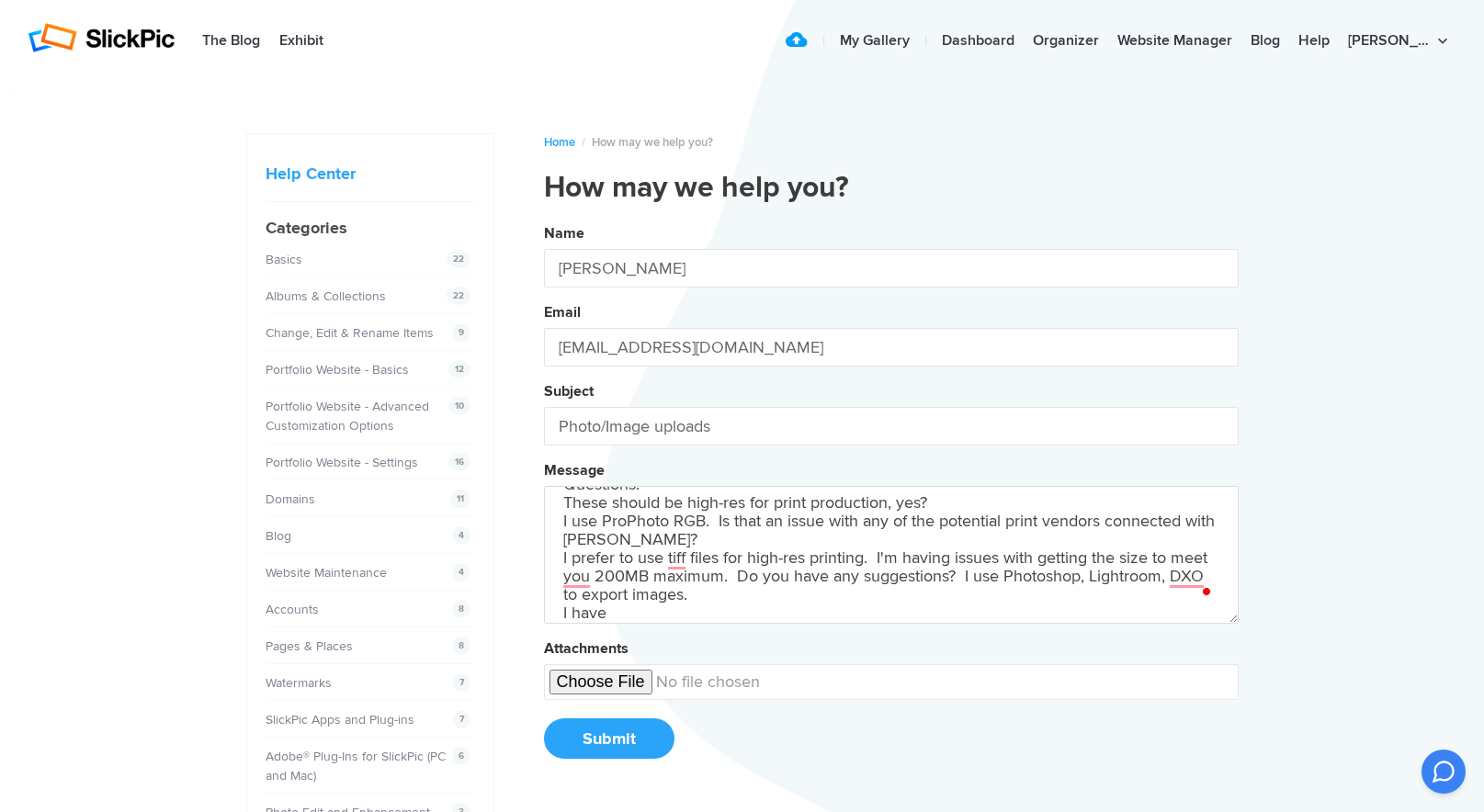 click on "Name [PERSON_NAME] Email [EMAIL_ADDRESS][DOMAIN_NAME] Subject Photo/Image uploads Message Questions:
These should be high-res for print production, yes?
I use ProPhoto RGB.  Is that an issue with any of the potential print vendors connected with [PERSON_NAME]?
I prefer to use tiff files for high-res printing.  I'm having issues with getting the size to meet you 200MB maximum.  Do you have any suggestions?  I use Photoshop, Lightroom, DXO to export images.
I have Attachments Submit" at bounding box center (891, 498) 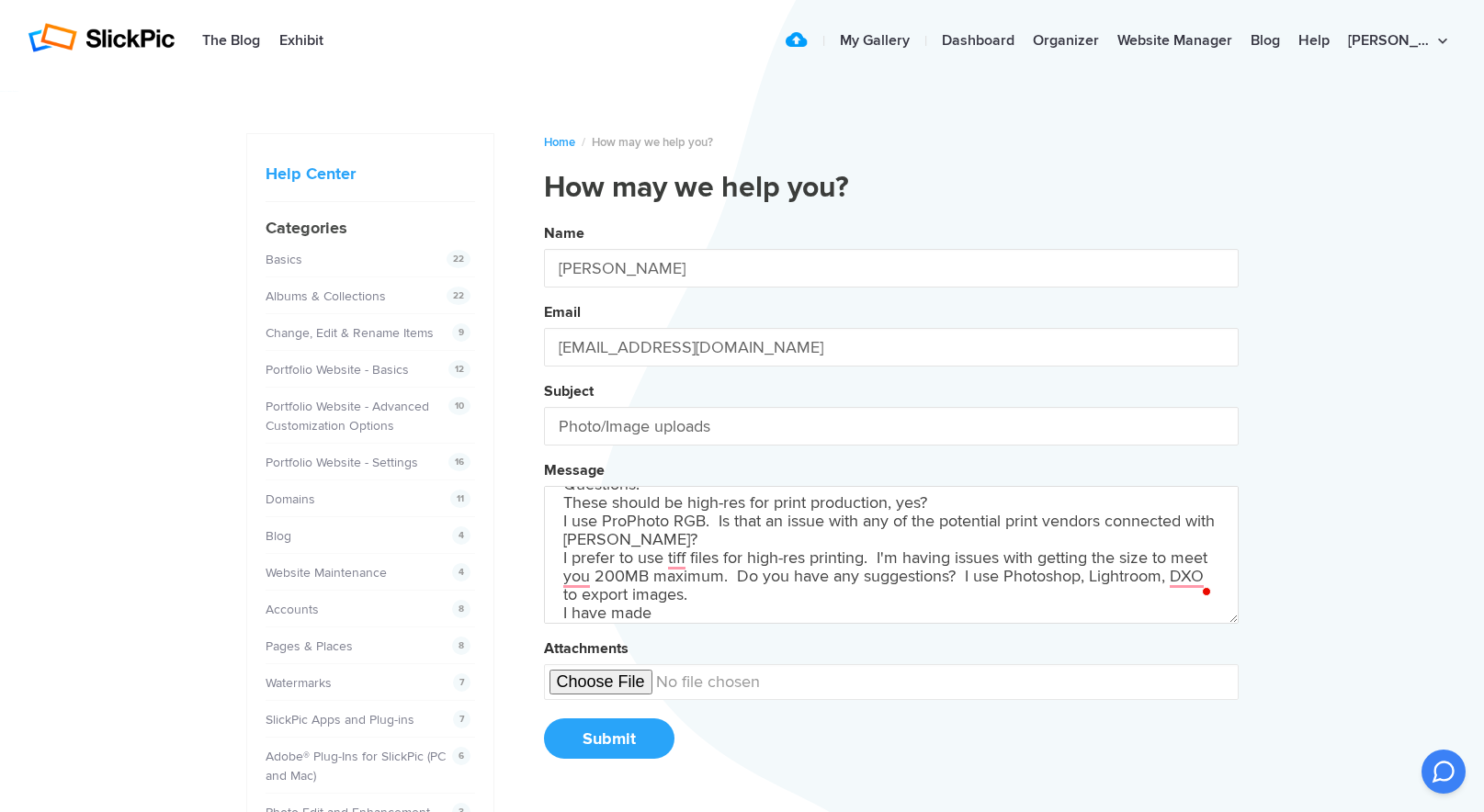 click on "Name [PERSON_NAME] Email [EMAIL_ADDRESS][DOMAIN_NAME] Subject Photo/Image uploads Message Questions:
These should be high-res for print production, yes?
I use ProPhoto RGB.  Is that an issue with any of the potential print vendors connected with [PERSON_NAME]?
I prefer to use tiff files for high-res printing.  I'm having issues with getting the size to meet you 200MB maximum.  Do you have any suggestions?  I use Photoshop, Lightroom, DXO to export images.
I have made Attachments Submit" at bounding box center [891, 498] 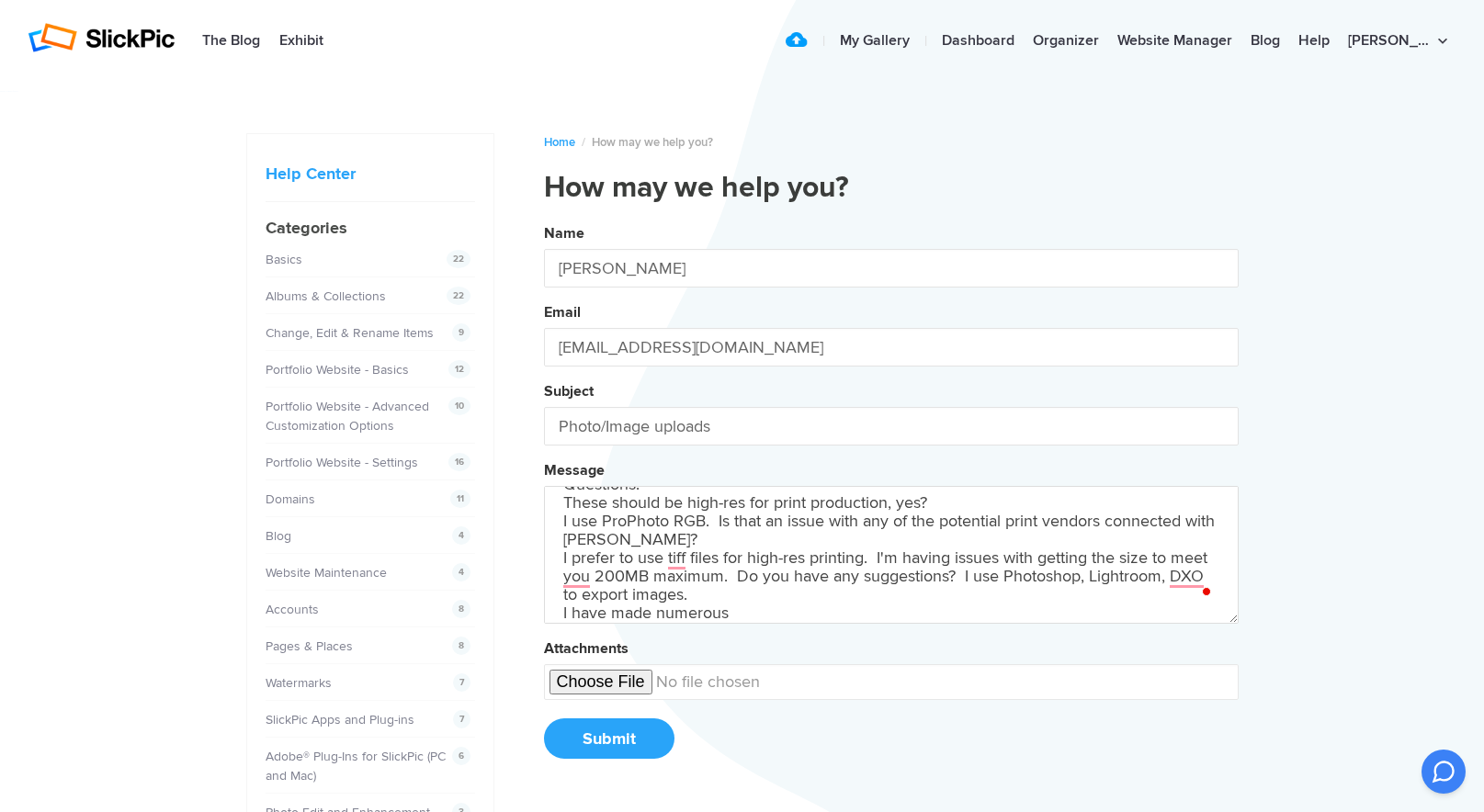 click on "Name [PERSON_NAME] Email [EMAIL_ADDRESS][DOMAIN_NAME] Subject Photo/Image uploads Message Questions:
These should be high-res for print production, yes?
I use ProPhoto RGB.  Is that an issue with any of the potential print vendors connected with [PERSON_NAME]?
I prefer to use tiff files for high-res printing.  I'm having issues with getting the size to meet you 200MB maximum.  Do you have any suggestions?  I use Photoshop, Lightroom, DXO to export images.
I have made numerous Attachments Submit" at bounding box center (891, 498) 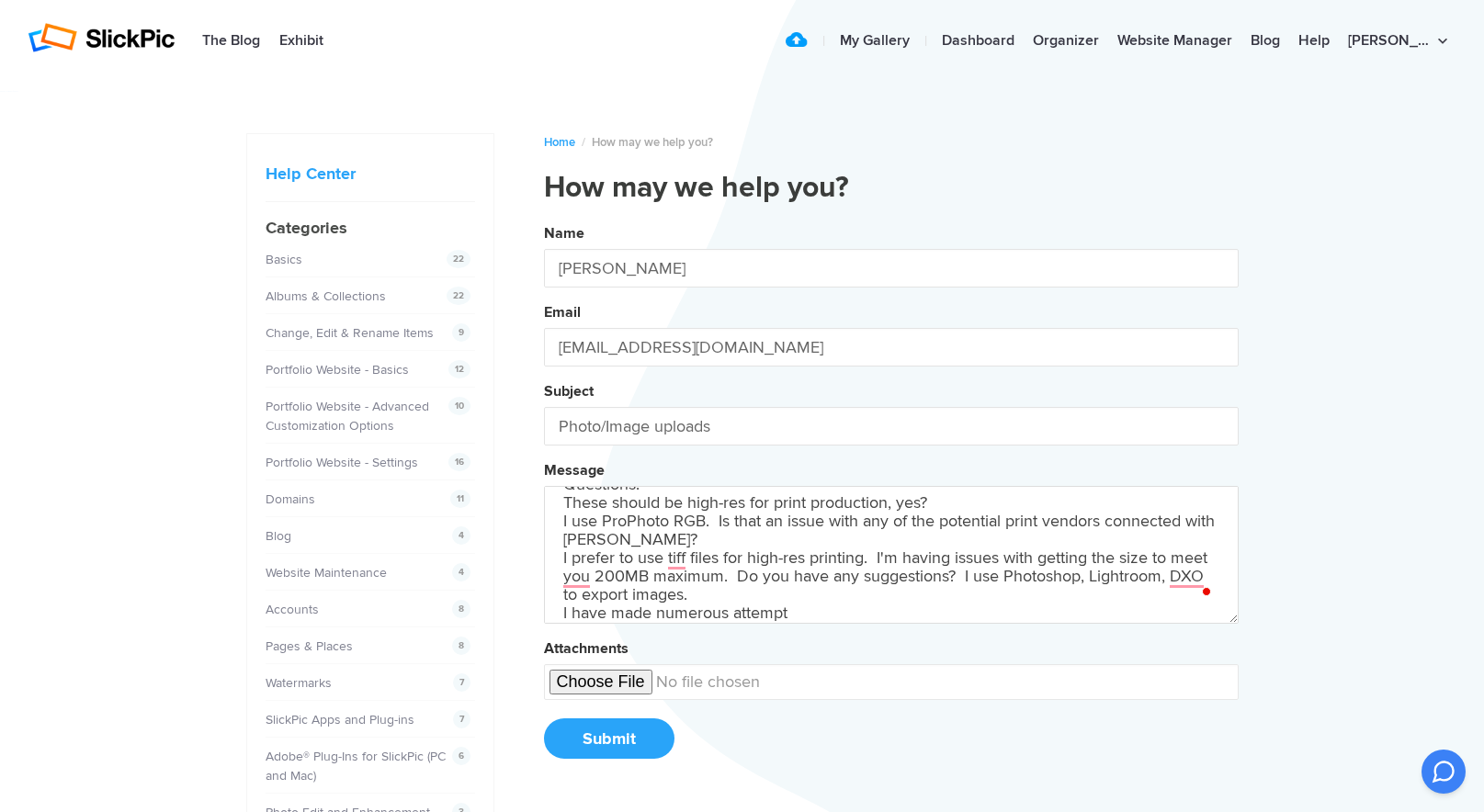 click on "Name [PERSON_NAME] Email [EMAIL_ADDRESS][DOMAIN_NAME] Subject Photo/Image uploads Message Questions:
These should be high-res for print production, yes?
I use ProPhoto RGB.  Is that an issue with any of the potential print vendors connected with [PERSON_NAME]?
I prefer to use tiff files for high-res printing.  I'm having issues with getting the size to meet you 200MB maximum.  Do you have any suggestions?  I use Photoshop, Lightroom, DXO to export images.
I have made numerous attempt Attachments Submit" at bounding box center (891, 498) 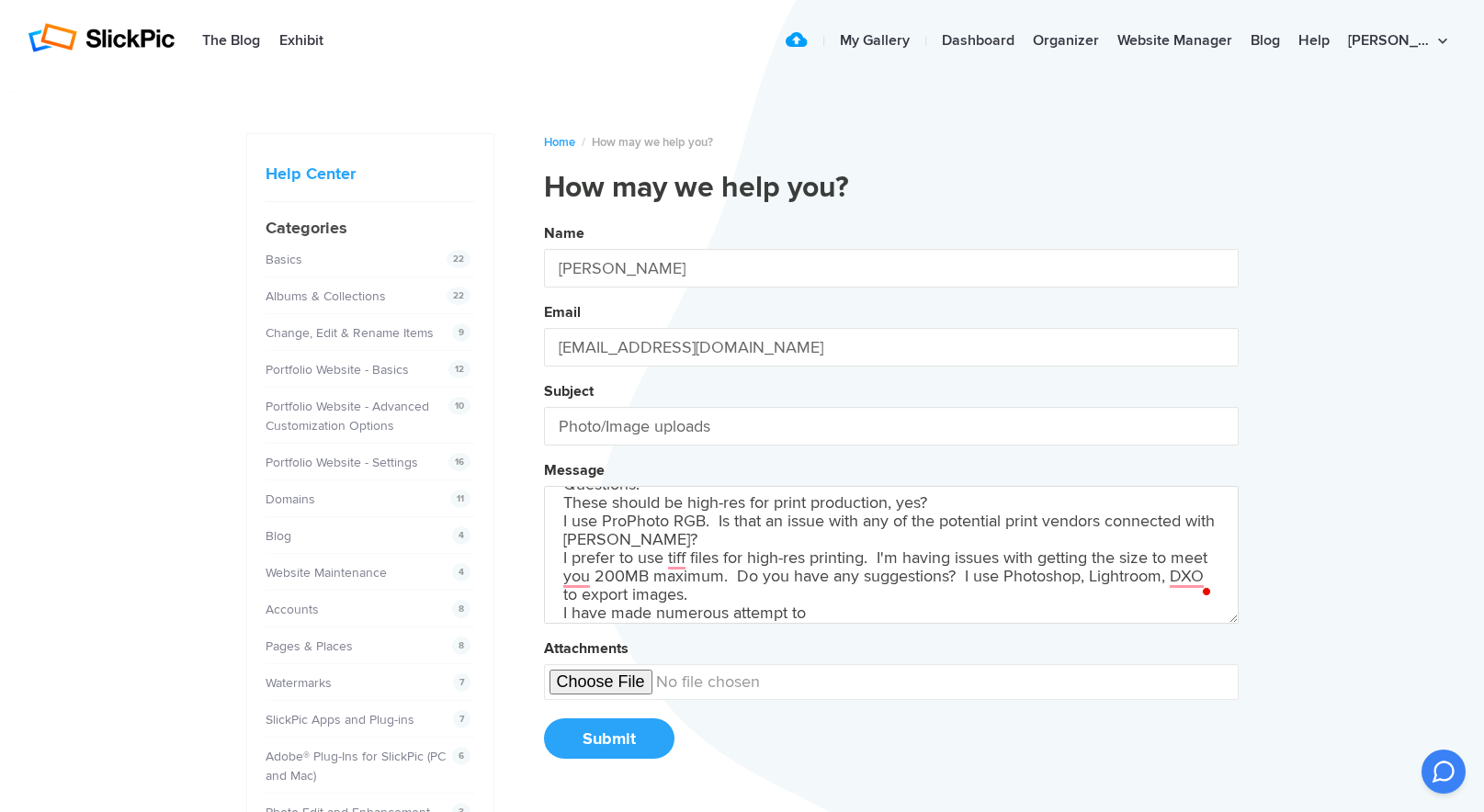 click on "Name [PERSON_NAME] Email [EMAIL_ADDRESS][DOMAIN_NAME] Subject Photo/Image uploads Message Questions:
These should be high-res for print production, yes?
I use ProPhoto RGB.  Is that an issue with any of the potential print vendors connected with [PERSON_NAME]?
I prefer to use tiff files for high-res printing.  I'm having issues with getting the size to meet you 200MB maximum.  Do you have any suggestions?  I use Photoshop, Lightroom, DXO to export images.
I have made numerous attempt to Attachments Submit" at bounding box center [891, 498] 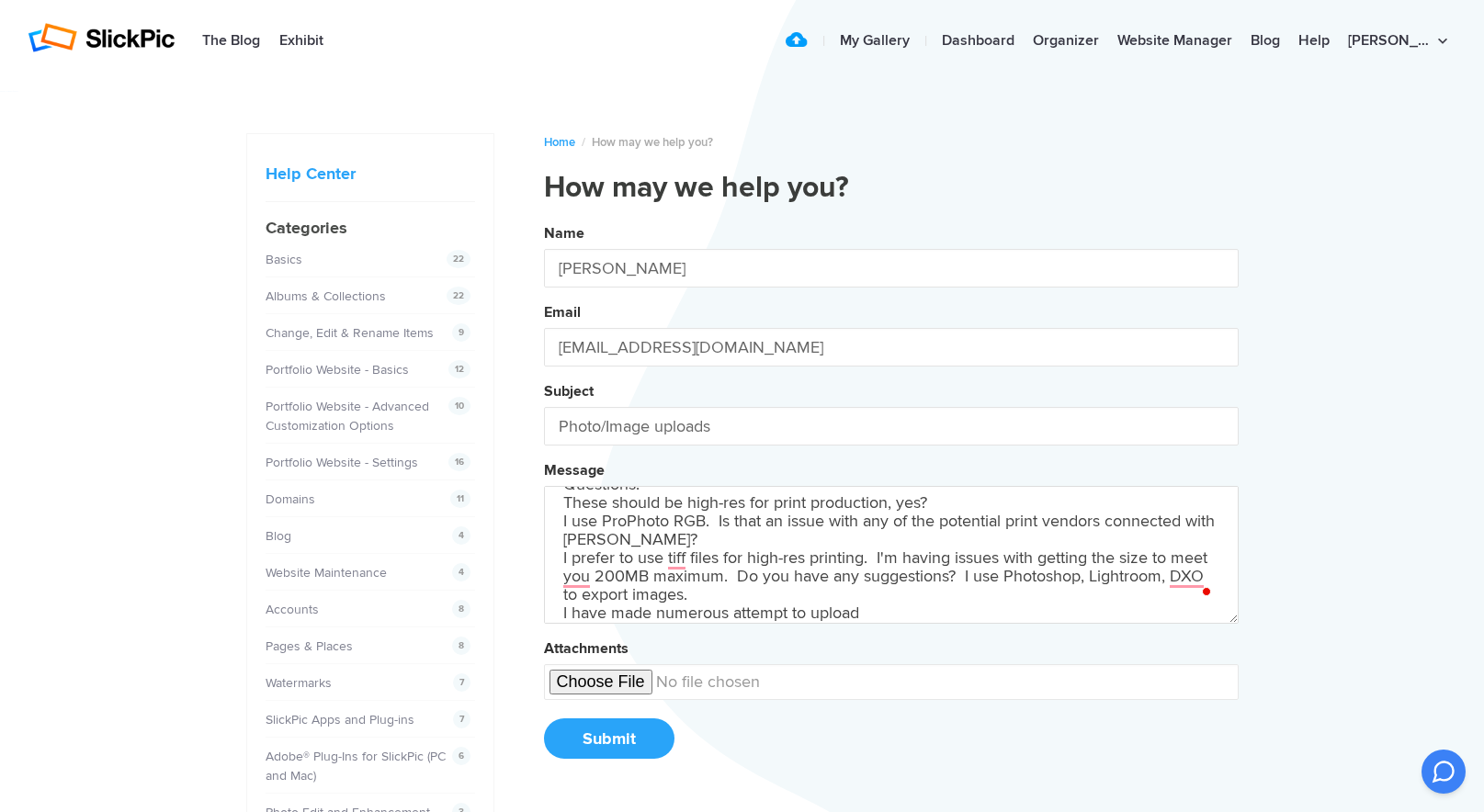 click on "Name [PERSON_NAME] Email [EMAIL_ADDRESS][DOMAIN_NAME] Subject Photo/Image uploads Message Questions:
These should be high-res for print production, yes?
I use ProPhoto RGB.  Is that an issue with any of the potential print vendors connected with [PERSON_NAME]?
I prefer to use tiff files for high-res printing.  I'm having issues with getting the size to meet you 200MB maximum.  Do you have any suggestions?  I use Photoshop, Lightroom, DXO to export images.
I have made numerous attempt to upload Attachments Submit" at bounding box center (891, 498) 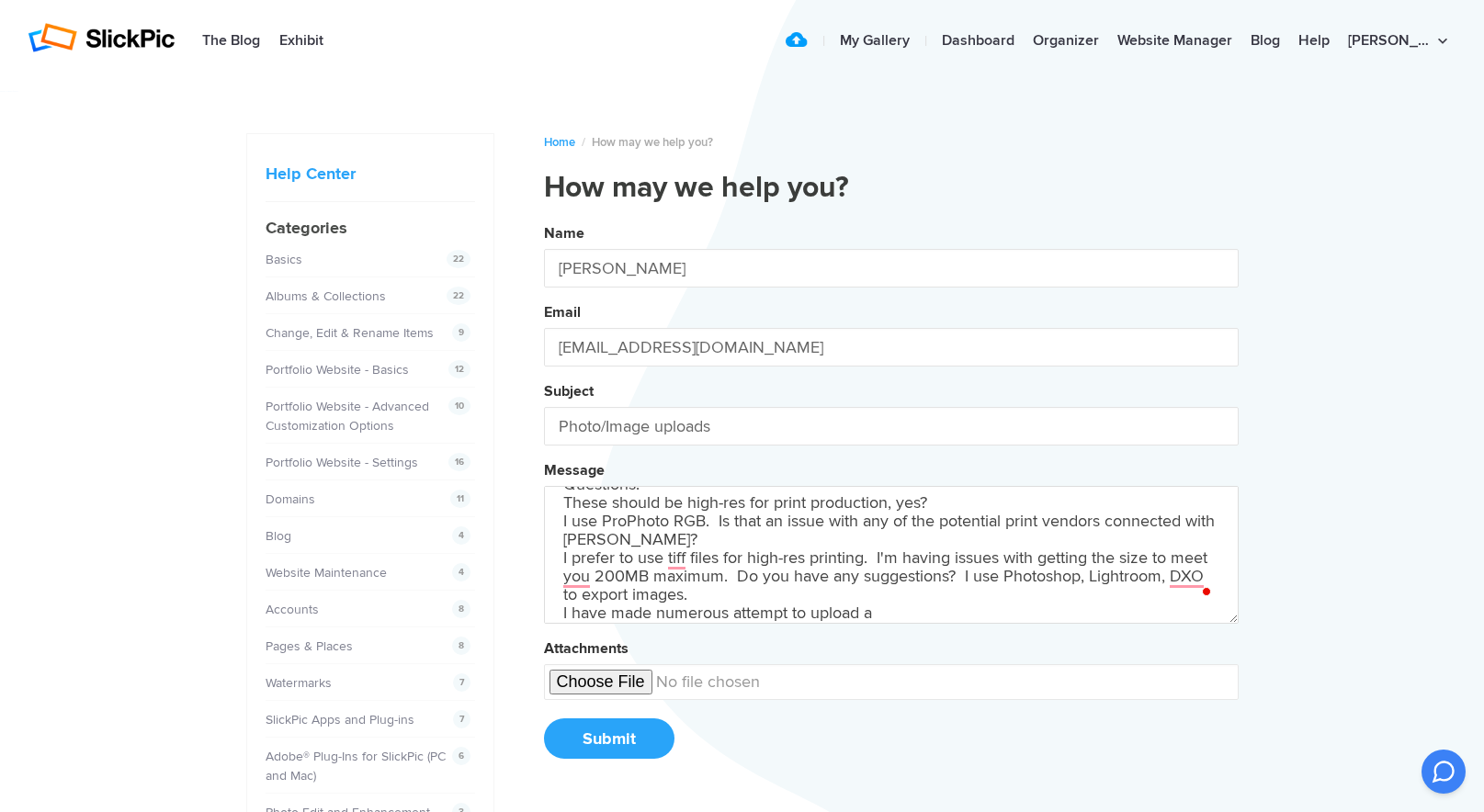 click on "Name [PERSON_NAME] Email [EMAIL_ADDRESS][DOMAIN_NAME] Subject Photo/Image uploads Message Questions:
These should be high-res for print production, yes?
I use ProPhoto RGB.  Is that an issue with any of the potential print vendors connected with [PERSON_NAME]?
I prefer to use tiff files for high-res printing.  I'm having issues with getting the size to meet you 200MB maximum.  Do you have any suggestions?  I use Photoshop, Lightroom, DXO to export images.
I have made numerous attempt to upload a Attachments Submit" at bounding box center (891, 498) 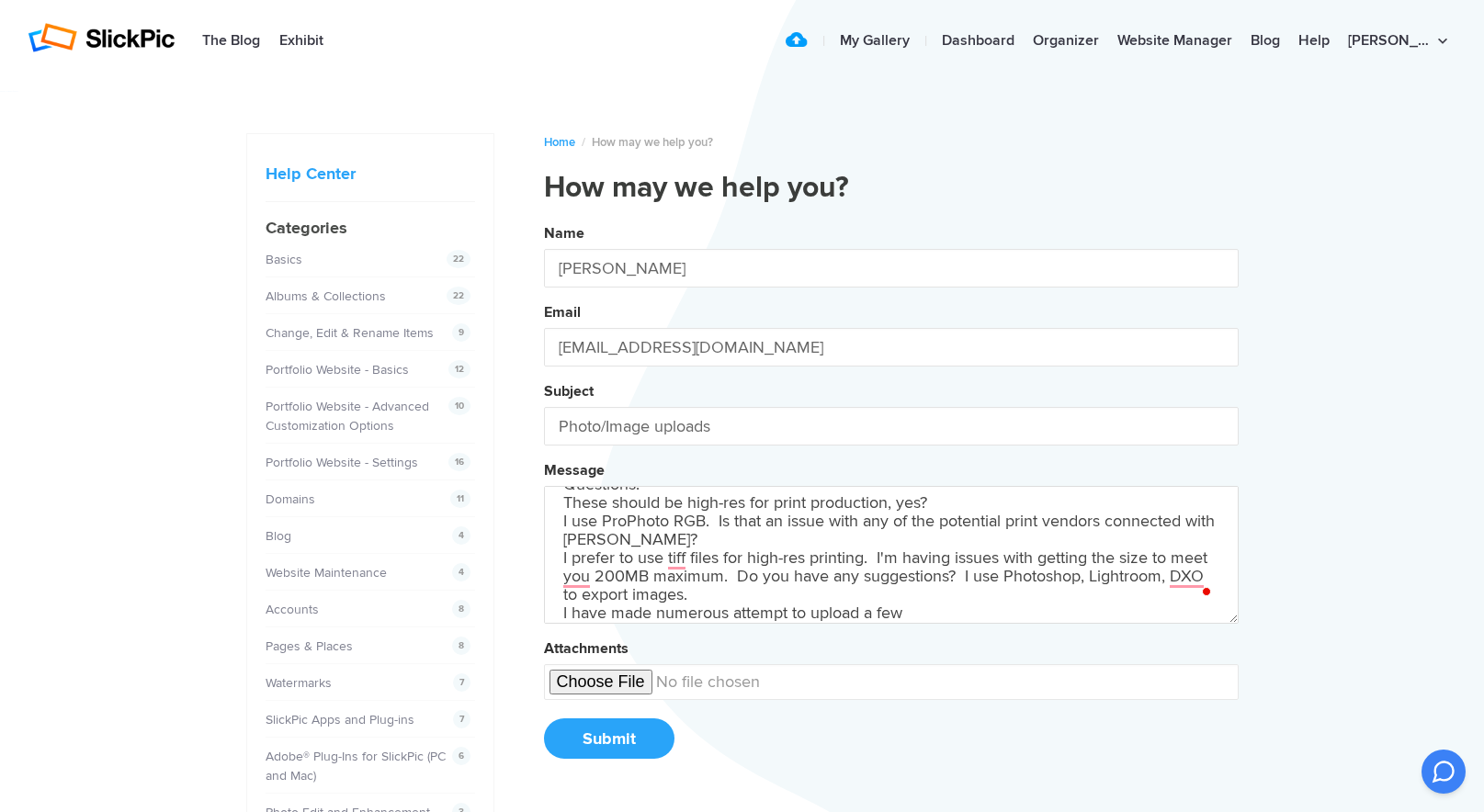 click on "Name [PERSON_NAME] Email [EMAIL_ADDRESS][DOMAIN_NAME] Subject Photo/Image uploads Message Questions:
These should be high-res for print production, yes?
I use ProPhoto RGB.  Is that an issue with any of the potential print vendors connected with [PERSON_NAME]?
I prefer to use tiff files for high-res printing.  I'm having issues with getting the size to meet you 200MB maximum.  Do you have any suggestions?  I use Photoshop, Lightroom, DXO to export images.
I have made numerous attempt to upload a few Attachments Submit" at bounding box center (891, 498) 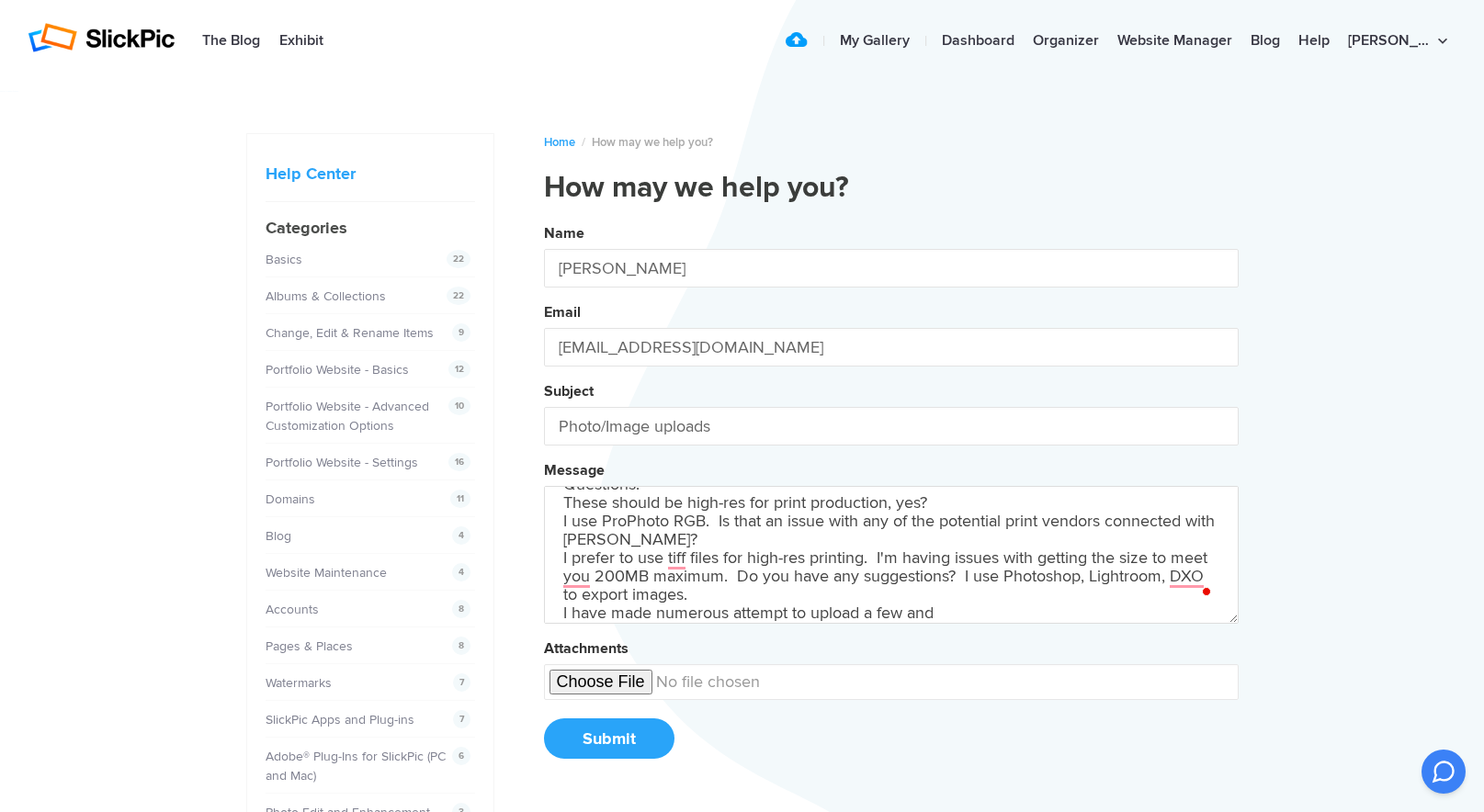 click on "Name [PERSON_NAME] Email [EMAIL_ADDRESS][DOMAIN_NAME] Subject Photo/Image uploads Message Questions:
These should be high-res for print production, yes?
I use ProPhoto RGB.  Is that an issue with any of the potential print vendors connected with [PERSON_NAME]?
I prefer to use tiff files for high-res printing.  I'm having issues with getting the size to meet you 200MB maximum.  Do you have any suggestions?  I use Photoshop, Lightroom, DXO to export images.
I have made numerous attempt to upload a few and Attachments Submit" at bounding box center (891, 498) 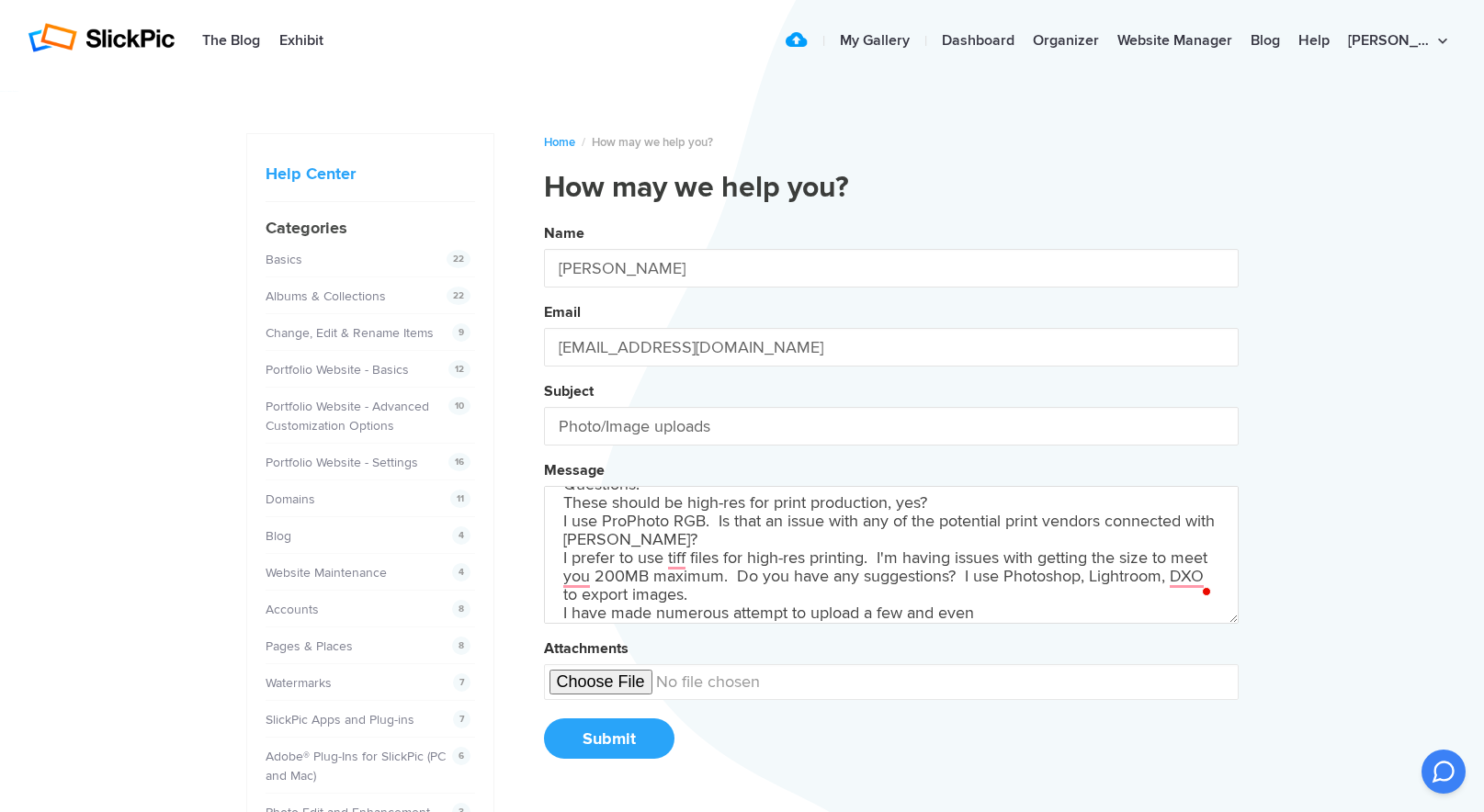 click on "Name [PERSON_NAME] Email [EMAIL_ADDRESS][DOMAIN_NAME] Subject Photo/Image uploads Message Questions:
These should be high-res for print production, yes?
I use ProPhoto RGB.  Is that an issue with any of the potential print vendors connected with [PERSON_NAME]?
I prefer to use tiff files for high-res printing.  I'm having issues with getting the size to meet you 200MB maximum.  Do you have any suggestions?  I use Photoshop, Lightroom, DXO to export images.
I have made numerous attempt to upload a few and even Attachments Submit" at bounding box center [891, 498] 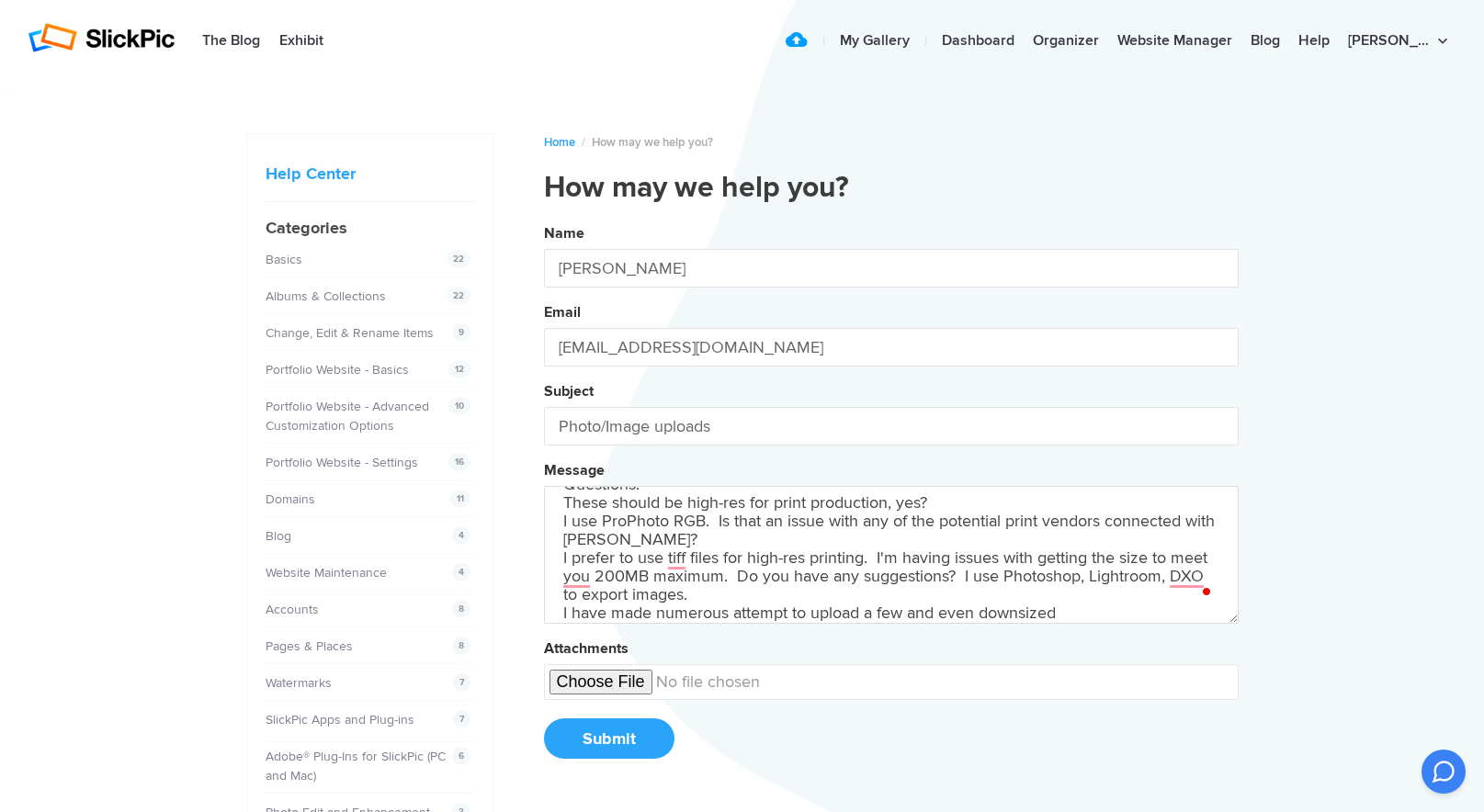 click on "Name [PERSON_NAME] Email [EMAIL_ADDRESS][DOMAIN_NAME] Subject Photo/Image uploads Message Questions:
These should be high-res for print production, yes?
I use ProPhoto RGB.  Is that an issue with any of the potential print vendors connected with [PERSON_NAME]?
I prefer to use tiff files for high-res printing.  I'm having issues with getting the size to meet you 200MB maximum.  Do you have any suggestions?  I use Photoshop, Lightroom, DXO to export images.
I have made numerous attempt to upload a few and even downsized Attachments Submit" at bounding box center (891, 498) 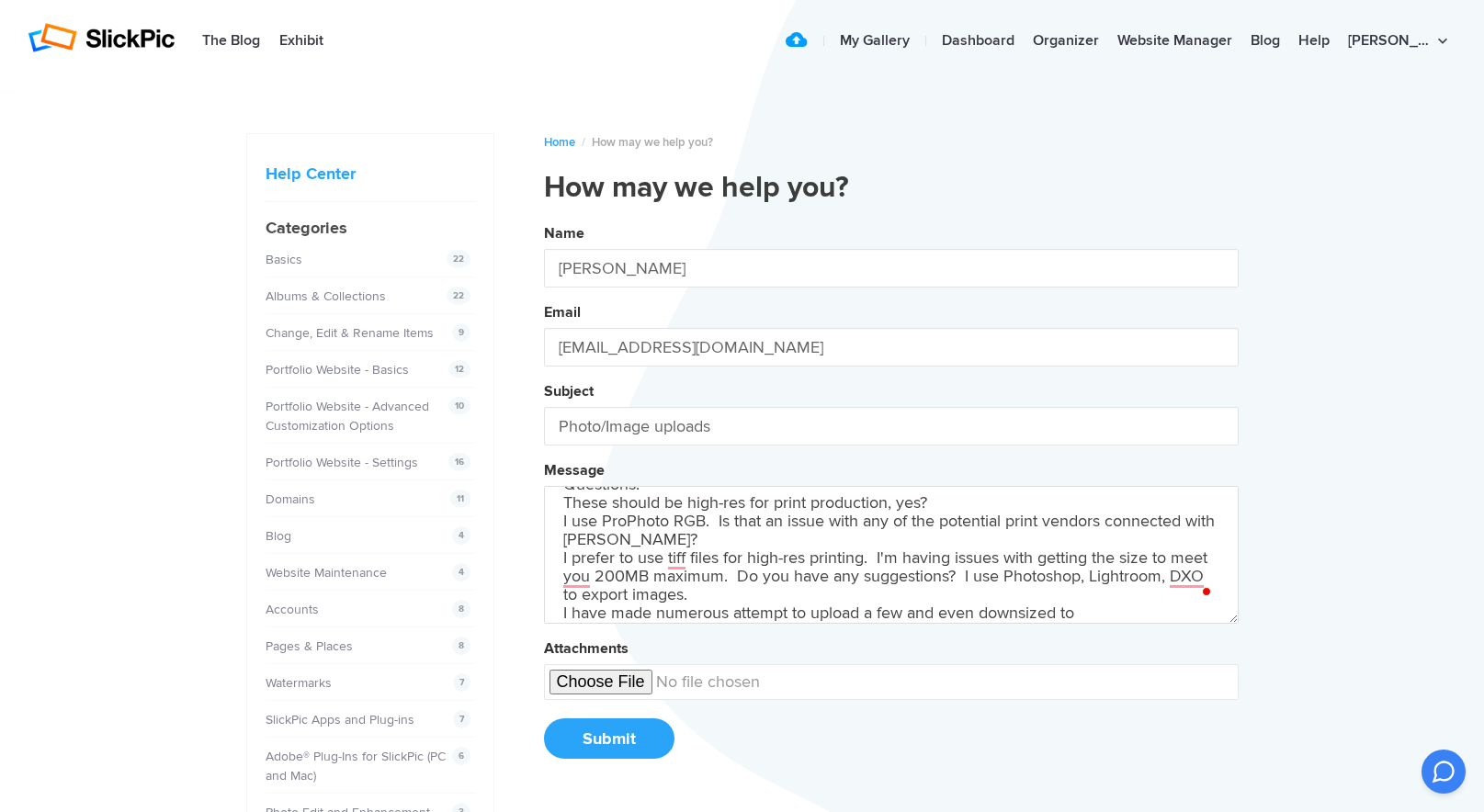 click on "Name [PERSON_NAME] Email [EMAIL_ADDRESS][DOMAIN_NAME] Subject Photo/Image uploads Message Questions:
These should be high-res for print production, yes?
I use ProPhoto RGB.  Is that an issue with any of the potential print vendors connected with [PERSON_NAME]?
I prefer to use tiff files for high-res printing.  I'm having issues with getting the size to meet you 200MB maximum.  Do you have any suggestions?  I use Photoshop, Lightroom, DXO to export images.
I have made numerous attempt to upload a few and even downsized to Attachments Submit" at bounding box center [891, 498] 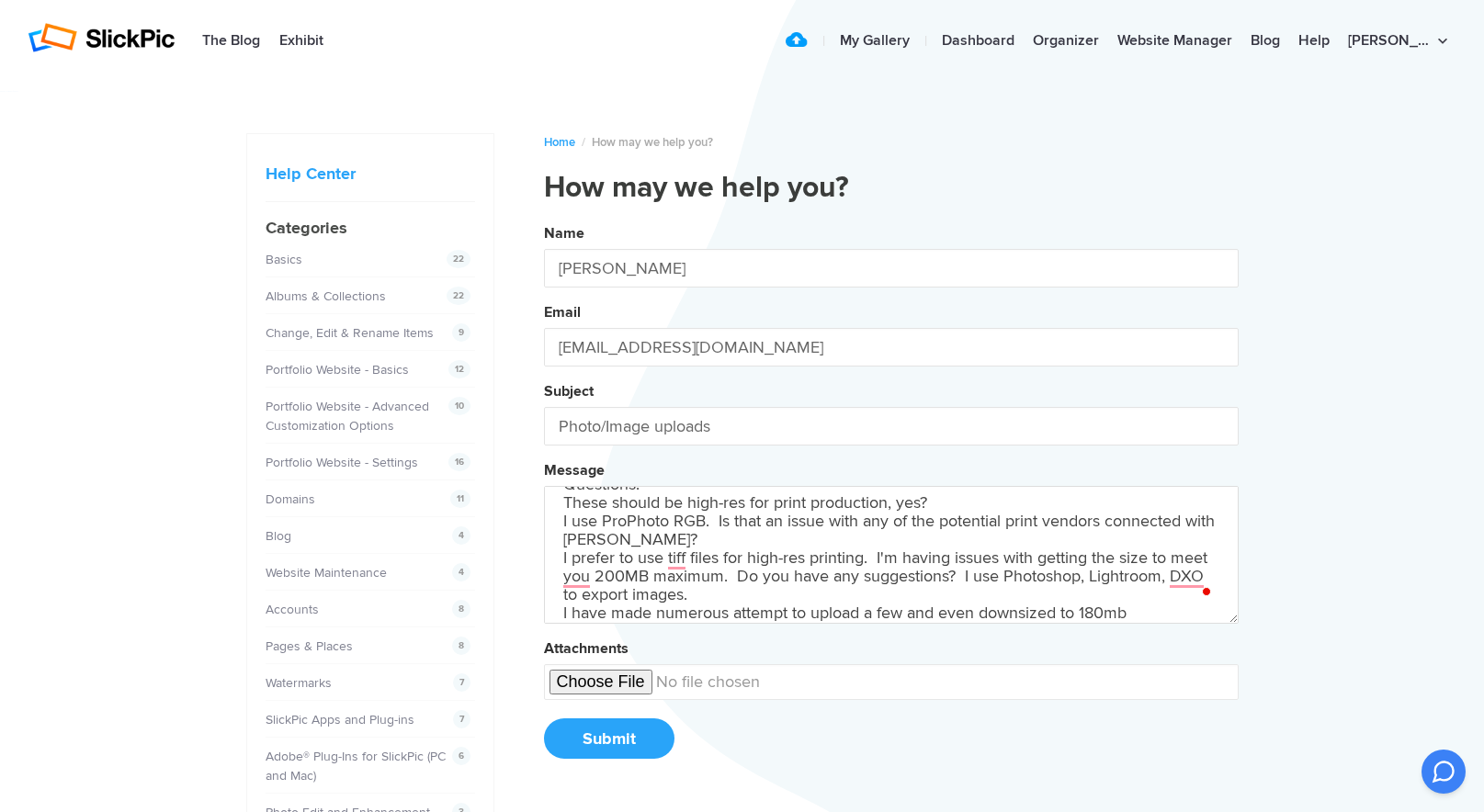 click on "Name [PERSON_NAME] Email [EMAIL_ADDRESS][DOMAIN_NAME] Subject Photo/Image uploads Message Questions:
These should be high-res for print production, yes?
I use ProPhoto RGB.  Is that an issue with any of the potential print vendors connected with [PERSON_NAME]?
I prefer to use tiff files for high-res printing.  I'm having issues with getting the size to meet you 200MB maximum.  Do you have any suggestions?  I use Photoshop, Lightroom, DXO to export images.
I have made numerous attempt to upload a few and even downsized to 180mb Attachments Submit" at bounding box center [891, 498] 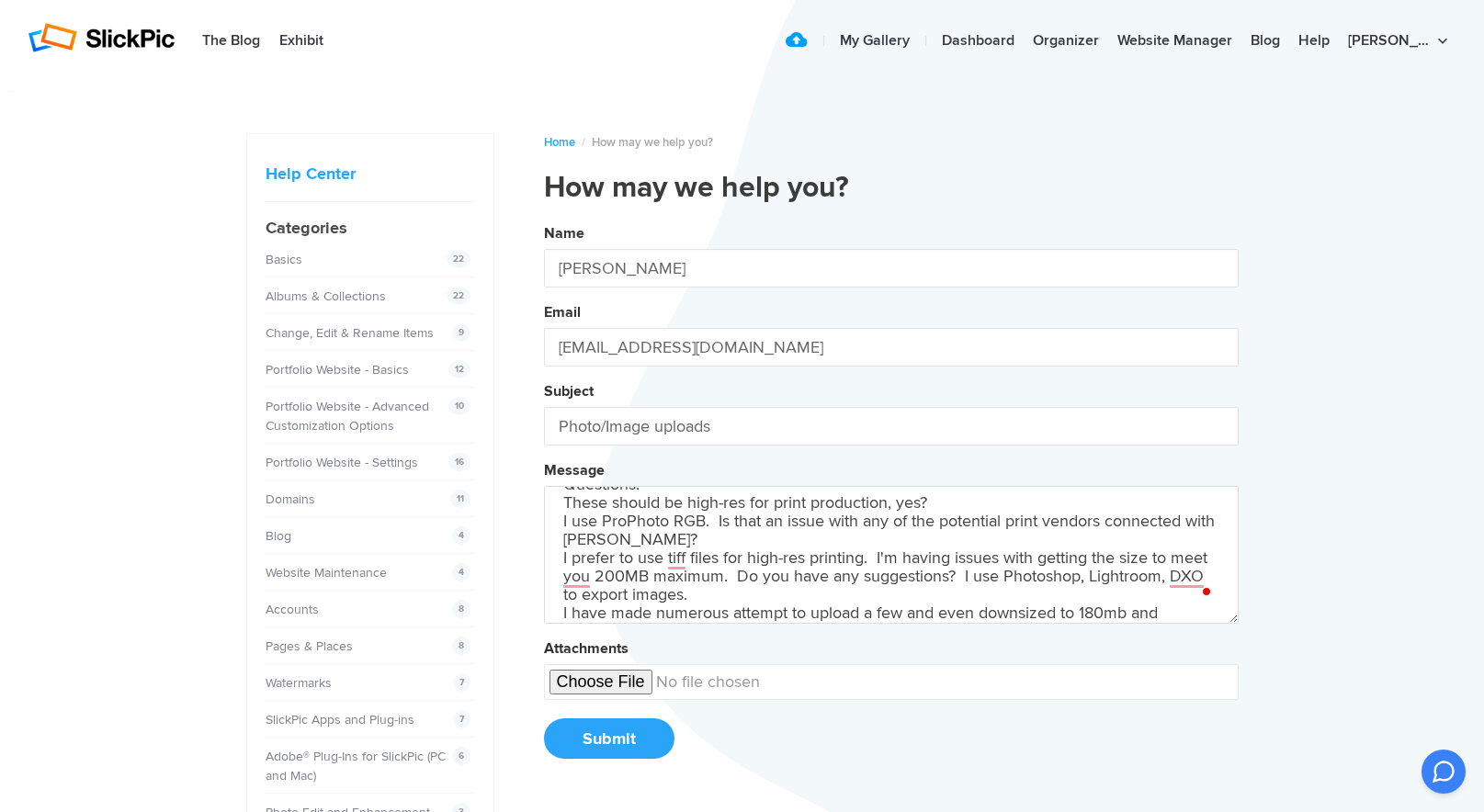 click on "Name [PERSON_NAME] Email [EMAIL_ADDRESS][DOMAIN_NAME] Subject Photo/Image uploads Message Questions:
These should be high-res for print production, yes?
I use ProPhoto RGB.  Is that an issue with any of the potential print vendors connected with [PERSON_NAME]?
I prefer to use tiff files for high-res printing.  I'm having issues with getting the size to meet you 200MB maximum.  Do you have any suggestions?  I use Photoshop, Lightroom, DXO to export images.
I have made numerous attempt to upload a few and even downsized to 180mb and Attachments Submit" at bounding box center [891, 498] 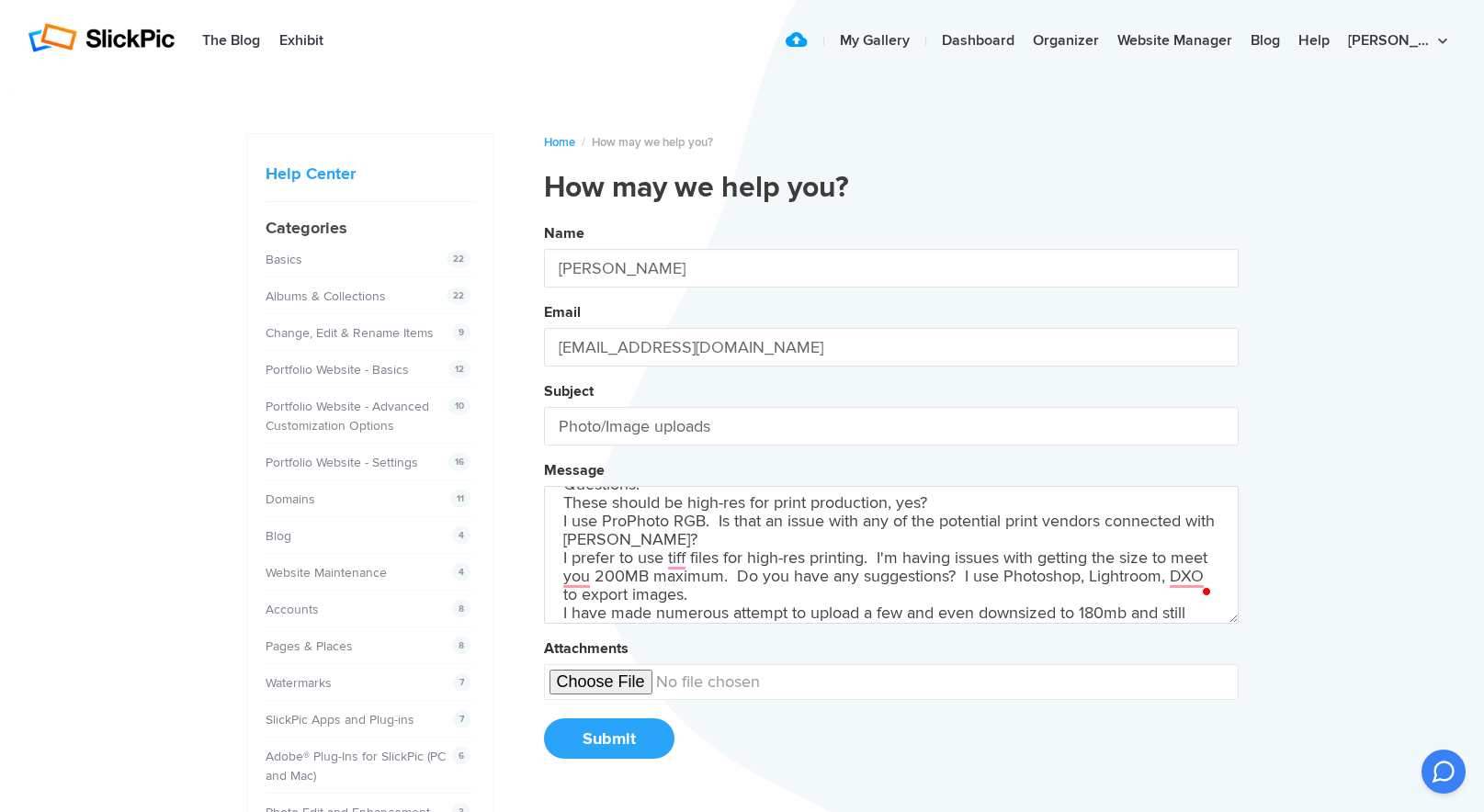 click on "Name [PERSON_NAME] Email [EMAIL_ADDRESS][DOMAIN_NAME] Subject Photo/Image uploads Message Questions:
These should be high-res for print production, yes?
I use ProPhoto RGB.  Is that an issue with any of the potential print vendors connected with [PERSON_NAME]?
I prefer to use tiff files for high-res printing.  I'm having issues with getting the size to meet you 200MB maximum.  Do you have any suggestions?  I use Photoshop, Lightroom, DXO to export images.
I have made numerous attempt to upload a few and even downsized to 180mb and still Attachments Submit" at bounding box center [891, 498] 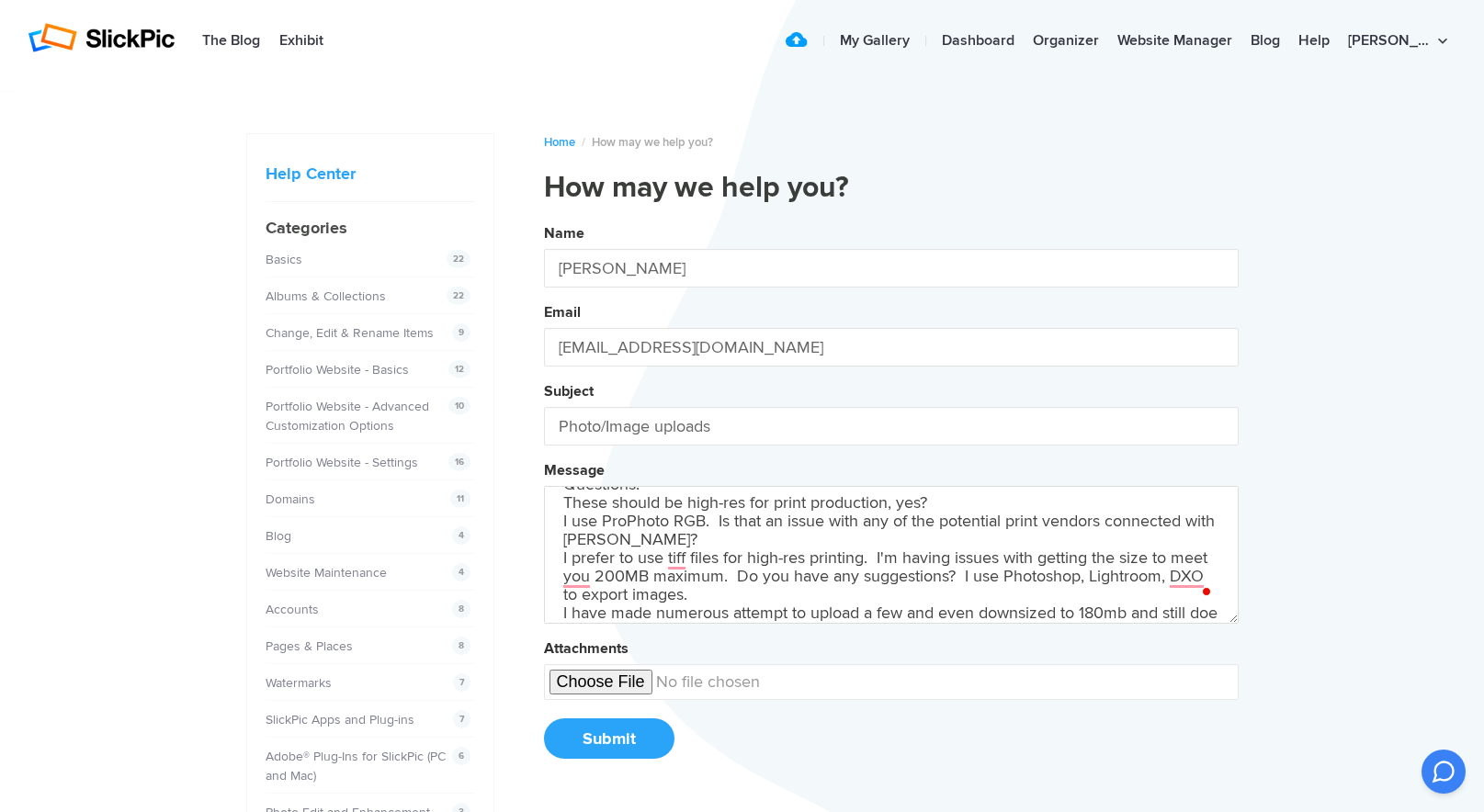 scroll, scrollTop: 49, scrollLeft: 0, axis: vertical 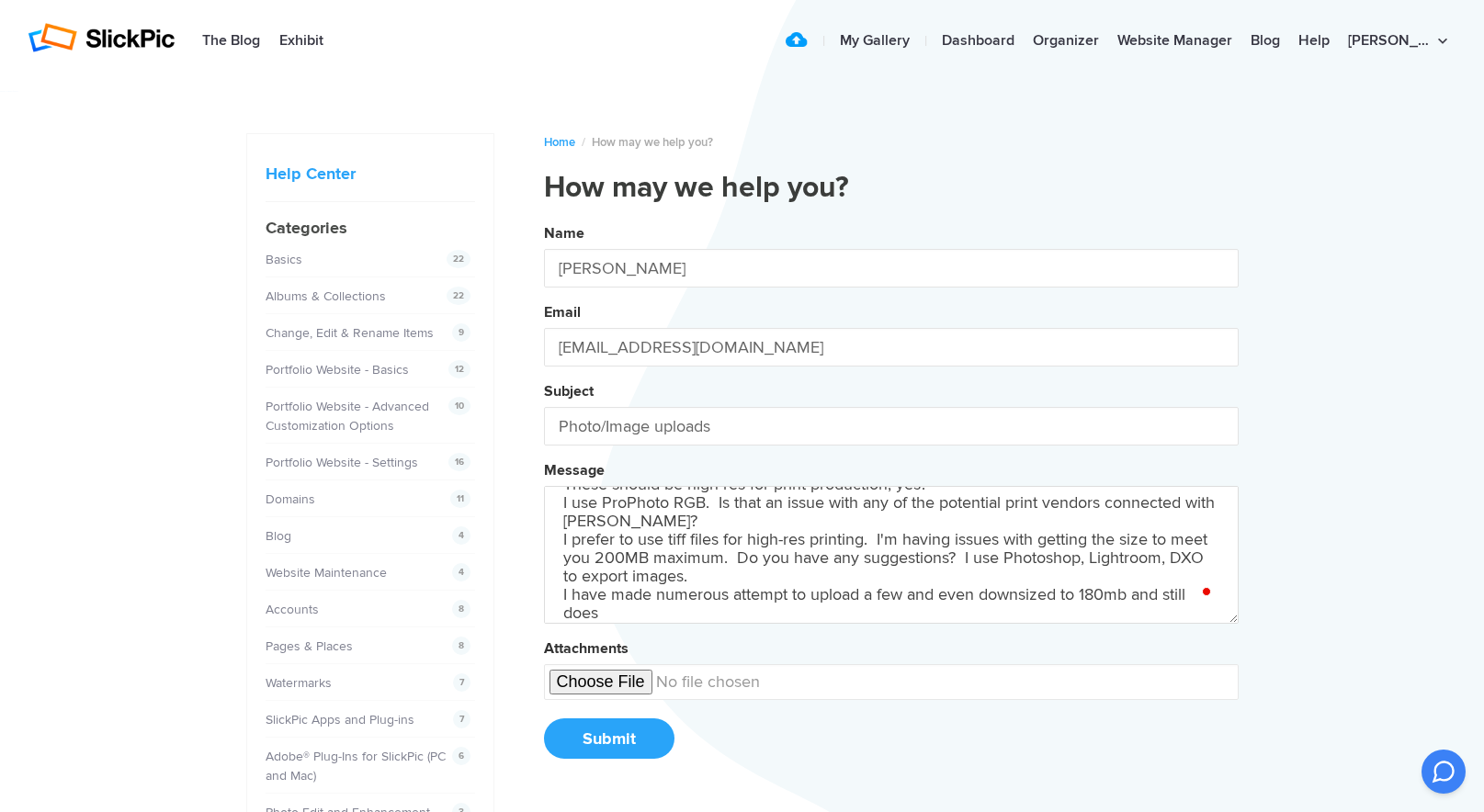 click on "Name [PERSON_NAME] Email [EMAIL_ADDRESS][DOMAIN_NAME] Subject Photo/Image uploads Message Questions:
These should be high-res for print production, yes?
I use ProPhoto RGB.  Is that an issue with any of the potential print vendors connected with [PERSON_NAME]?
I prefer to use tiff files for high-res printing.  I'm having issues with getting the size to meet you 200MB maximum.  Do you have any suggestions?  I use Photoshop, Lightroom, DXO to export images.
I have made numerous attempt to upload a few and even downsized to 180mb and still does Attachments Submit" at bounding box center [891, 498] 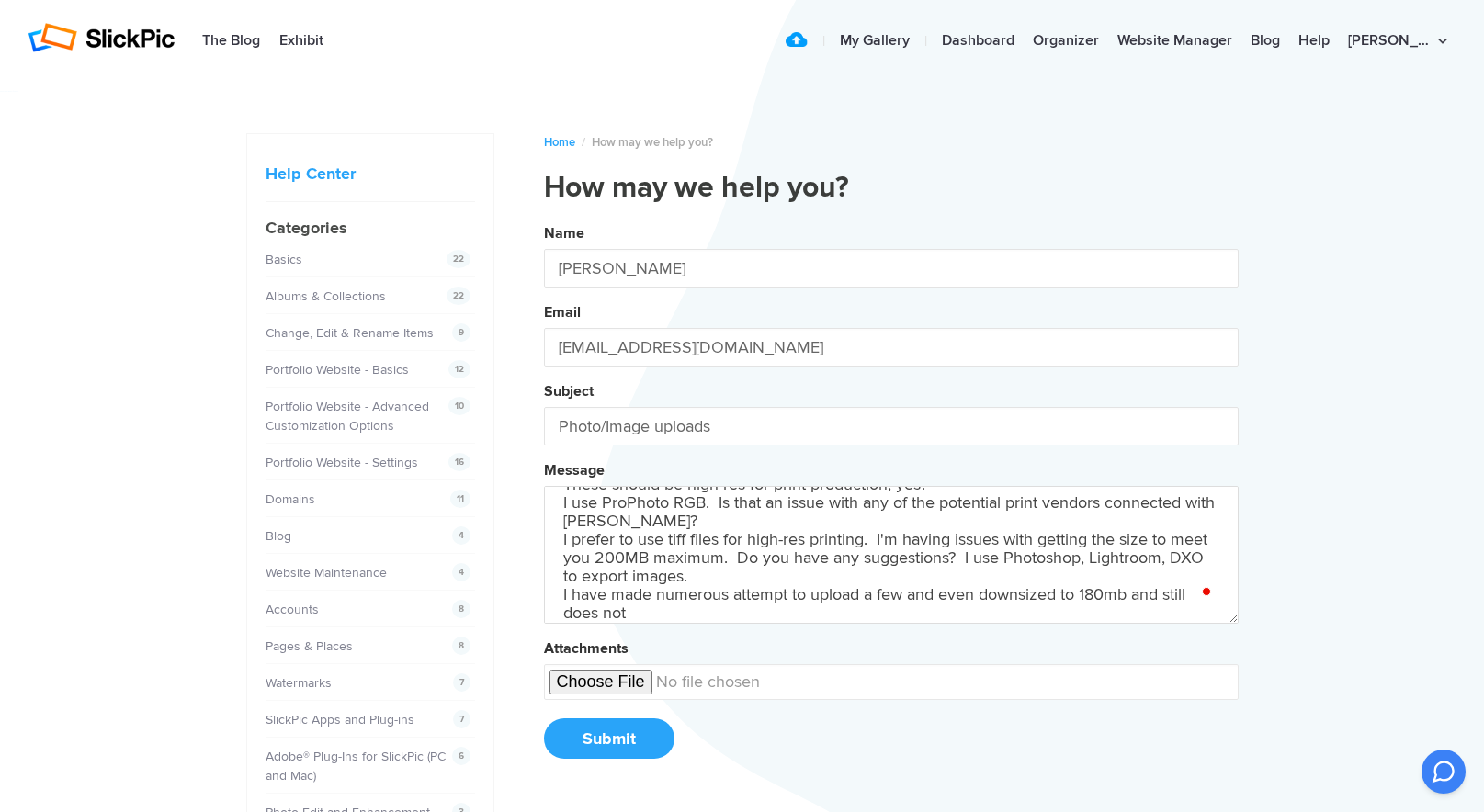 click on "Name [PERSON_NAME] Email [EMAIL_ADDRESS][DOMAIN_NAME] Subject Photo/Image uploads Message Questions:
These should be high-res for print production, yes?
I use ProPhoto RGB.  Is that an issue with any of the potential print vendors connected with [PERSON_NAME]?
I prefer to use tiff files for high-res printing.  I'm having issues with getting the size to meet you 200MB maximum.  Do you have any suggestions?  I use Photoshop, Lightroom, DXO to export images.
I have made numerous attempt to upload a few and even downsized to 180mb and still does not Attachments Submit" at bounding box center [891, 498] 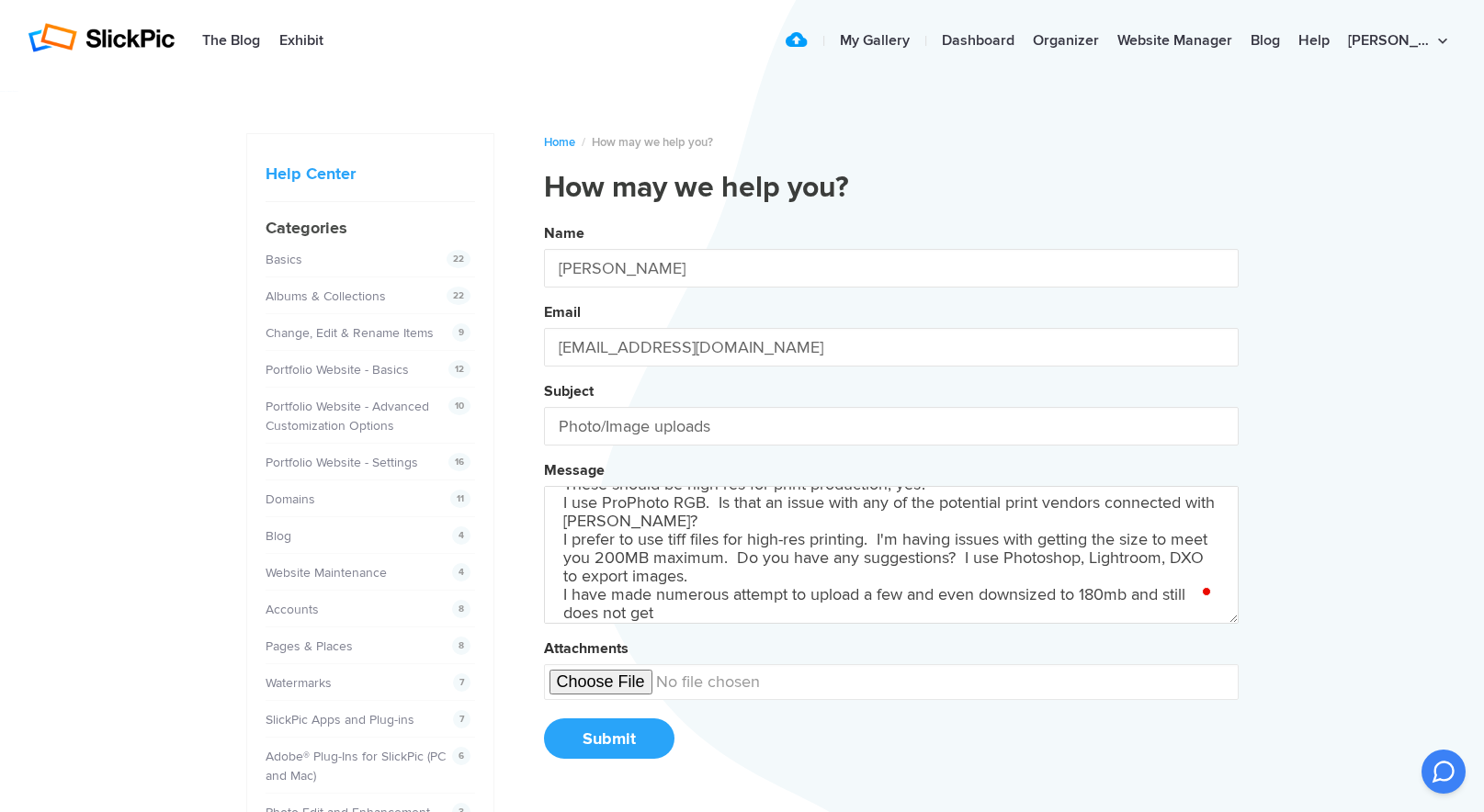 click on "Name [PERSON_NAME] Email [EMAIL_ADDRESS][DOMAIN_NAME] Subject Photo/Image uploads Message Questions:
These should be high-res for print production, yes?
I use ProPhoto RGB.  Is that an issue with any of the potential print vendors connected with [PERSON_NAME]?
I prefer to use tiff files for high-res printing.  I'm having issues with getting the size to meet you 200MB maximum.  Do you have any suggestions?  I use Photoshop, Lightroom, DXO to export images.
I have made numerous attempt to upload a few and even downsized to 180mb and still does not get Attachments Submit" at bounding box center [891, 498] 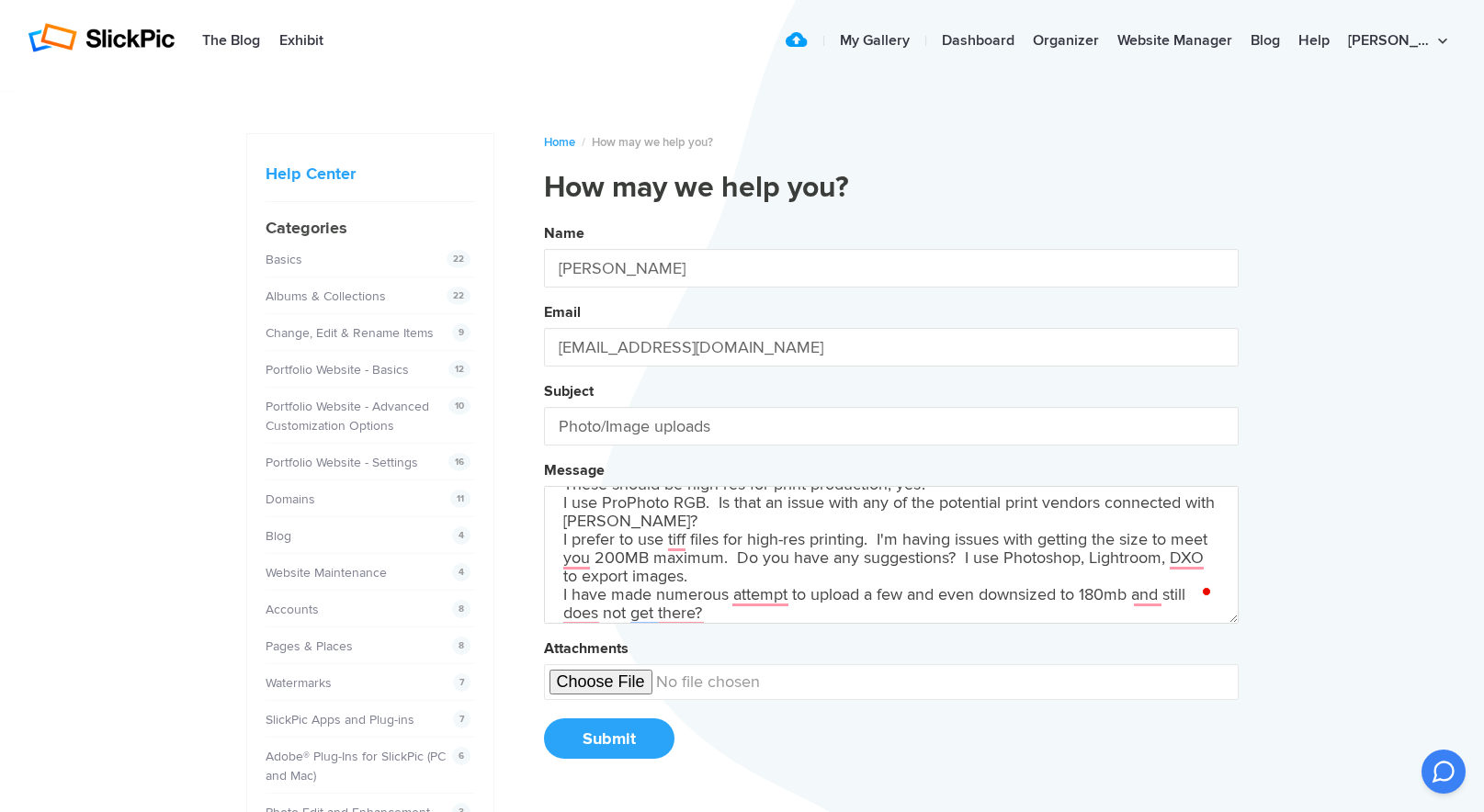 scroll, scrollTop: 85, scrollLeft: 0, axis: vertical 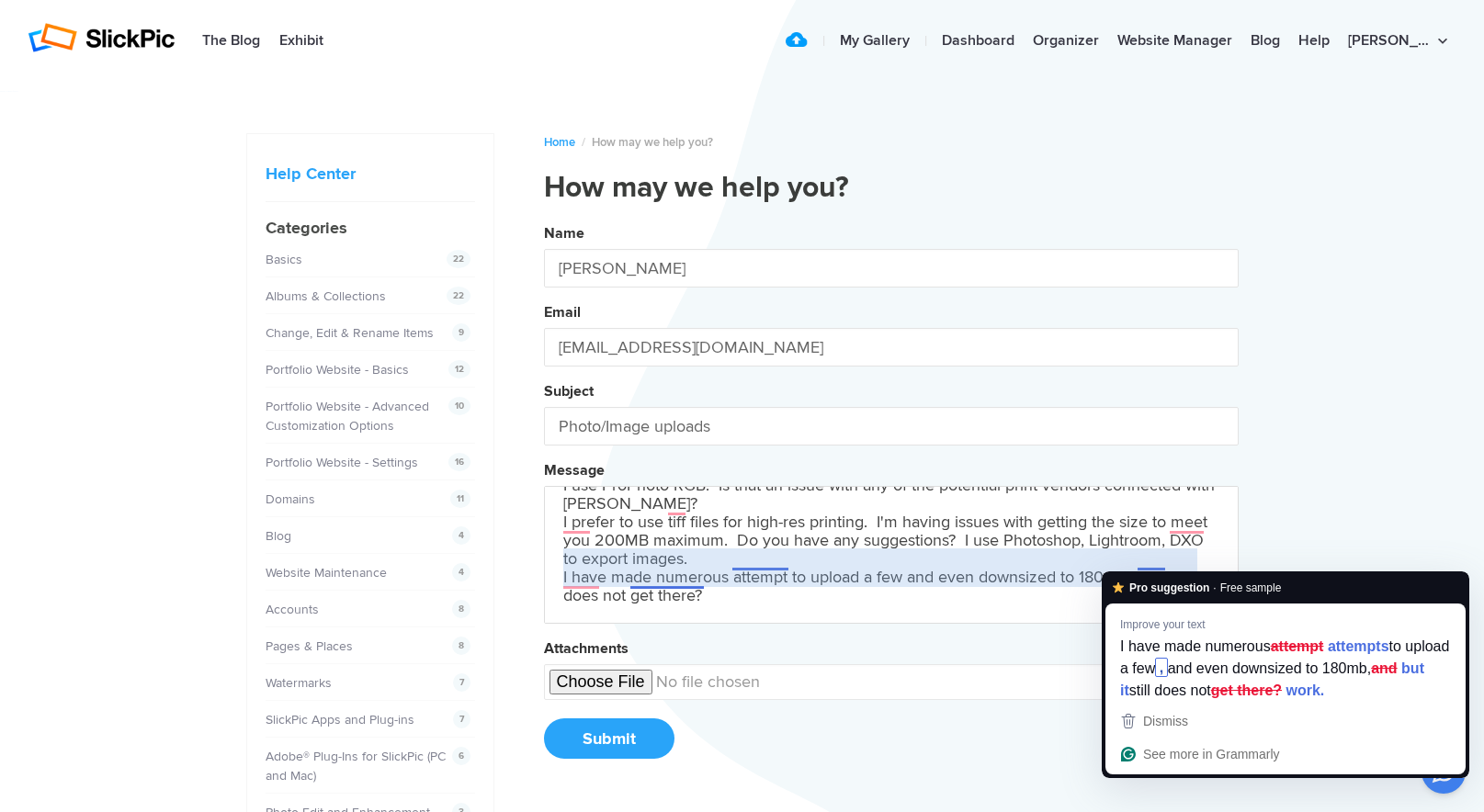 click on "Questions:
These should be high-res for print production, yes?
I use ProPhoto RGB.  Is that an issue with any of the potential print vendors connected with [PERSON_NAME]?
I prefer to use tiff files for high-res printing.  I'm having issues with getting the size to meet you 200MB maximum.  Do you have any suggestions?  I use Photoshop, Lightroom, DXO to export images.
I have made numerous attempt to upload a few and even downsized to 180mb, and still does not get there?" at bounding box center [891, 555] 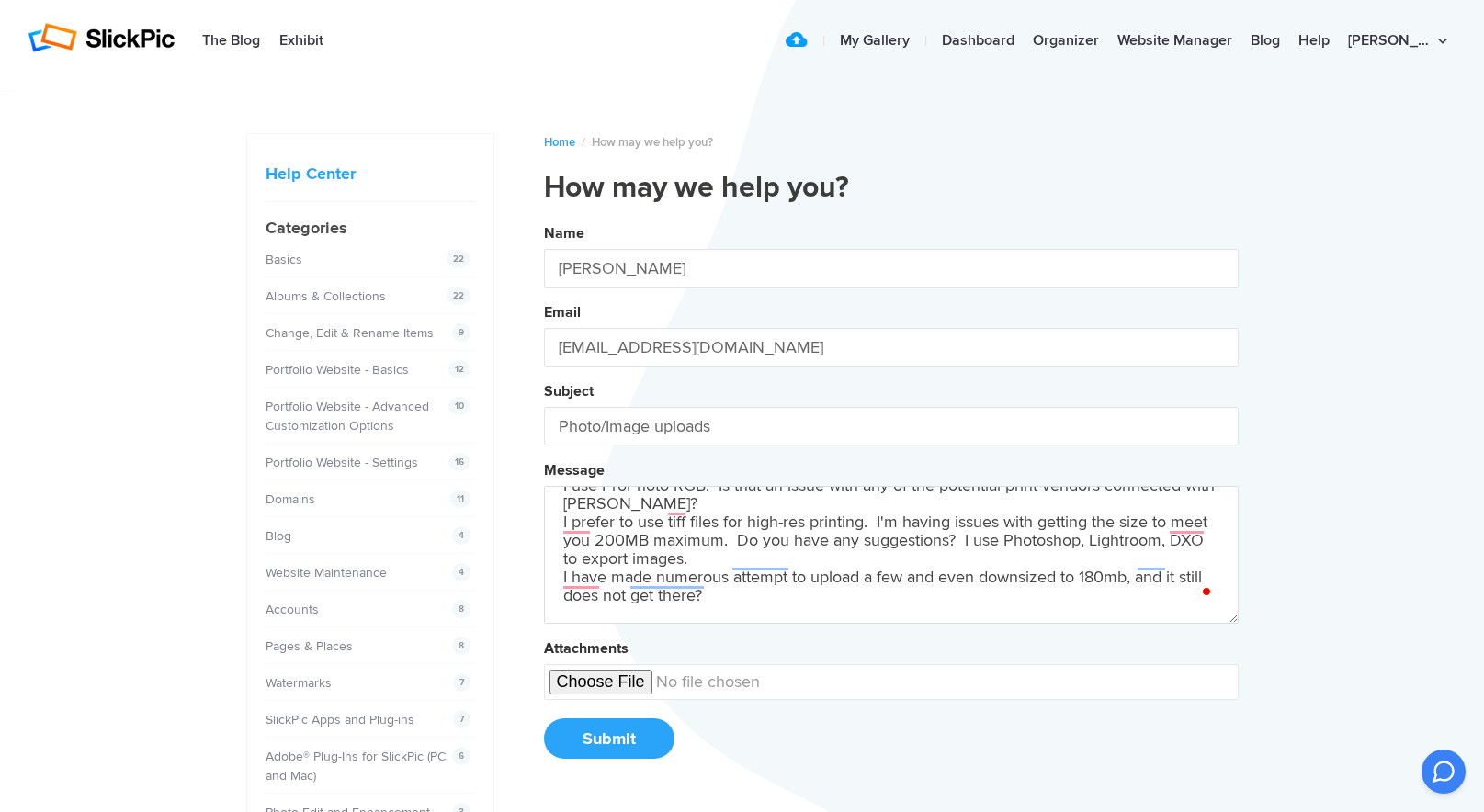 click on "Name [PERSON_NAME] Email [EMAIL_ADDRESS][DOMAIN_NAME] Subject Photo/Image uploads Message Questions:
These should be high-res for print production, yes?
I use ProPhoto RGB.  Is that an issue with any of the potential print vendors connected with [PERSON_NAME]?
I prefer to use tiff files for high-res printing.  I'm having issues with getting the size to meet you 200MB maximum.  Do you have any suggestions?  I use Photoshop, Lightroom, DXO to export images.
I have made numerous attempt to upload a few and even downsized to 180mb, and it still does not get there? Attachments Submit" at bounding box center (891, 498) 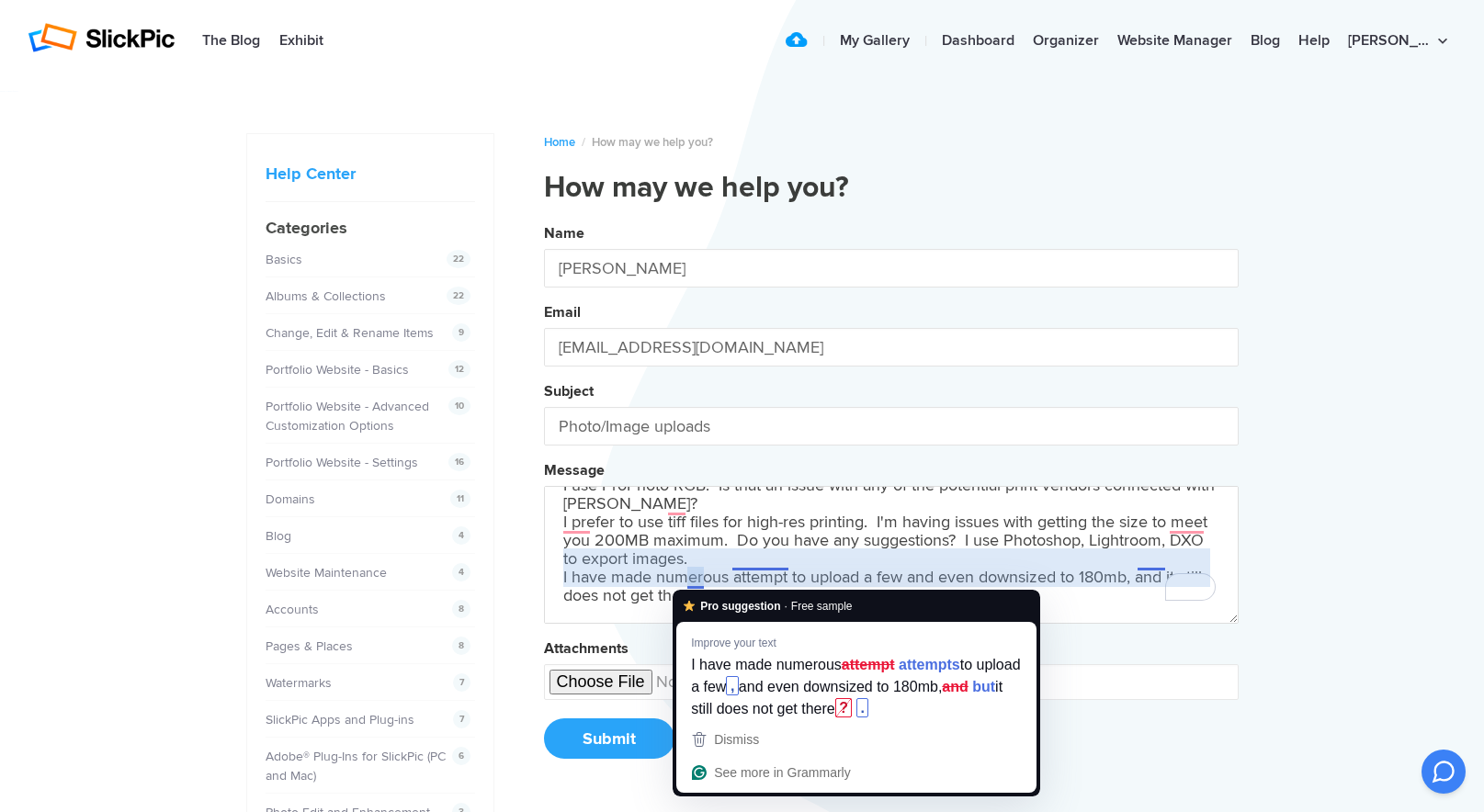 click on "Questions:
These should be high-res for print production, yes?
I use ProPhoto RGB.  Is that an issue with any of the potential print vendors connected with [PERSON_NAME]?
I prefer to use tiff files for high-res printing.  I'm having issues with getting the size to meet you 200MB maximum.  Do you have any suggestions?  I use Photoshop, Lightroom, DXO to export images.
I have made numerous attempt to upload a few and even downsized to 180mb, and it still does not get there?" at bounding box center [891, 555] 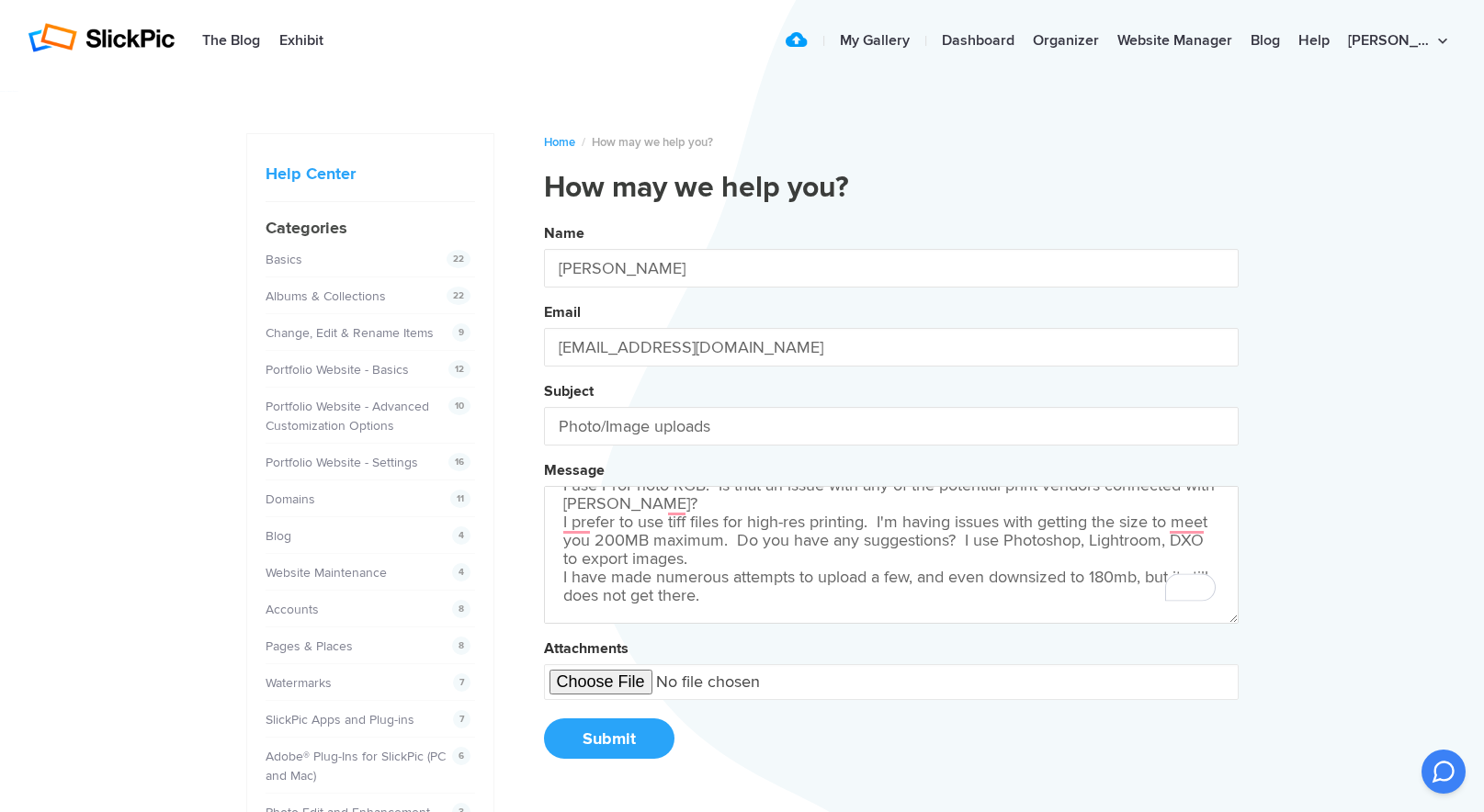 click at bounding box center (891, 682) 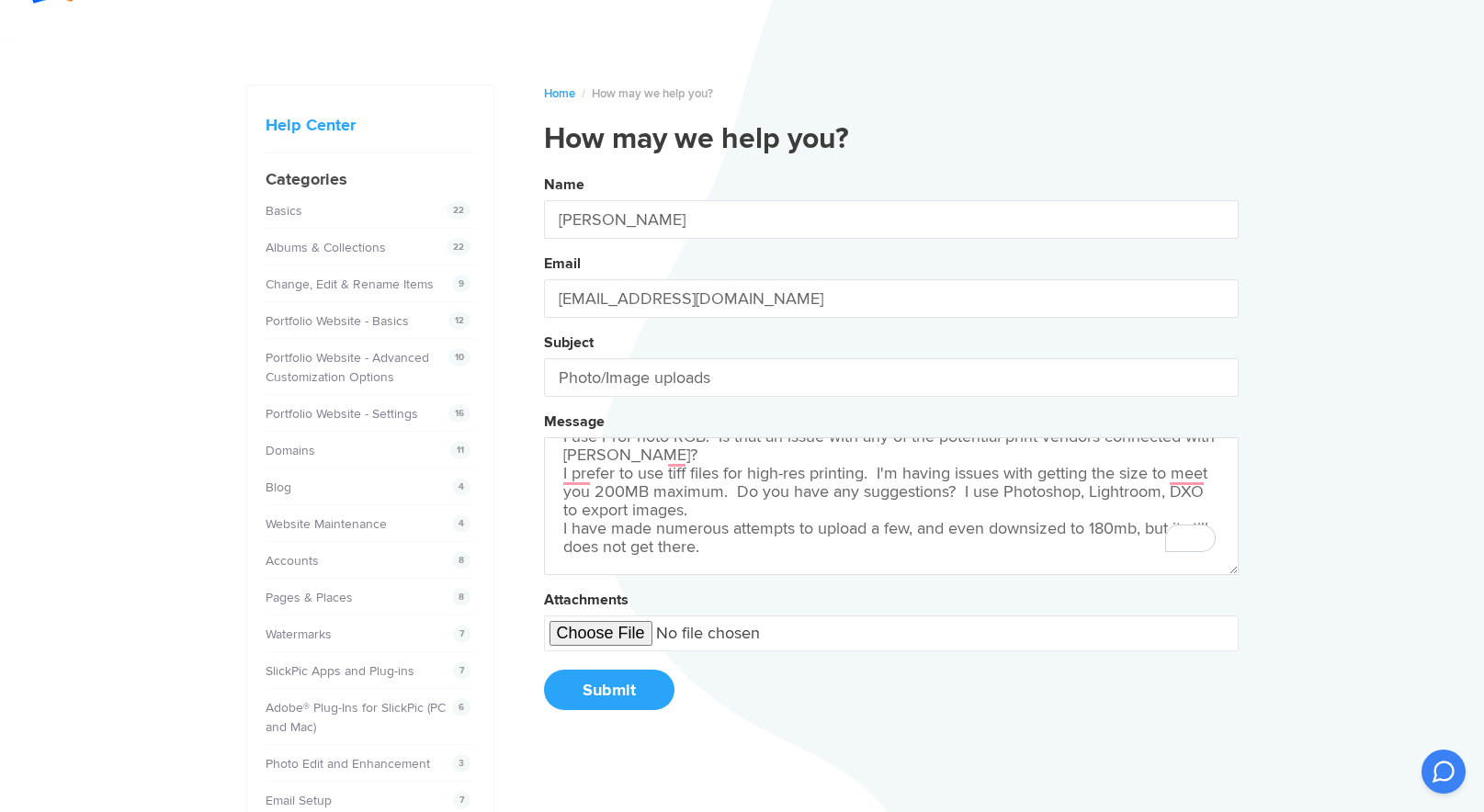 scroll, scrollTop: 29, scrollLeft: 0, axis: vertical 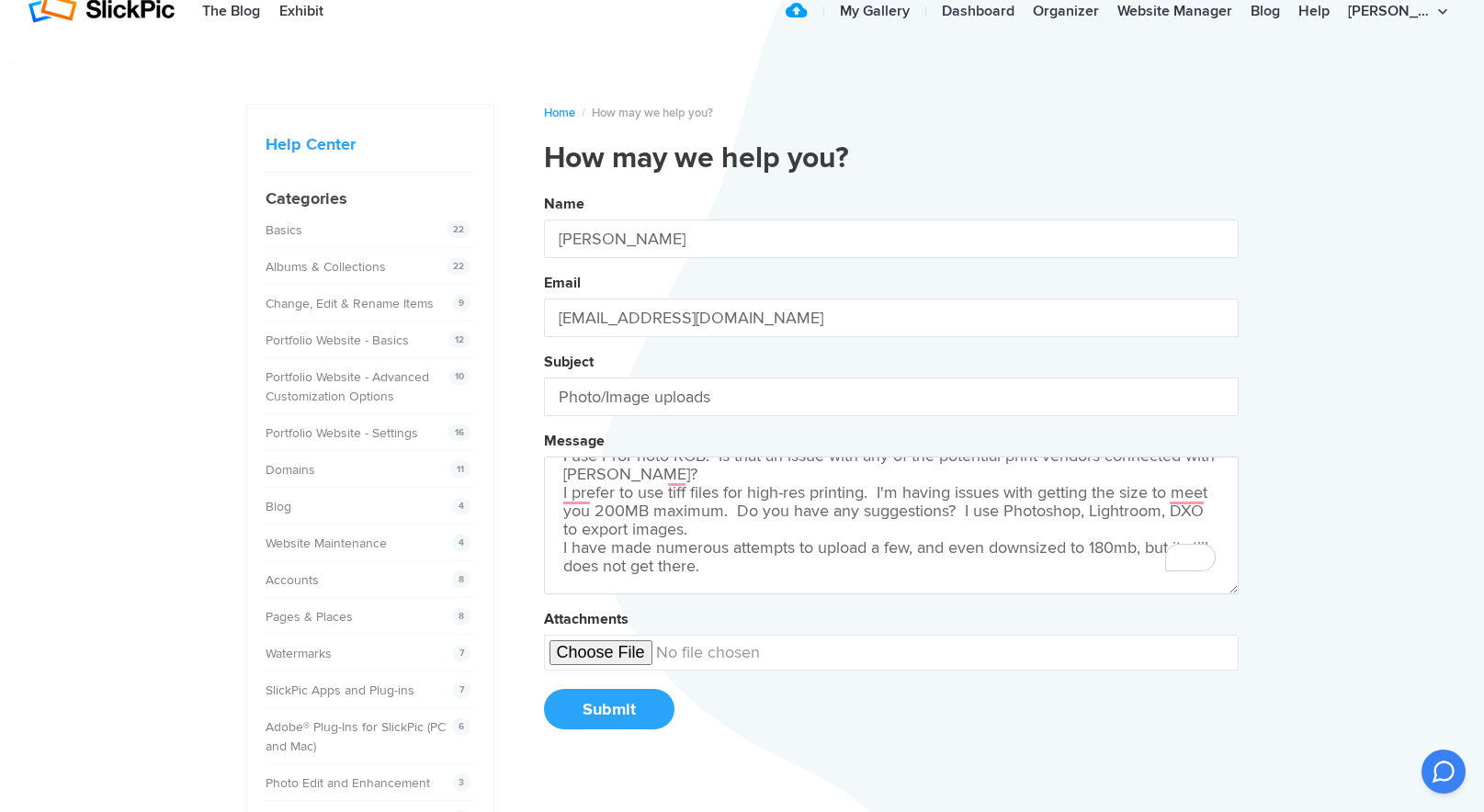 click on "Submit" at bounding box center [609, 709] 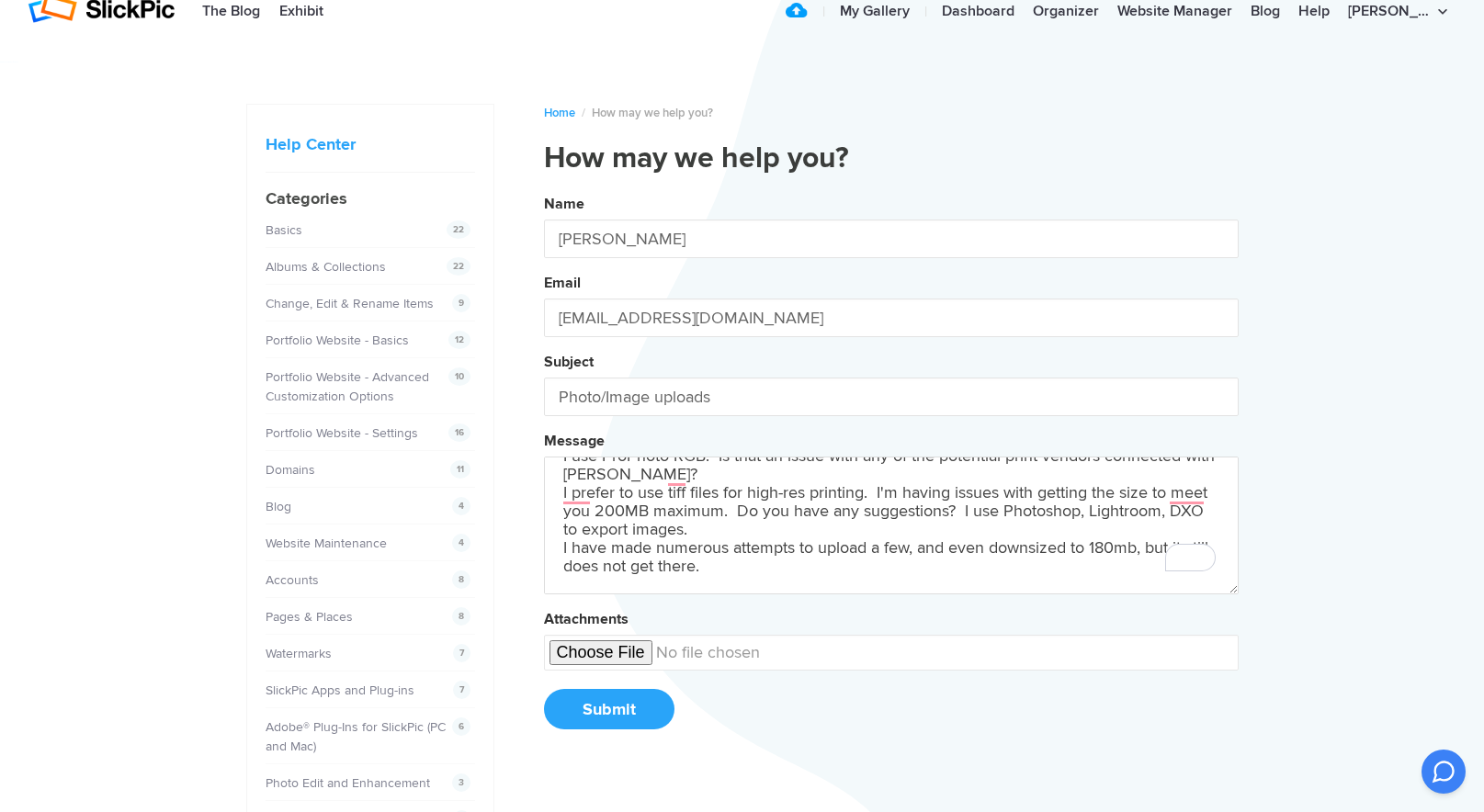 click on "Questions:
These should be high-res for print production, yes?
I use ProPhoto RGB.  Is that an issue with any of the potential print vendors connected with [PERSON_NAME]?
I prefer to use tiff files for high-res printing.  I'm having issues with getting the size to meet you 200MB maximum.  Do you have any suggestions?  I use Photoshop, Lightroom, DXO to export images.
I have made numerous attempts to upload a few, and even downsized to 180mb, but it still does not get there." at bounding box center (891, 525) 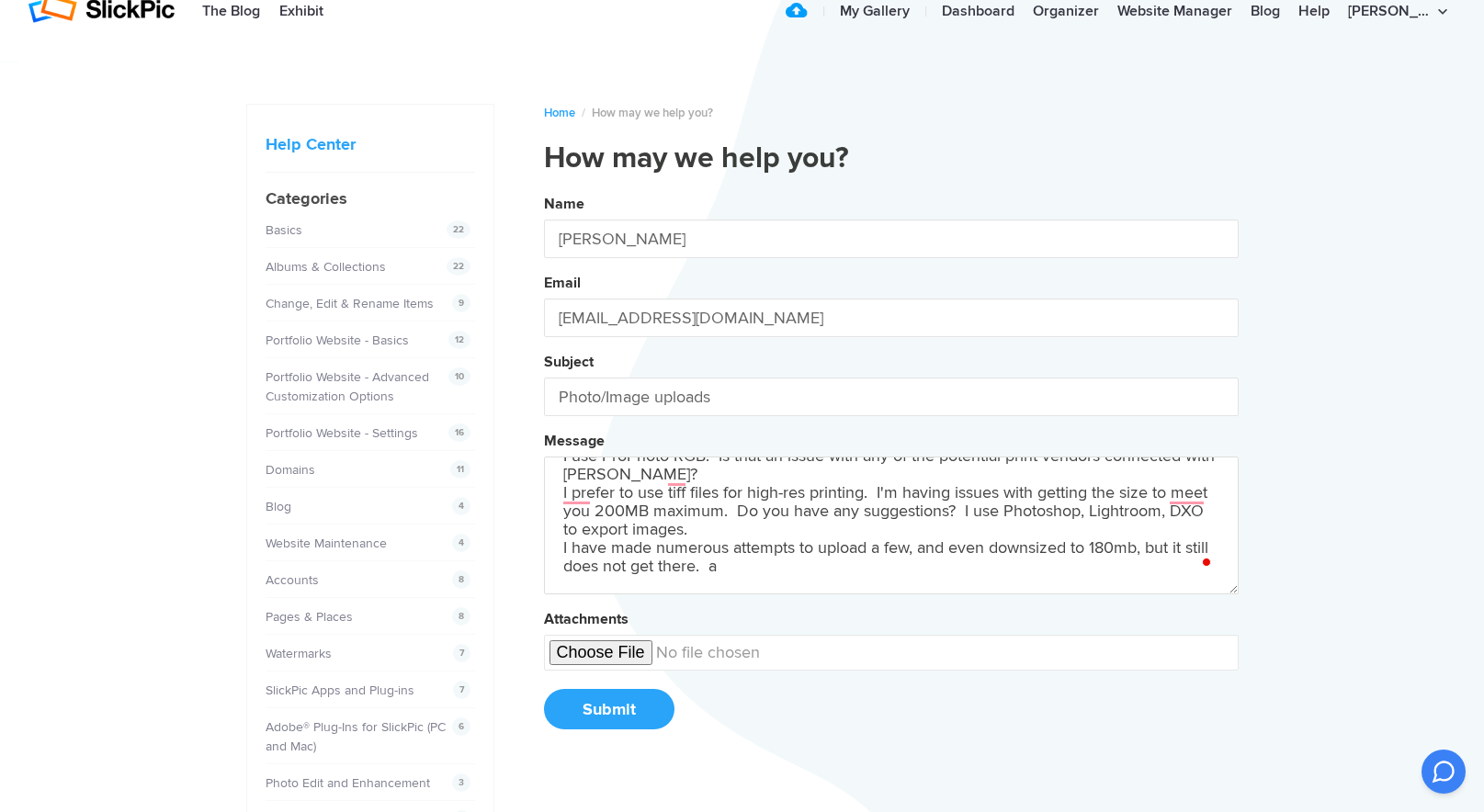 click on "Name [PERSON_NAME] Email [EMAIL_ADDRESS][DOMAIN_NAME] Subject Photo/Image uploads Message Questions:
These should be high-res for print production, yes?
I use ProPhoto RGB.  Is that an issue with any of the potential print vendors connected with [PERSON_NAME]?
I prefer to use tiff files for high-res printing.  I'm having issues with getting the size to meet you 200MB maximum.  Do you have any suggestions?  I use Photoshop, Lightroom, DXO to export images.
I have made numerous attempts to upload a few, and even downsized to 180mb, but it still does not get there.  a Attachments Submit" at bounding box center (891, 468) 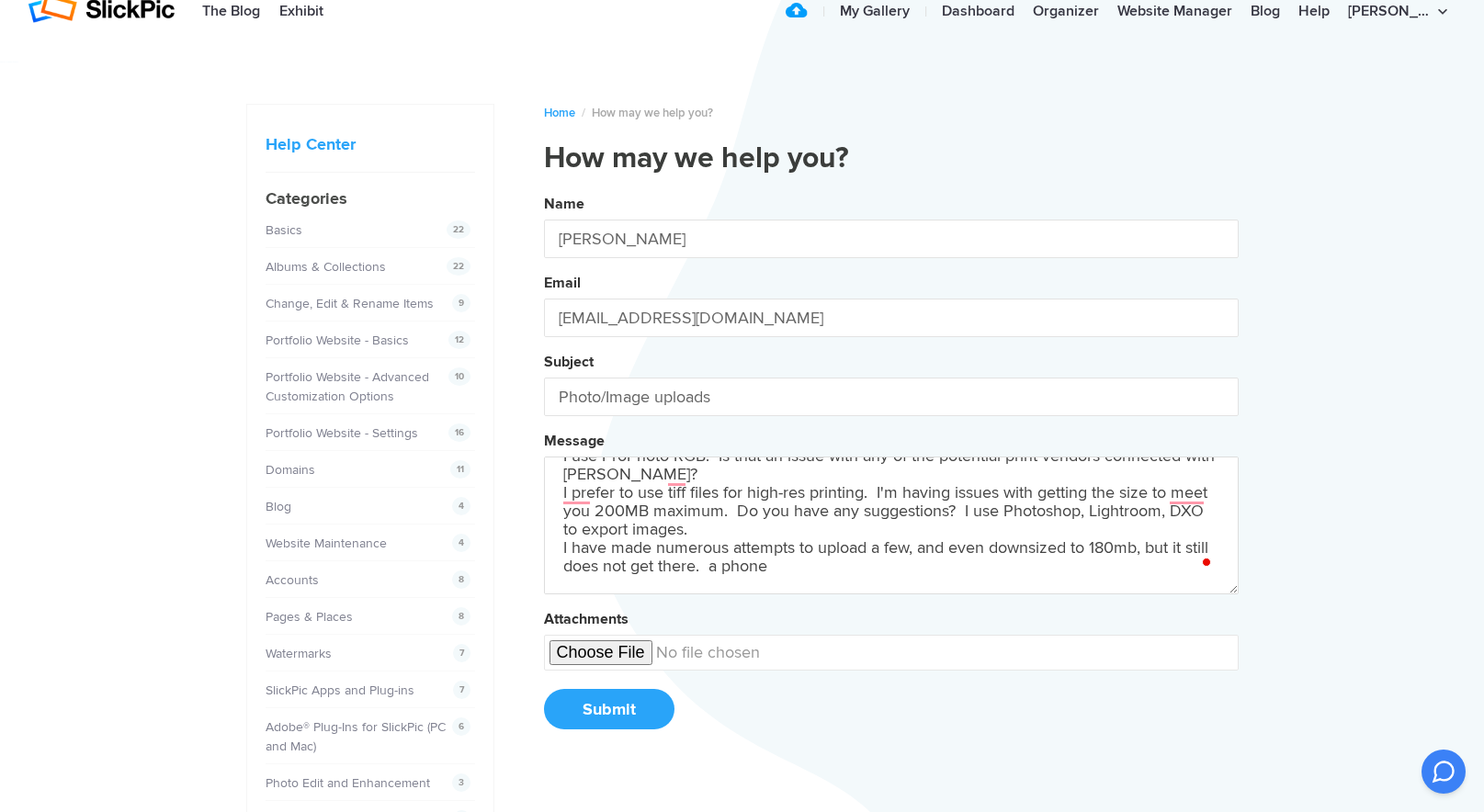 click on "Name [PERSON_NAME] Email [EMAIL_ADDRESS][DOMAIN_NAME] Subject Photo/Image uploads Message Questions:
These should be high-res for print production, yes?
I use ProPhoto RGB.  Is that an issue with any of the potential print vendors connected with [PERSON_NAME]?
I prefer to use tiff files for high-res printing.  I'm having issues with getting the size to meet you 200MB maximum.  Do you have any suggestions?  I use Photoshop, Lightroom, DXO to export images.
I have made numerous attempts to upload a few, and even downsized to 180mb, but it still does not get there.  a phone Attachments Submit" at bounding box center (891, 468) 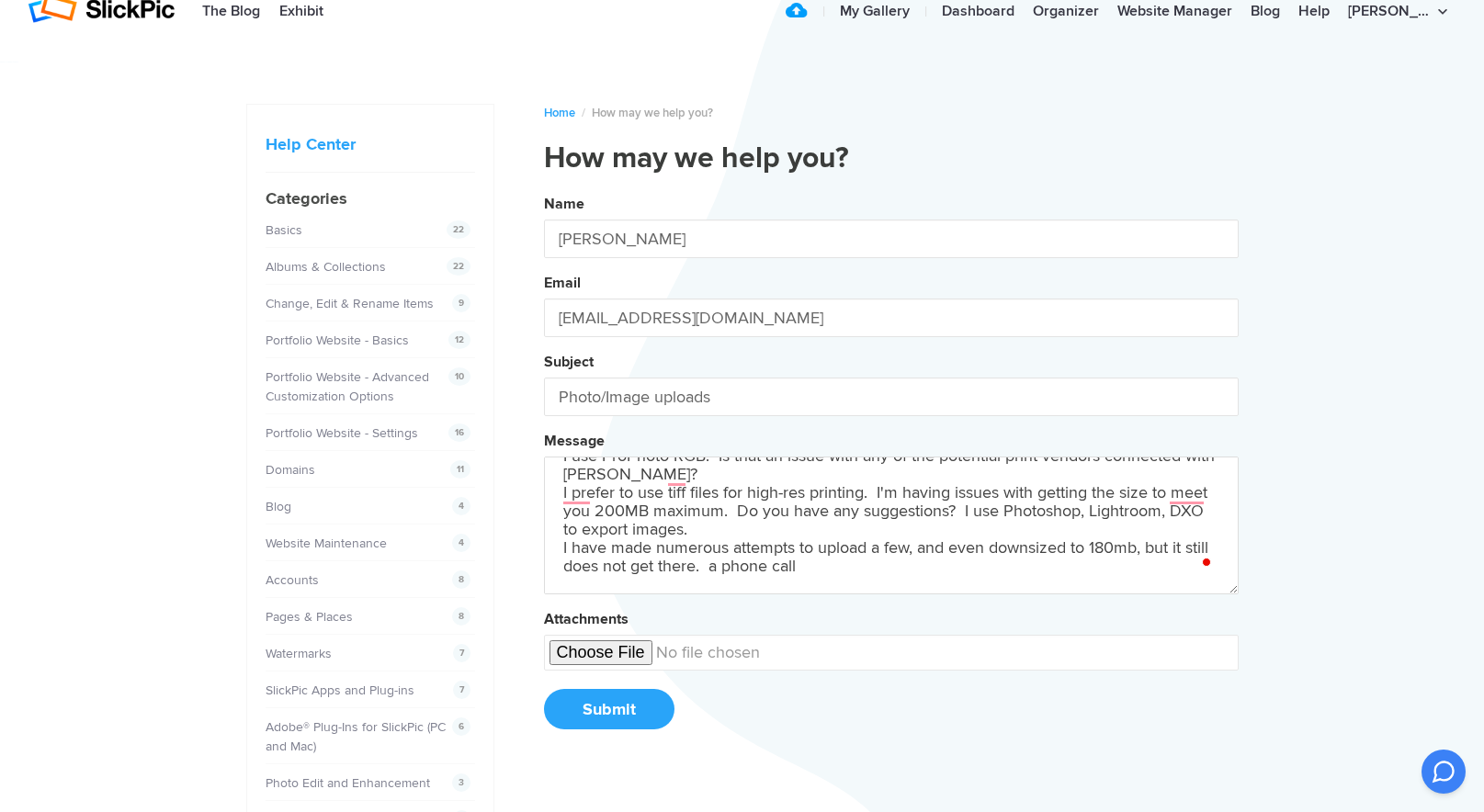 click on "Name [PERSON_NAME] Email [EMAIL_ADDRESS][DOMAIN_NAME] Subject Photo/Image uploads Message Questions:
These should be high-res for print production, yes?
I use ProPhoto RGB.  Is that an issue with any of the potential print vendors connected with [PERSON_NAME]?
I prefer to use tiff files for high-res printing.  I'm having issues with getting the size to meet you 200MB maximum.  Do you have any suggestions?  I use Photoshop, Lightroom, DXO to export images.
I have made numerous attempts to upload a few, and even downsized to 180mb, but it still does not get there.  a phone call Attachments Submit" at bounding box center [891, 468] 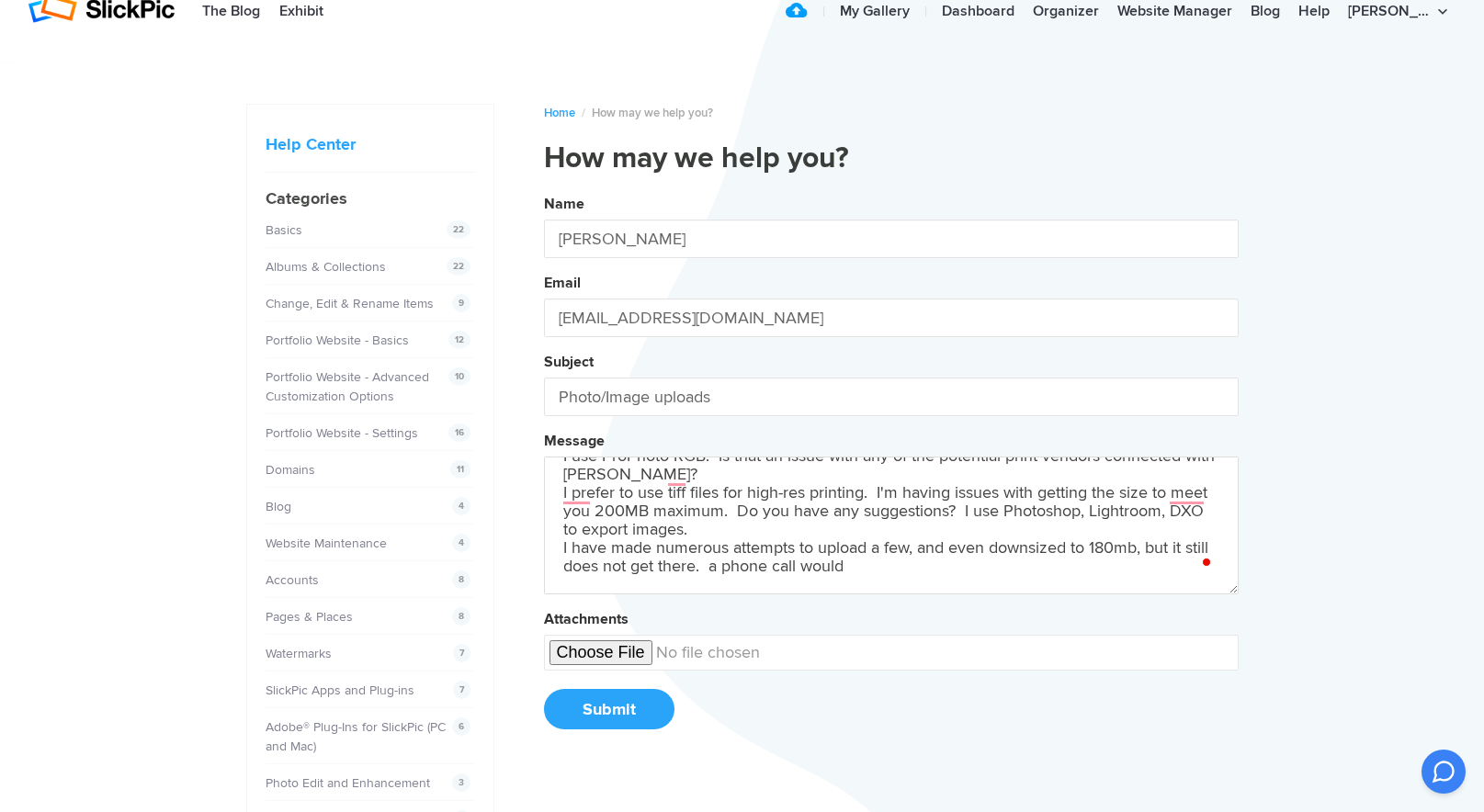 click on "Name [PERSON_NAME] Email [EMAIL_ADDRESS][DOMAIN_NAME] Subject Photo/Image uploads Message Questions:
These should be high-res for print production, yes?
I use ProPhoto RGB.  Is that an issue with any of the potential print vendors connected with [PERSON_NAME]?
I prefer to use tiff files for high-res printing.  I'm having issues with getting the size to meet you 200MB maximum.  Do you have any suggestions?  I use Photoshop, Lightroom, DXO to export images.
I have made numerous attempts to upload a few, and even downsized to 180mb, but it still does not get there.  a phone call would Attachments Submit" at bounding box center (891, 468) 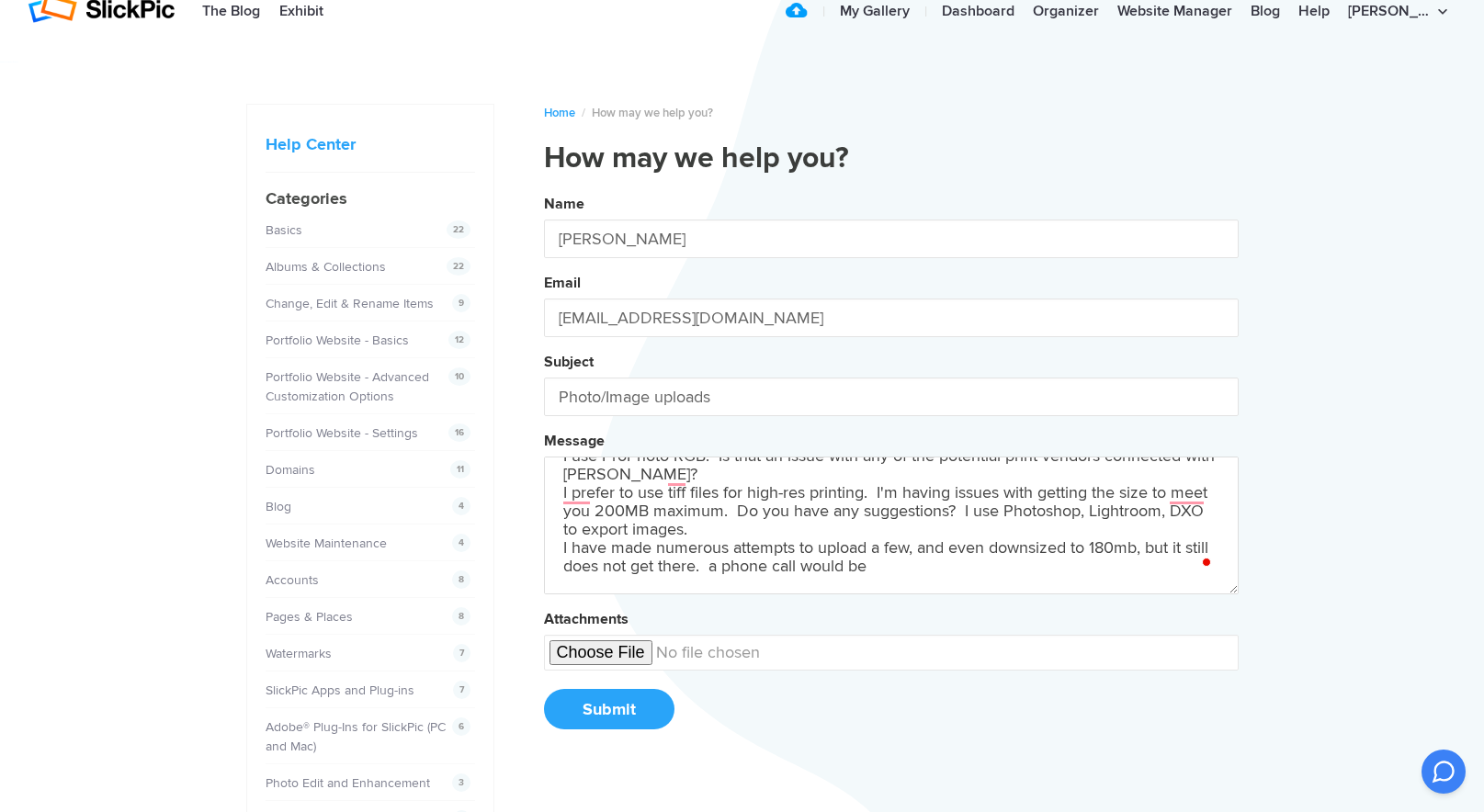 click on "Name [PERSON_NAME] Email [EMAIL_ADDRESS][DOMAIN_NAME] Subject Photo/Image uploads Message Questions:
These should be high-res for print production, yes?
I use ProPhoto RGB.  Is that an issue with any of the potential print vendors connected with [PERSON_NAME]?
I prefer to use tiff files for high-res printing.  I'm having issues with getting the size to meet you 200MB maximum.  Do you have any suggestions?  I use Photoshop, Lightroom, DXO to export images.
I have made numerous attempts to upload a few, and even downsized to 180mb, but it still does not get there.  a phone call would be Attachments Submit" at bounding box center [891, 468] 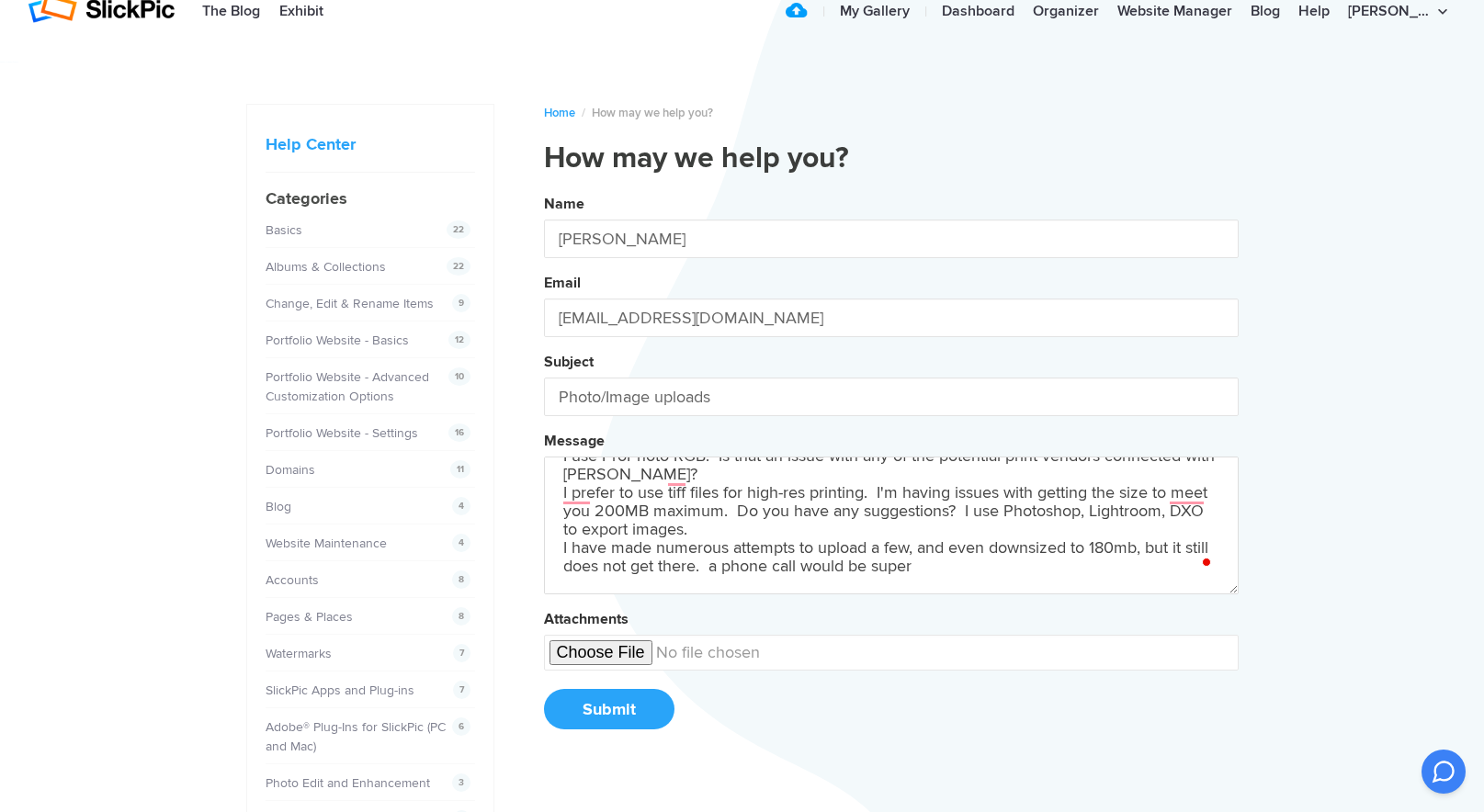 click on "Name [PERSON_NAME] Email [EMAIL_ADDRESS][DOMAIN_NAME] Subject Photo/Image uploads Message Questions:
These should be high-res for print production, yes?
I use ProPhoto RGB.  Is that an issue with any of the potential print vendors connected with [PERSON_NAME]?
I prefer to use tiff files for high-res printing.  I'm having issues with getting the size to meet you 200MB maximum.  Do you have any suggestions?  I use Photoshop, Lightroom, DXO to export images.
I have made numerous attempts to upload a few, and even downsized to 180mb, but it still does not get there.  a phone call would be super Attachments Submit" at bounding box center [891, 468] 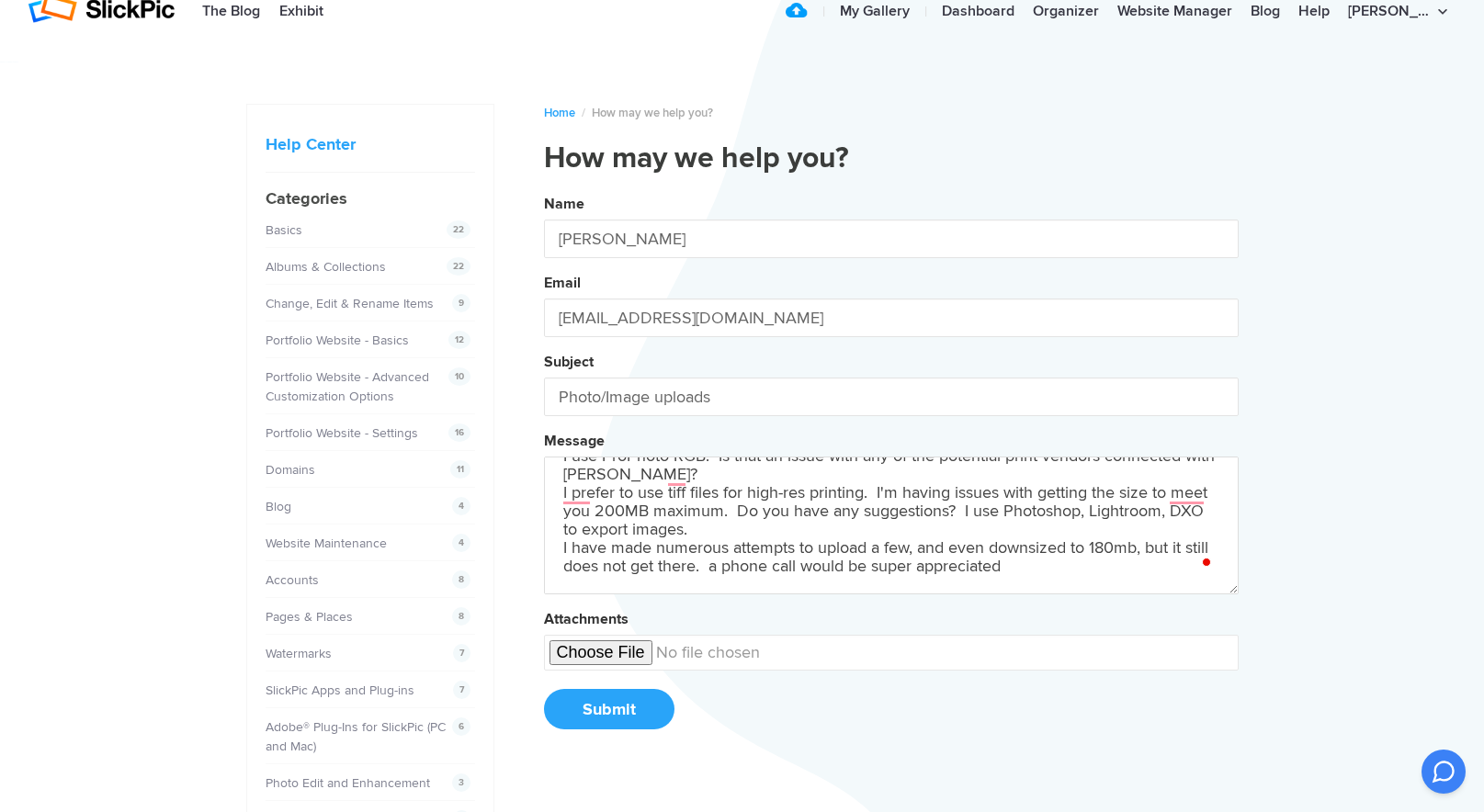 click on "Name [PERSON_NAME] Email [EMAIL_ADDRESS][DOMAIN_NAME] Subject Photo/Image uploads Message Questions:
These should be high-res for print production, yes?
I use ProPhoto RGB.  Is that an issue with any of the potential print vendors connected with [PERSON_NAME]?
I prefer to use tiff files for high-res printing.  I'm having issues with getting the size to meet you 200MB maximum.  Do you have any suggestions?  I use Photoshop, Lightroom, DXO to export images.
I have made numerous attempts to upload a few, and even downsized to 180mb, but it still does not get there.  a phone call would be super appreciated Attachments Submit" at bounding box center [891, 468] 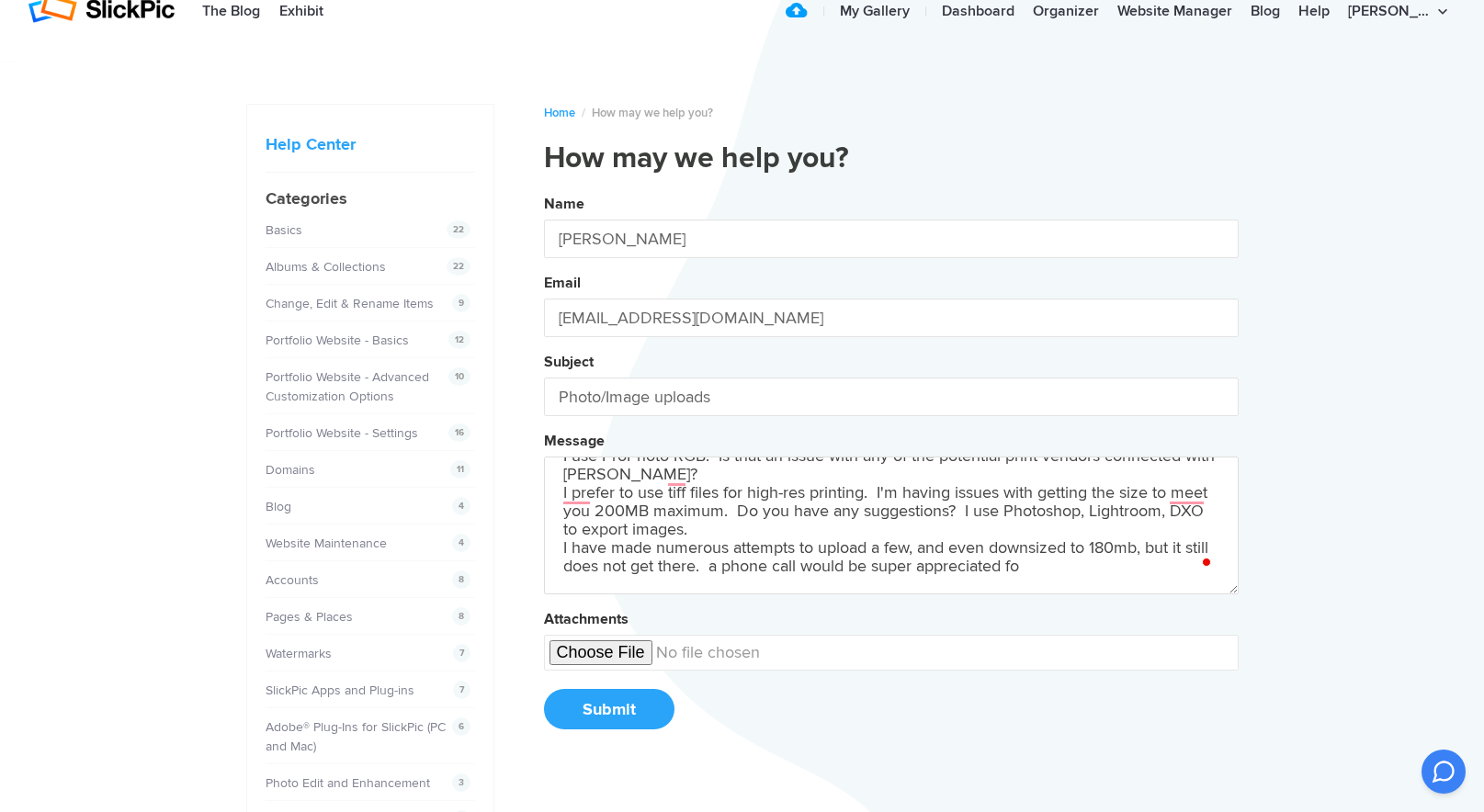 click on "Name [PERSON_NAME] Email [EMAIL_ADDRESS][DOMAIN_NAME] Subject Photo/Image uploads Message Questions:
These should be high-res for print production, yes?
I use ProPhoto RGB.  Is that an issue with any of the potential print vendors connected with [PERSON_NAME]?
I prefer to use tiff files for high-res printing.  I'm having issues with getting the size to meet you 200MB maximum.  Do you have any suggestions?  I use Photoshop, Lightroom, DXO to export images.
I have made numerous attempts to upload a few, and even downsized to 180mb, but it still does not get there.  a phone call would be super appreciated fo Attachments Submit" at bounding box center (891, 468) 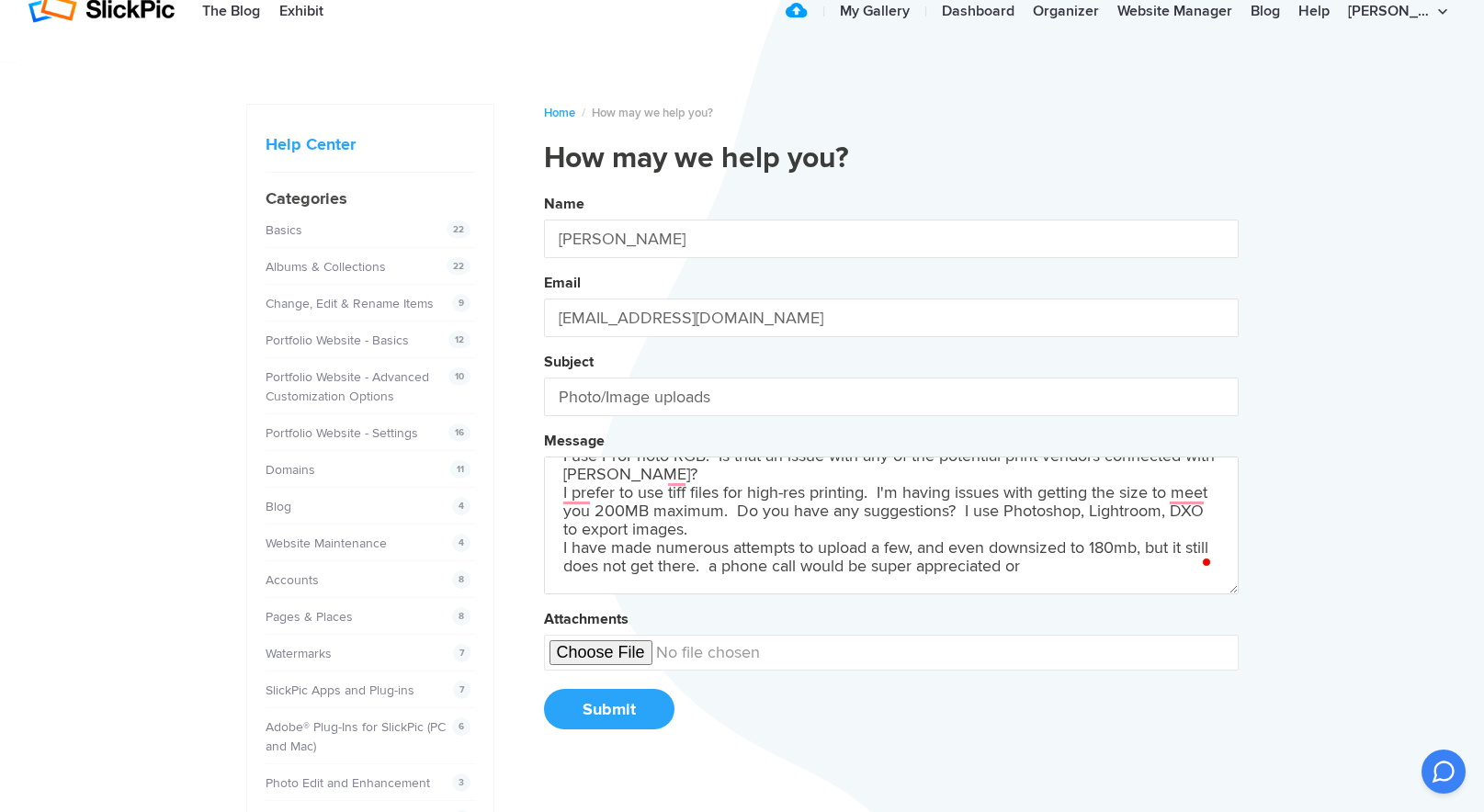 click on "Name [PERSON_NAME] Email [EMAIL_ADDRESS][DOMAIN_NAME] Subject Photo/Image uploads Message Questions:
These should be high-res for print production, yes?
I use ProPhoto RGB.  Is that an issue with any of the potential print vendors connected with [PERSON_NAME]?
I prefer to use tiff files for high-res printing.  I'm having issues with getting the size to meet you 200MB maximum.  Do you have any suggestions?  I use Photoshop, Lightroom, DXO to export images.
I have made numerous attempts to upload a few, and even downsized to 180mb, but it still does not get there.  a phone call would be super appreciated or Attachments Submit" at bounding box center [891, 468] 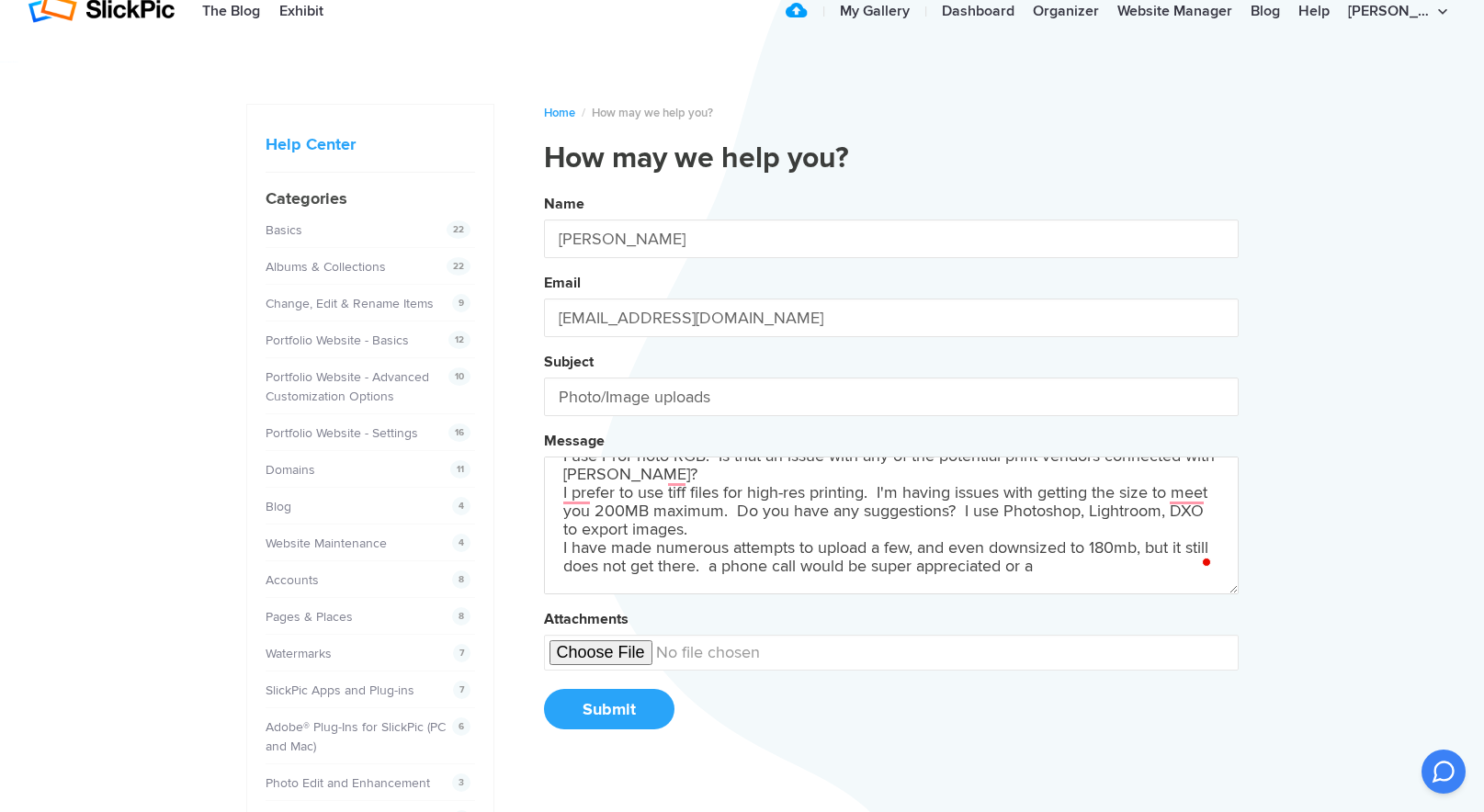 click on "Name [PERSON_NAME] Email [EMAIL_ADDRESS][DOMAIN_NAME] Subject Photo/Image uploads Message Questions:
These should be high-res for print production, yes?
I use ProPhoto RGB.  Is that an issue with any of the potential print vendors connected with [PERSON_NAME]?
I prefer to use tiff files for high-res printing.  I'm having issues with getting the size to meet you 200MB maximum.  Do you have any suggestions?  I use Photoshop, Lightroom, DXO to export images.
I have made numerous attempts to upload a few, and even downsized to 180mb, but it still does not get there.  a phone call would be super appreciated or a Attachments Submit" at bounding box center (891, 468) 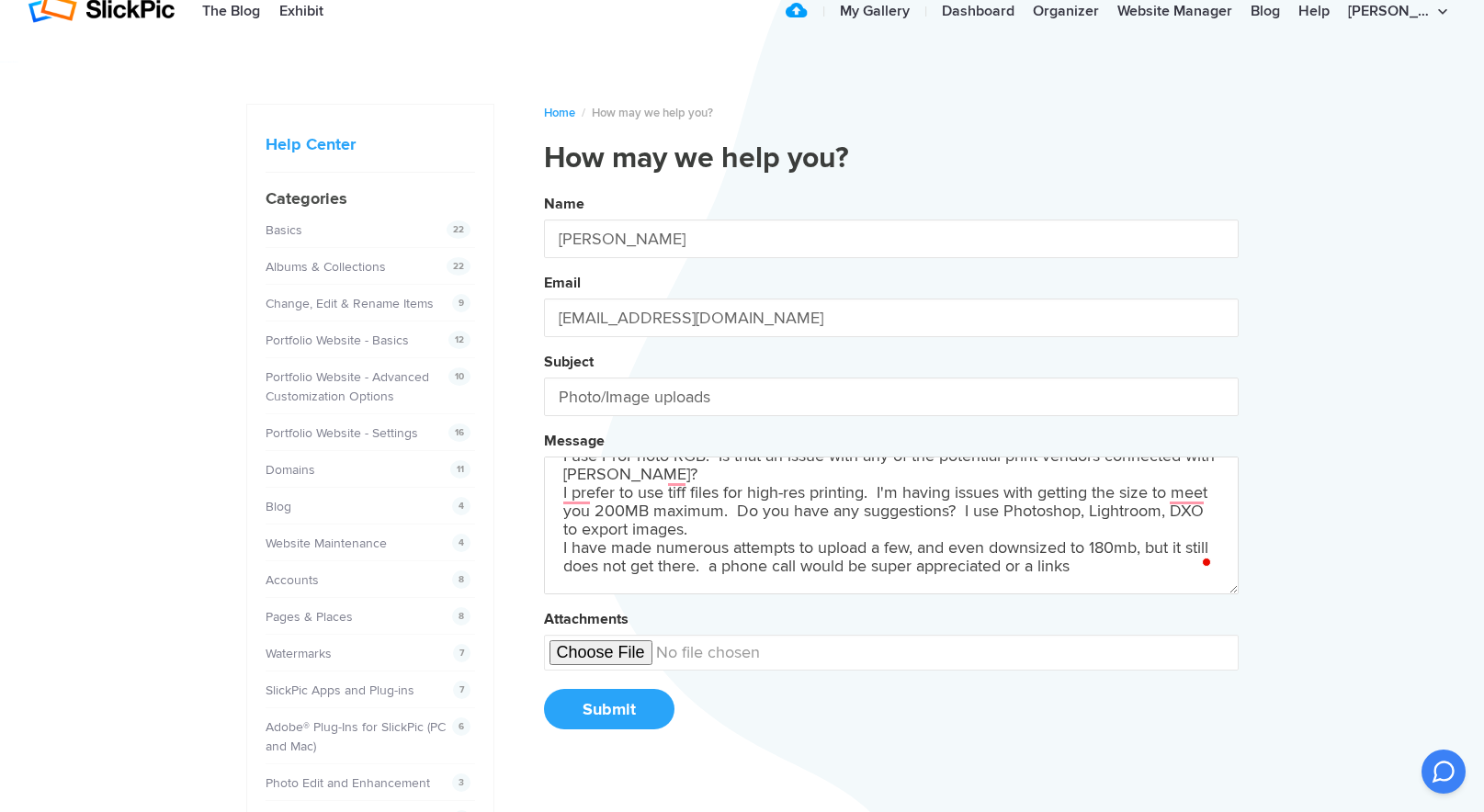 click on "Name [PERSON_NAME] Email [EMAIL_ADDRESS][DOMAIN_NAME] Subject Photo/Image uploads Message Questions:
These should be high-res for print production, yes?
I use ProPhoto RGB.  Is that an issue with any of the potential print vendors connected with [PERSON_NAME]?
I prefer to use tiff files for high-res printing.  I'm having issues with getting the size to meet you 200MB maximum.  Do you have any suggestions?  I use Photoshop, Lightroom, DXO to export images.
I have made numerous attempts to upload a few, and even downsized to 180mb, but it still does not get there.  a phone call would be super appreciated or a links Attachments Submit" at bounding box center [891, 468] 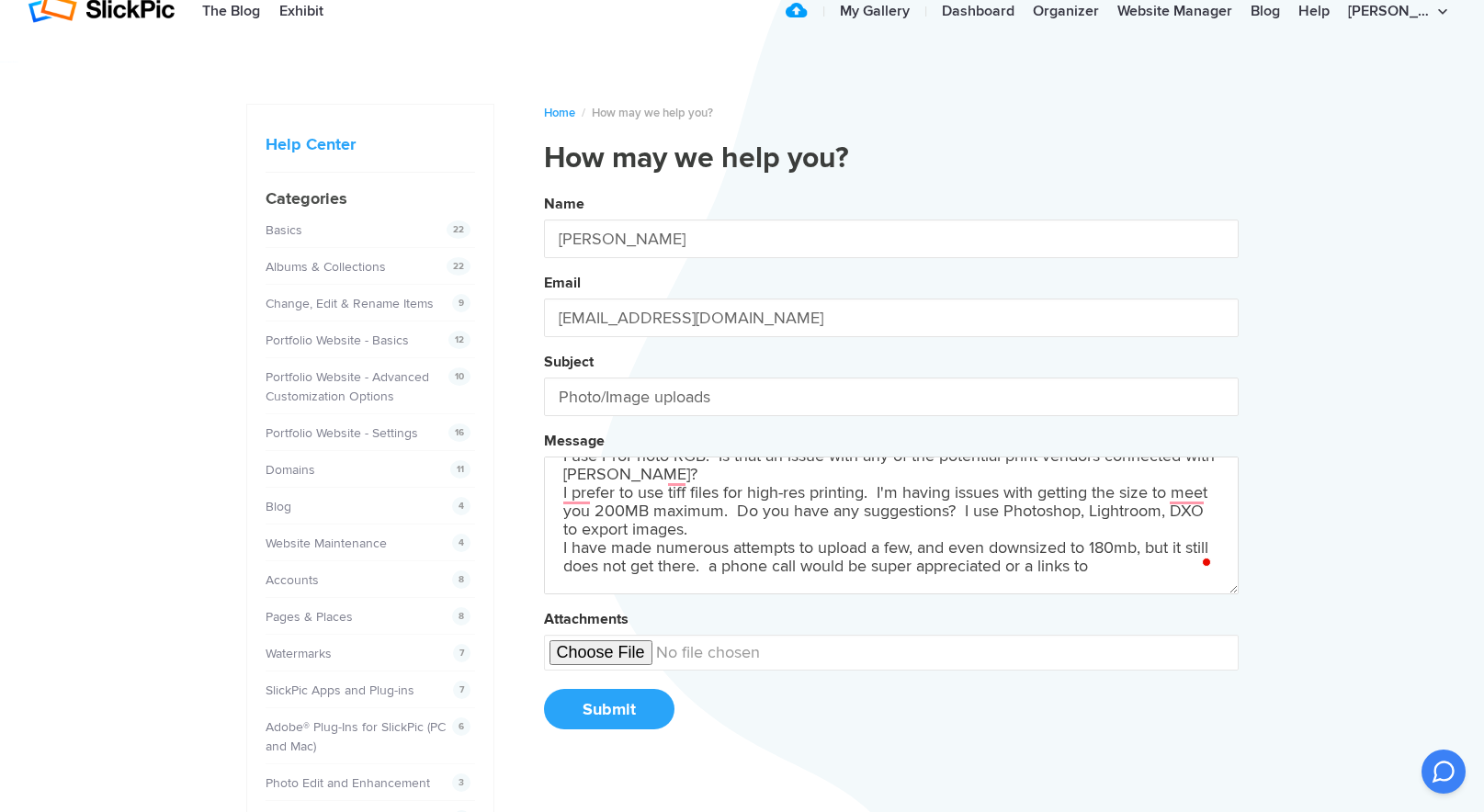 click on "Name [PERSON_NAME] Email [EMAIL_ADDRESS][DOMAIN_NAME] Subject Photo/Image uploads Message Questions:
These should be high-res for print production, yes?
I use ProPhoto RGB.  Is that an issue with any of the potential print vendors connected with [PERSON_NAME]?
I prefer to use tiff files for high-res printing.  I'm having issues with getting the size to meet you 200MB maximum.  Do you have any suggestions?  I use Photoshop, Lightroom, DXO to export images.
I have made numerous attempts to upload a few, and even downsized to 180mb, but it still does not get there.  a phone call would be super appreciated or a links to Attachments Submit" at bounding box center (891, 468) 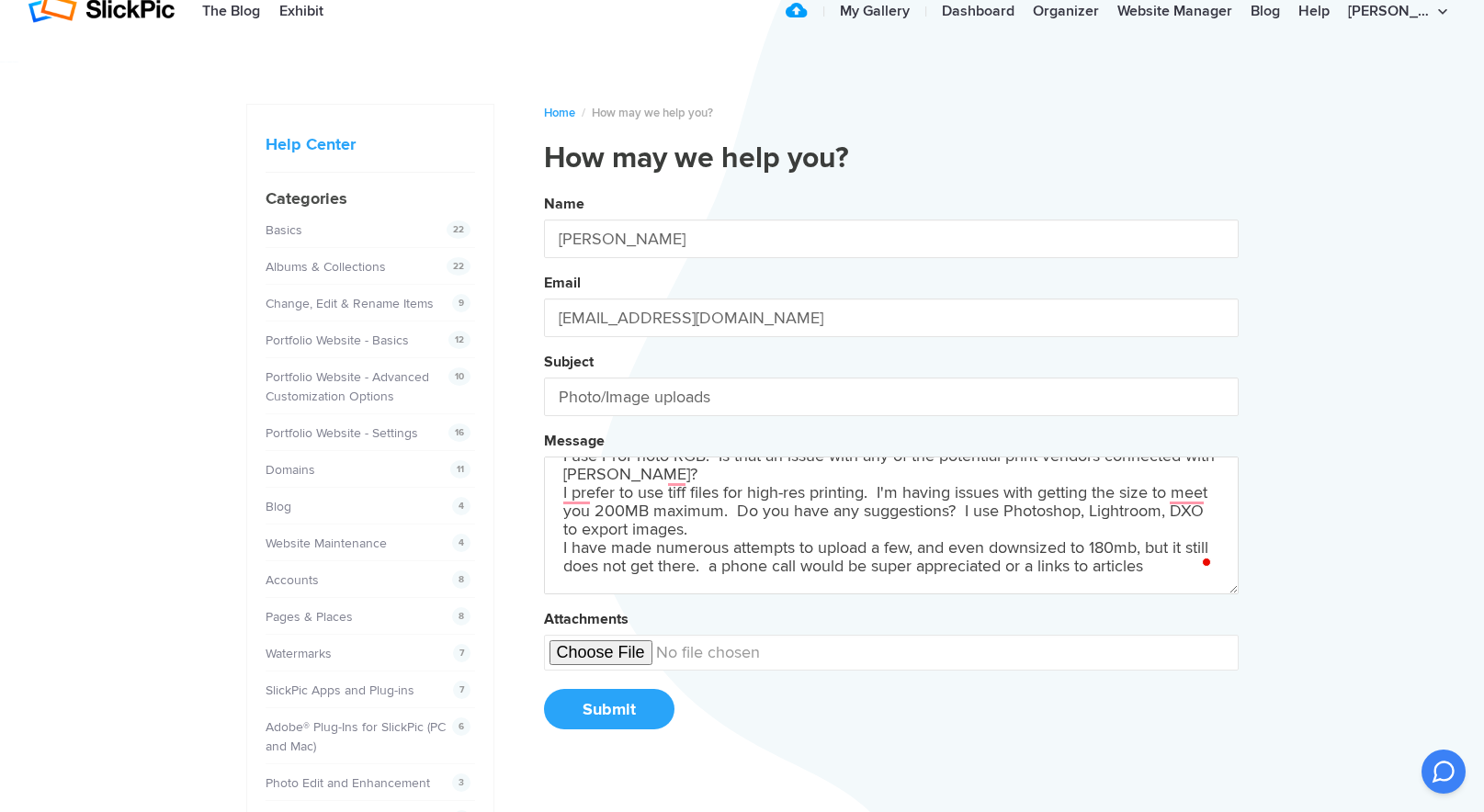 click on "Name [PERSON_NAME] Email [EMAIL_ADDRESS][DOMAIN_NAME] Subject Photo/Image uploads Message Questions:
These should be high-res for print production, yes?
I use ProPhoto RGB.  Is that an issue with any of the potential print vendors connected with [PERSON_NAME]?
I prefer to use tiff files for high-res printing.  I'm having issues with getting the size to meet you 200MB maximum.  Do you have any suggestions?  I use Photoshop, Lightroom, DXO to export images.
I have made numerous attempts to upload a few, and even downsized to 180mb, but it still does not get there.  a phone call would be super appreciated or a links to articles Attachments Submit" at bounding box center [891, 468] 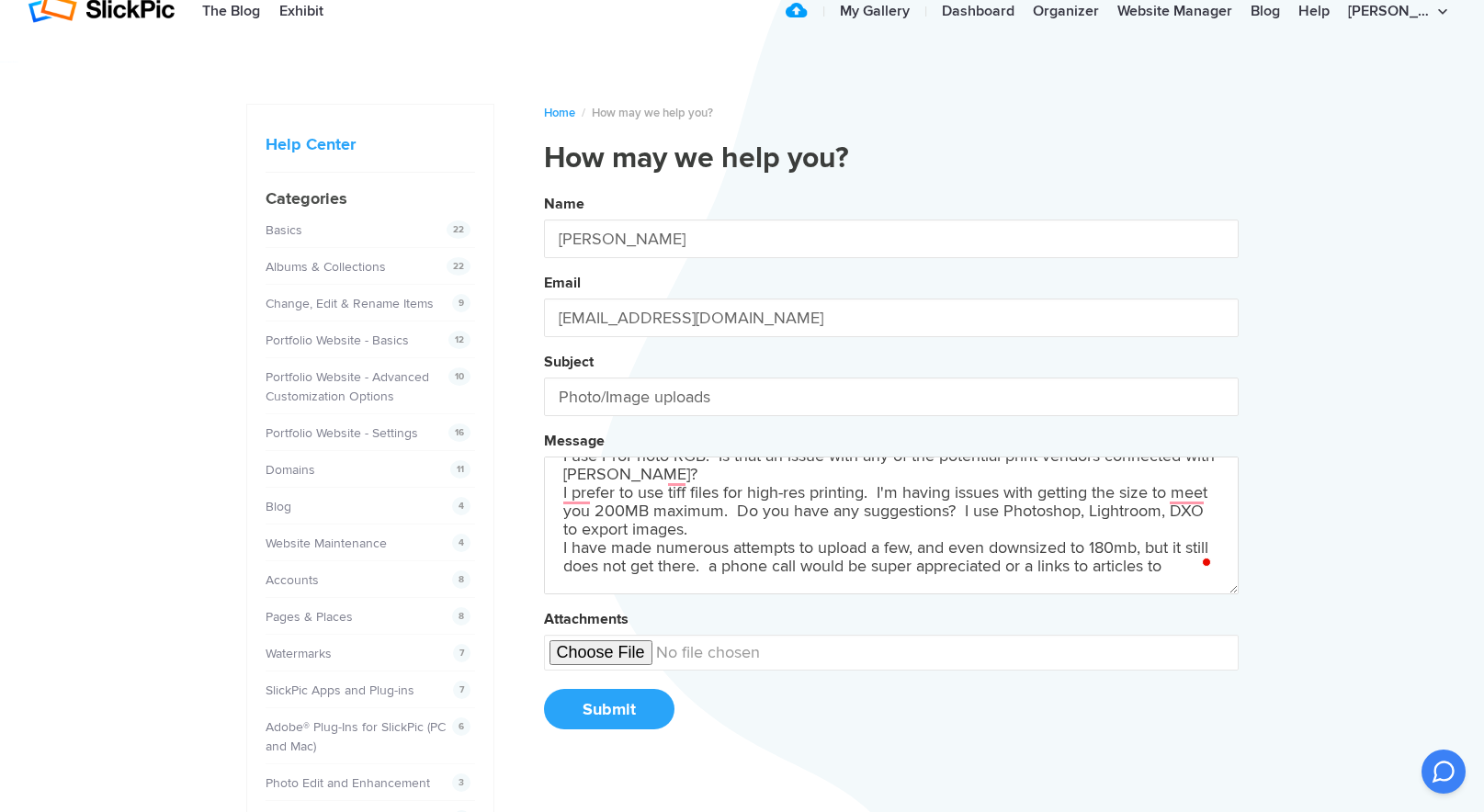 click on "Name [PERSON_NAME] Email [EMAIL_ADDRESS][DOMAIN_NAME] Subject Photo/Image uploads Message Questions:
These should be high-res for print production, yes?
I use ProPhoto RGB.  Is that an issue with any of the potential print vendors connected with [PERSON_NAME]?
I prefer to use tiff files for high-res printing.  I'm having issues with getting the size to meet you 200MB maximum.  Do you have any suggestions?  I use Photoshop, Lightroom, DXO to export images.
I have made numerous attempts to upload a few, and even downsized to 180mb, but it still does not get there.  a phone call would be super appreciated or a links to articles to Attachments Submit" at bounding box center [891, 468] 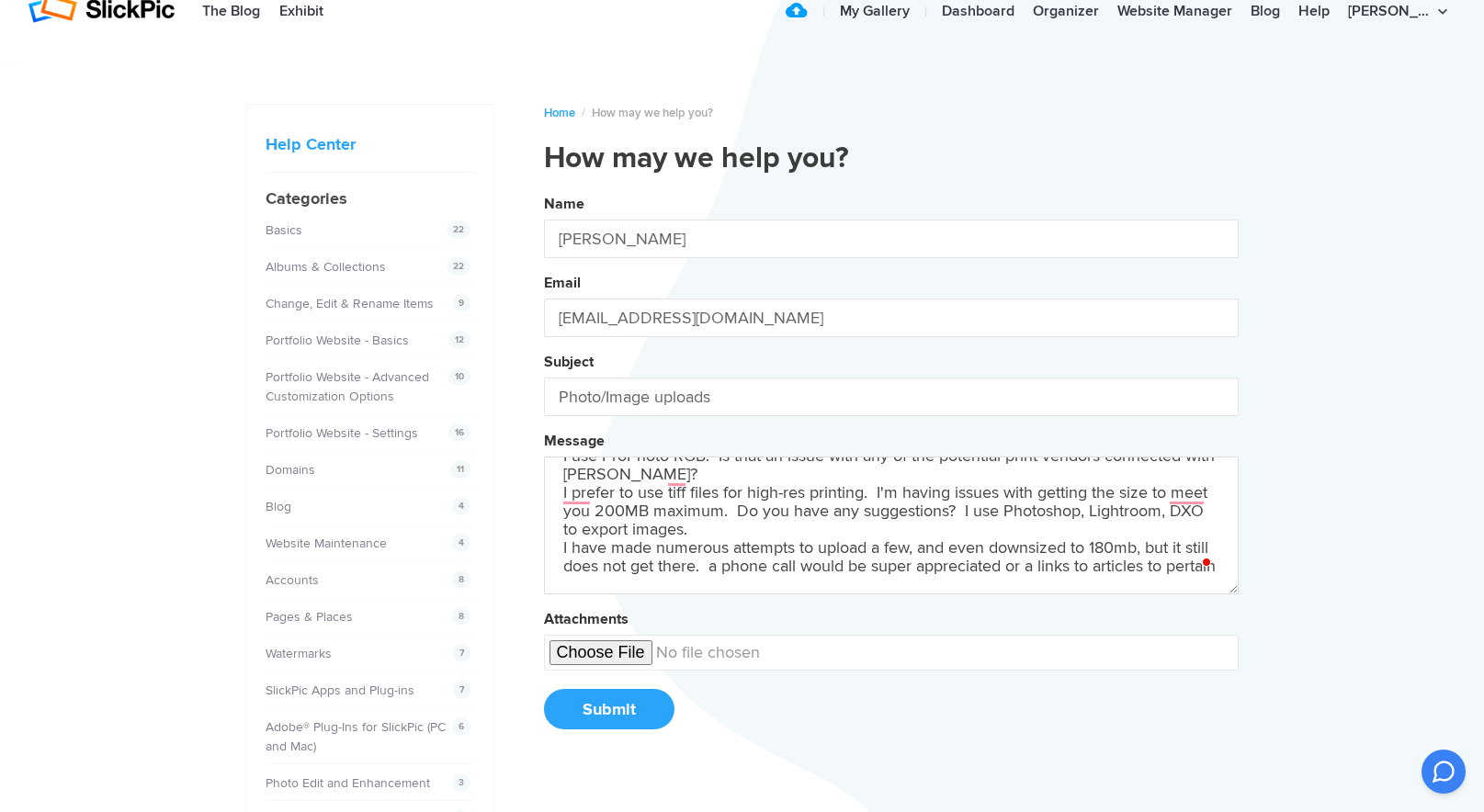 click on "Name [PERSON_NAME] Email [EMAIL_ADDRESS][DOMAIN_NAME] Subject Photo/Image uploads Message Questions:
These should be high-res for print production, yes?
I use ProPhoto RGB.  Is that an issue with any of the potential print vendors connected with [PERSON_NAME]?
I prefer to use tiff files for high-res printing.  I'm having issues with getting the size to meet you 200MB maximum.  Do you have any suggestions?  I use Photoshop, Lightroom, DXO to export images.
I have made numerous attempts to upload a few, and even downsized to 180mb, but it still does not get there.  a phone call would be super appreciated or a links to articles to pertain Attachments Submit" at bounding box center [891, 468] 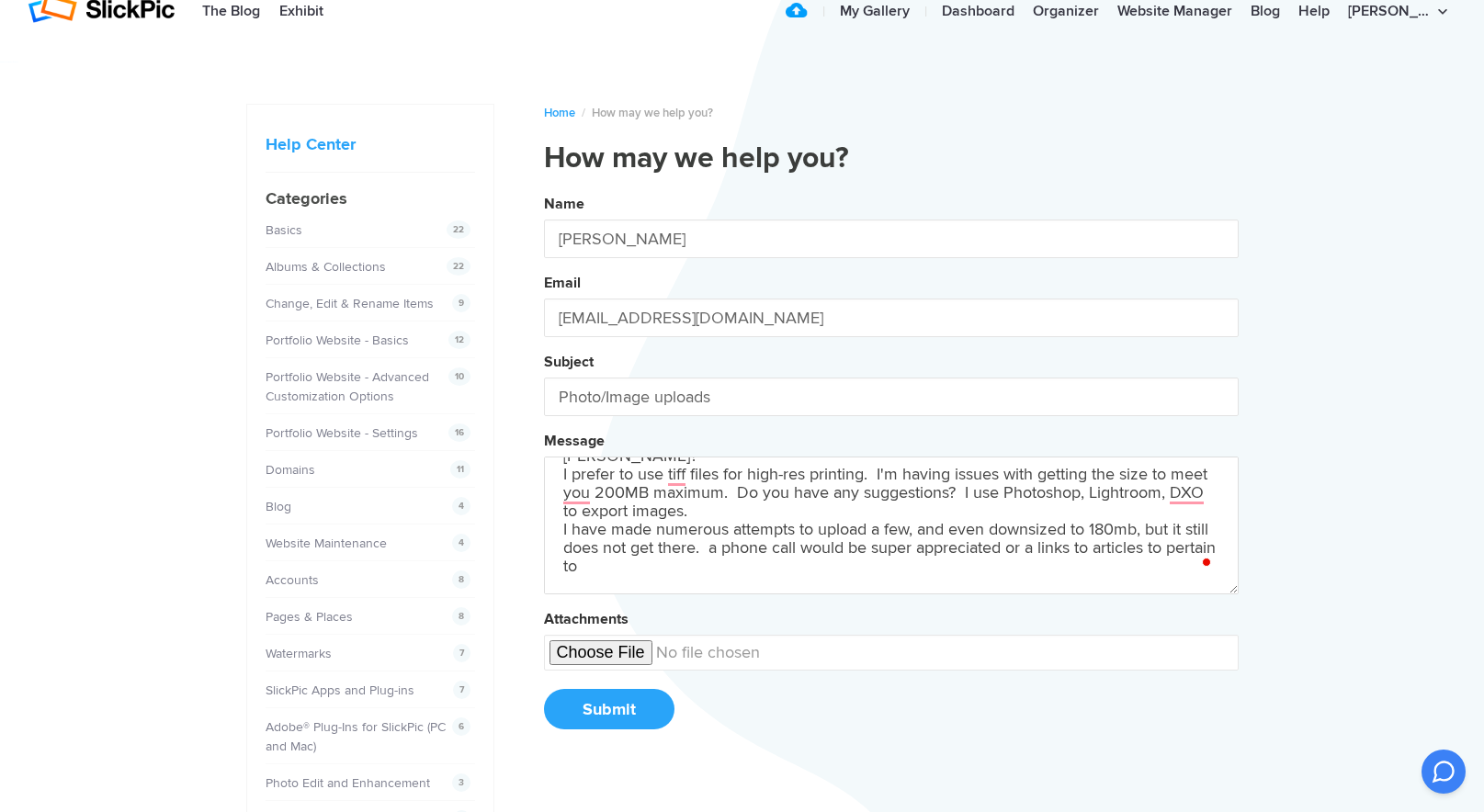 click on "Name [PERSON_NAME] Email [EMAIL_ADDRESS][DOMAIN_NAME] Subject Photo/Image uploads Message Questions:
These should be high-res for print production, yes?
I use ProPhoto RGB.  Is that an issue with any of the potential print vendors connected with [PERSON_NAME]?
I prefer to use tiff files for high-res printing.  I'm having issues with getting the size to meet you 200MB maximum.  Do you have any suggestions?  I use Photoshop, Lightroom, DXO to export images.
I have made numerous attempts to upload a few, and even downsized to 180mb, but it still does not get there.  a phone call would be super appreciated or a links to articles to pertain to Attachments Submit" at bounding box center [891, 468] 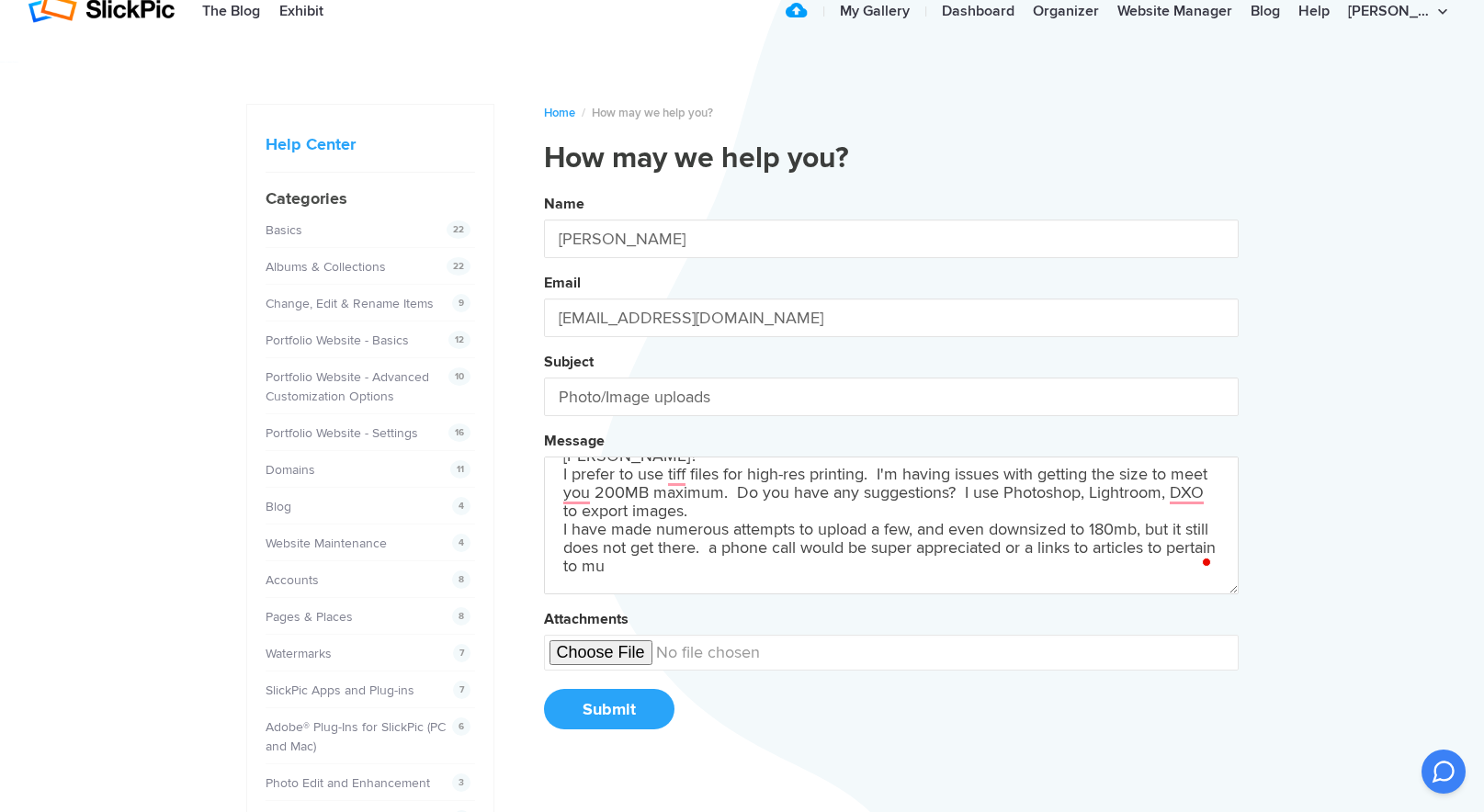 click on "Name [PERSON_NAME] Email [EMAIL_ADDRESS][DOMAIN_NAME] Subject Photo/Image uploads Message Questions:
These should be high-res for print production, yes?
I use ProPhoto RGB.  Is that an issue with any of the potential print vendors connected with [PERSON_NAME]?
I prefer to use tiff files for high-res printing.  I'm having issues with getting the size to meet you 200MB maximum.  Do you have any suggestions?  I use Photoshop, Lightroom, DXO to export images.
I have made numerous attempts to upload a few, and even downsized to 180mb, but it still does not get there.  a phone call would be super appreciated or a links to articles to pertain to mu Attachments Submit" at bounding box center (891, 468) 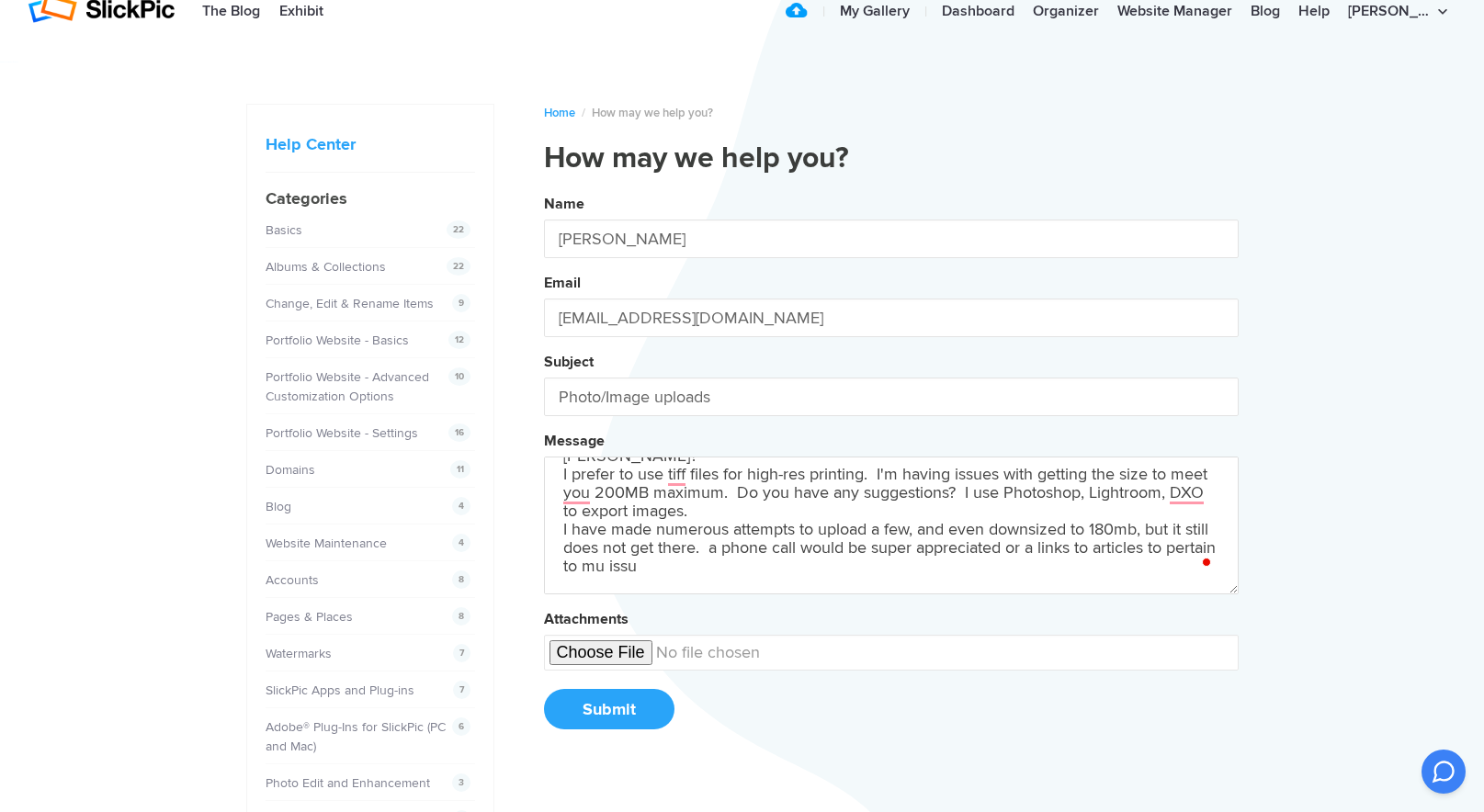 type on "Questions:
These should be high-res for print production, yes?
I use ProPhoto RGB.  Is that an issue with any of the potential print vendors connected with [PERSON_NAME]?
I prefer to use tiff files for high-res printing.  I'm having issues with getting the size to meet you 200MB maximum.  Do you have any suggestions?  I use Photoshop, Lightroom, DXO to export images.
I have made numerous attempts to upload a few, and even downsized to 180mb, but it still does not get there.  a phone call would be super appreciated or a links to articles to pertain to mu issue" 